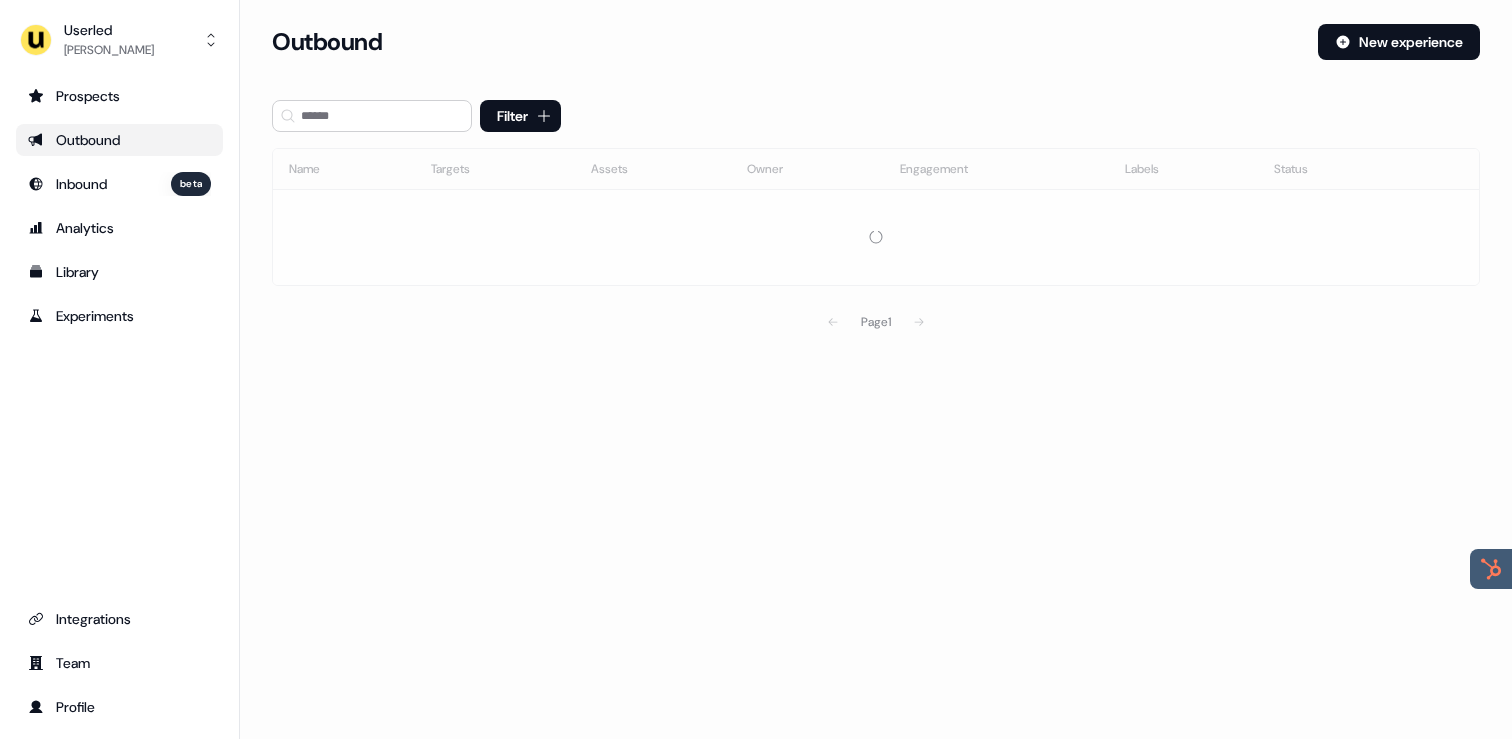 scroll, scrollTop: 0, scrollLeft: 0, axis: both 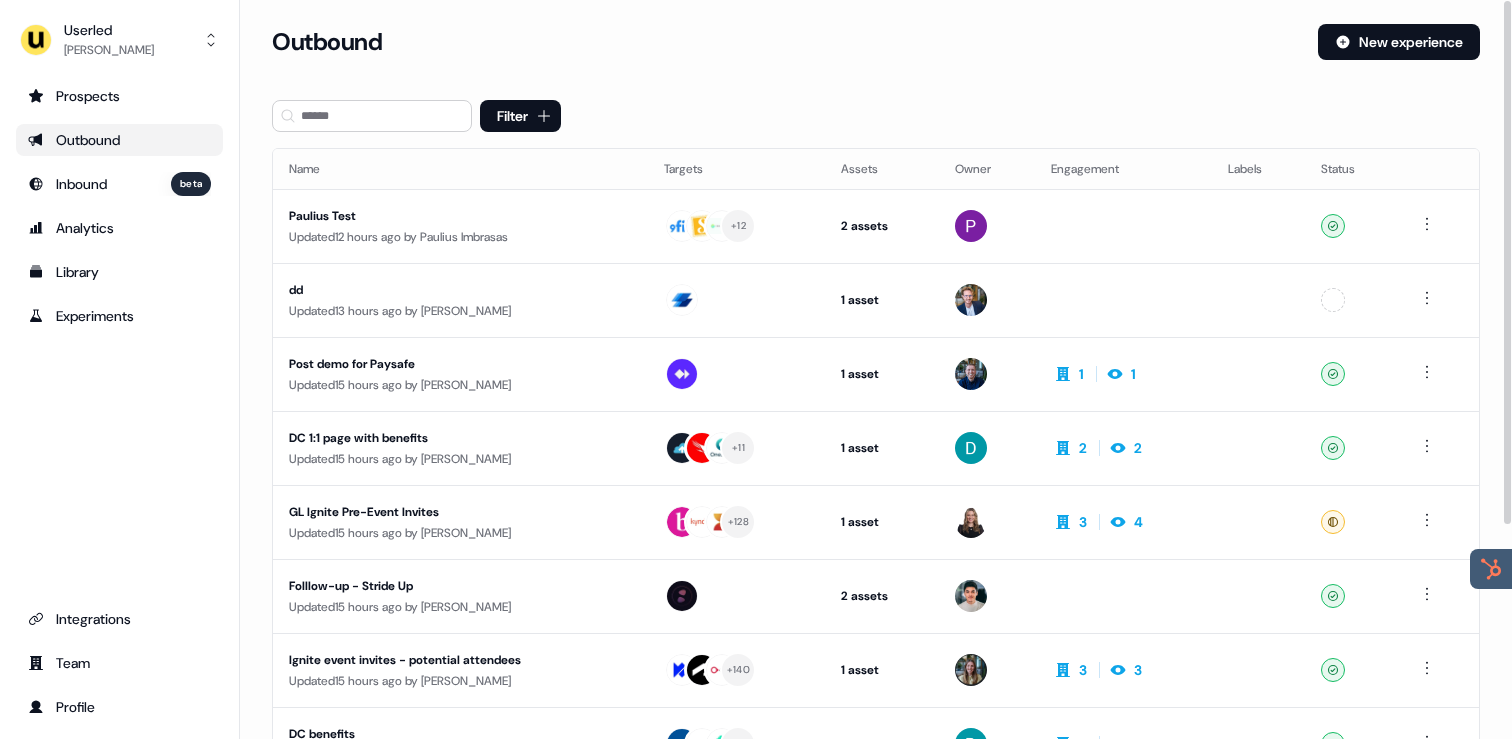 click on "Userled [PERSON_NAME] Prospects Outbound Inbound beta Analytics Library Experiments Integrations Team Profile" at bounding box center [120, 369] 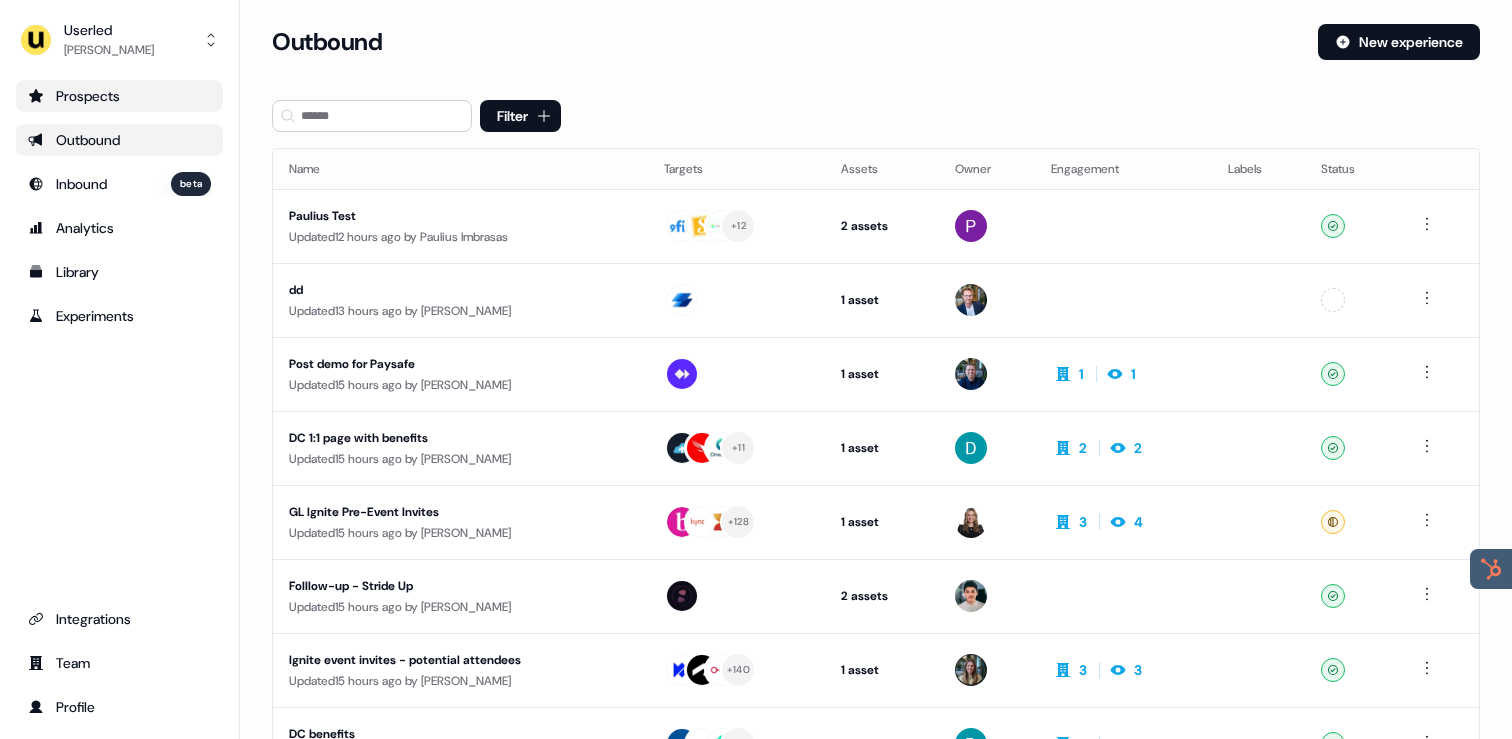 click on "Prospects" at bounding box center (119, 96) 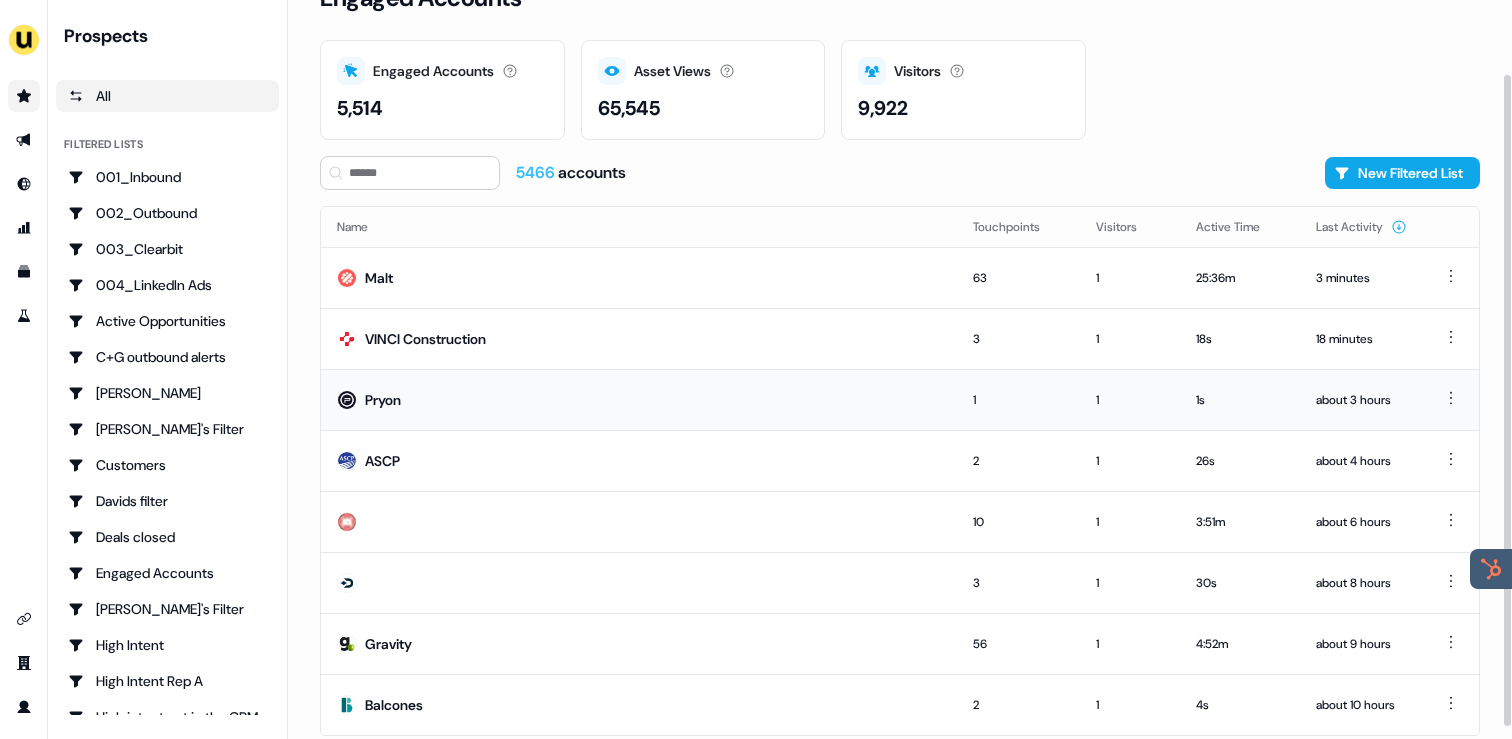 scroll, scrollTop: 96, scrollLeft: 0, axis: vertical 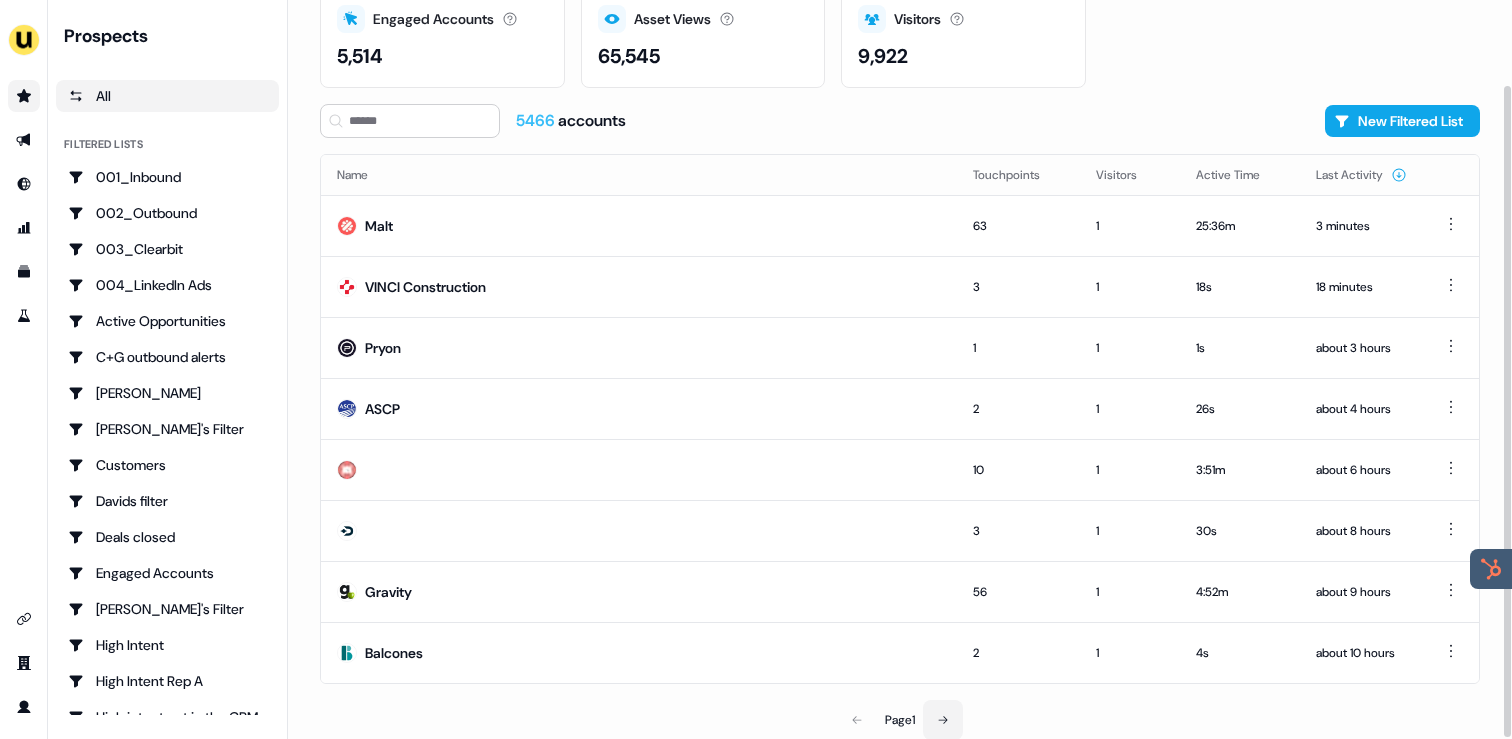 click 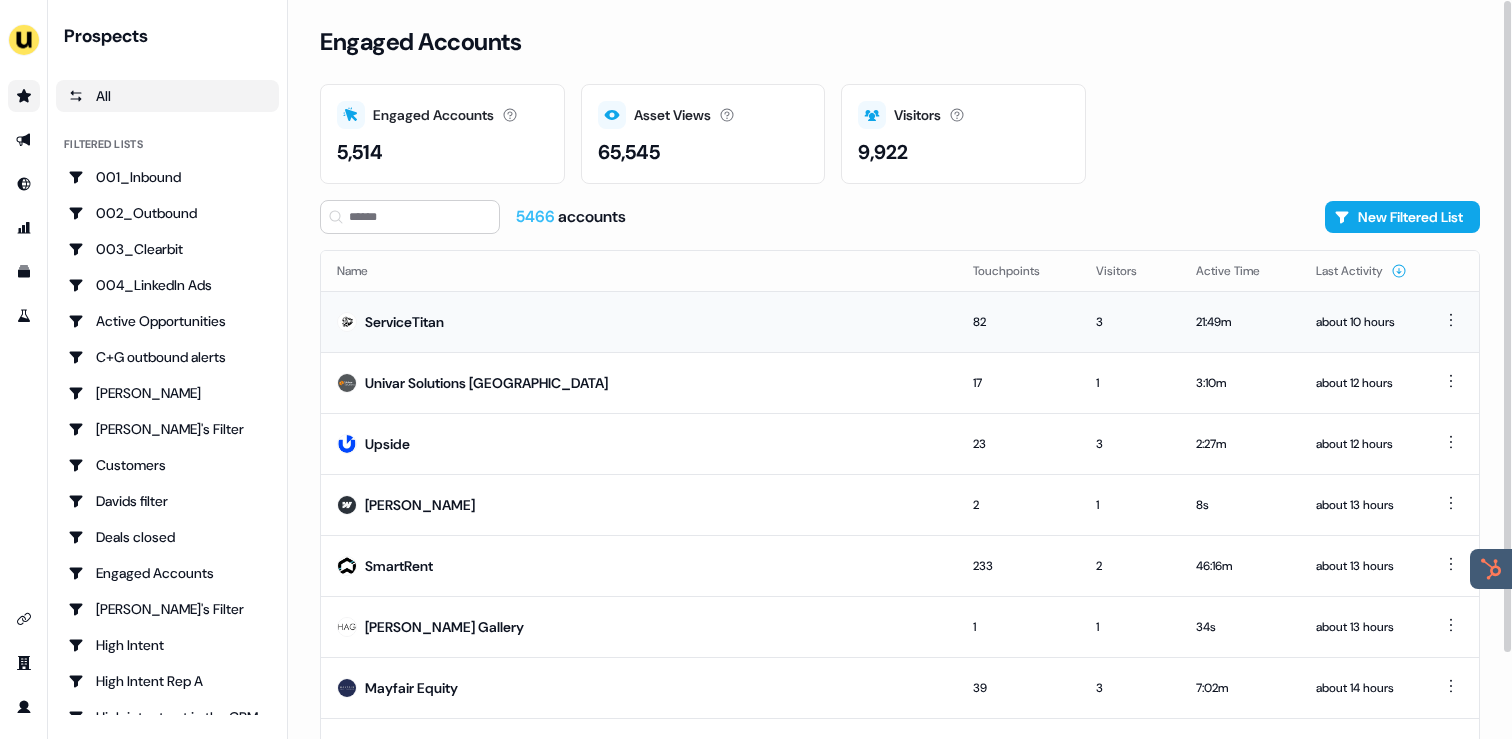 scroll, scrollTop: 96, scrollLeft: 0, axis: vertical 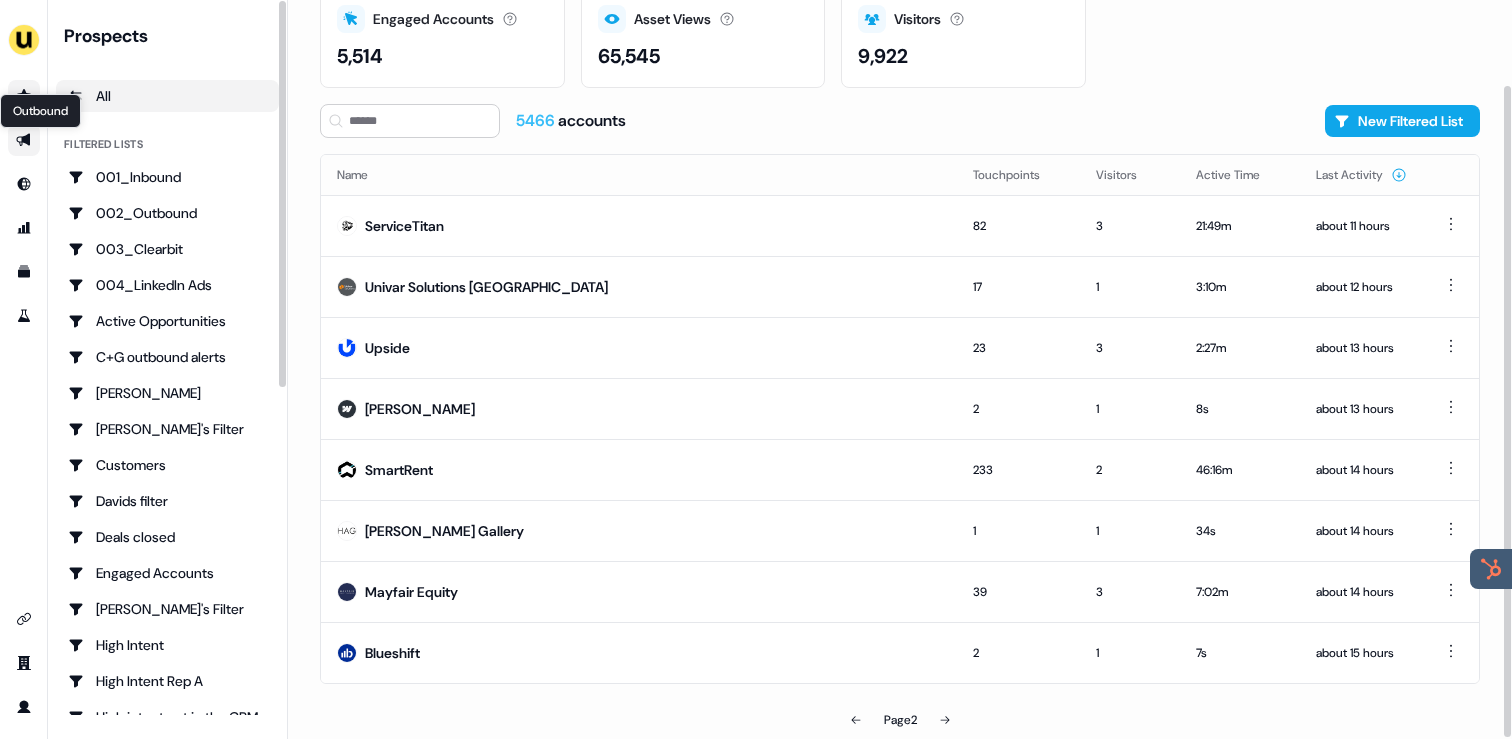 click 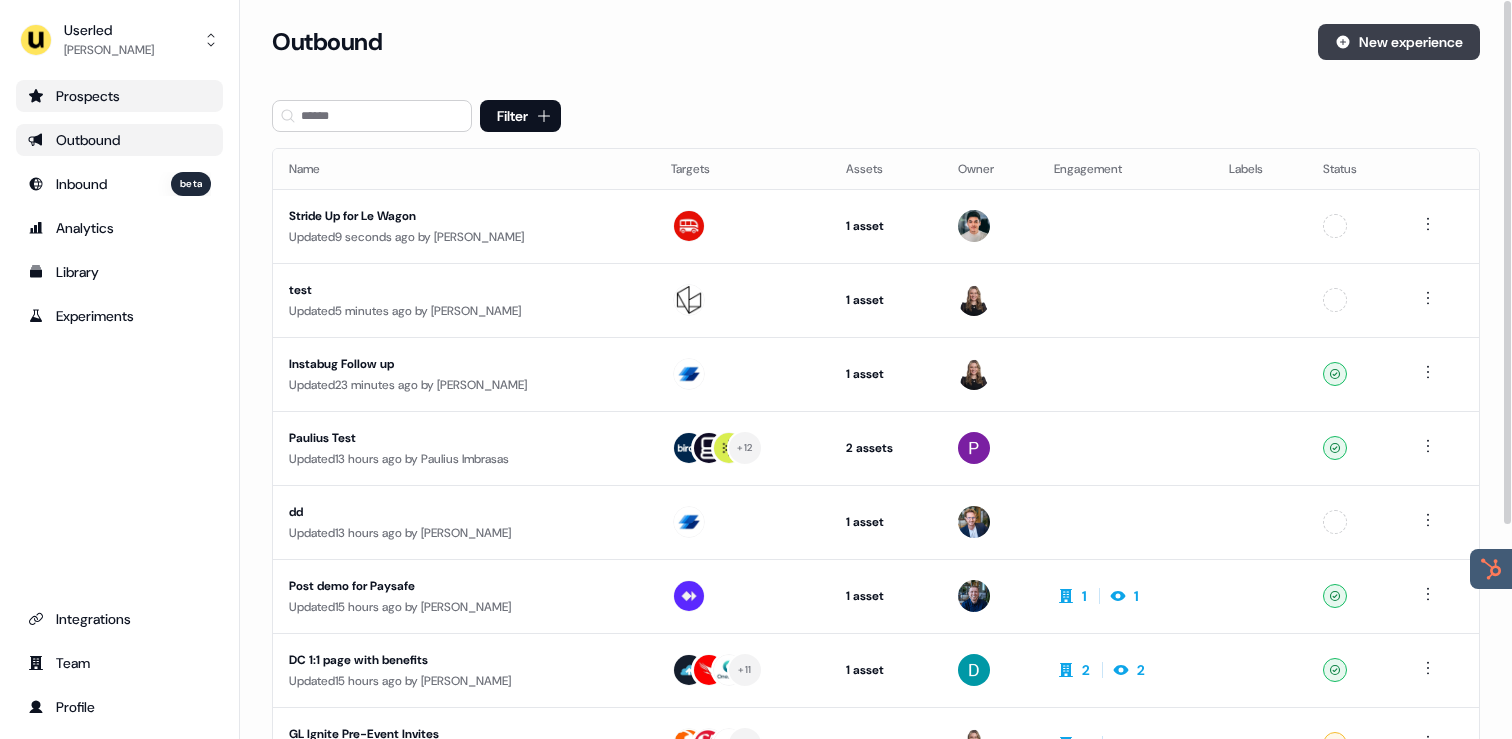 click on "New experience" at bounding box center (1399, 42) 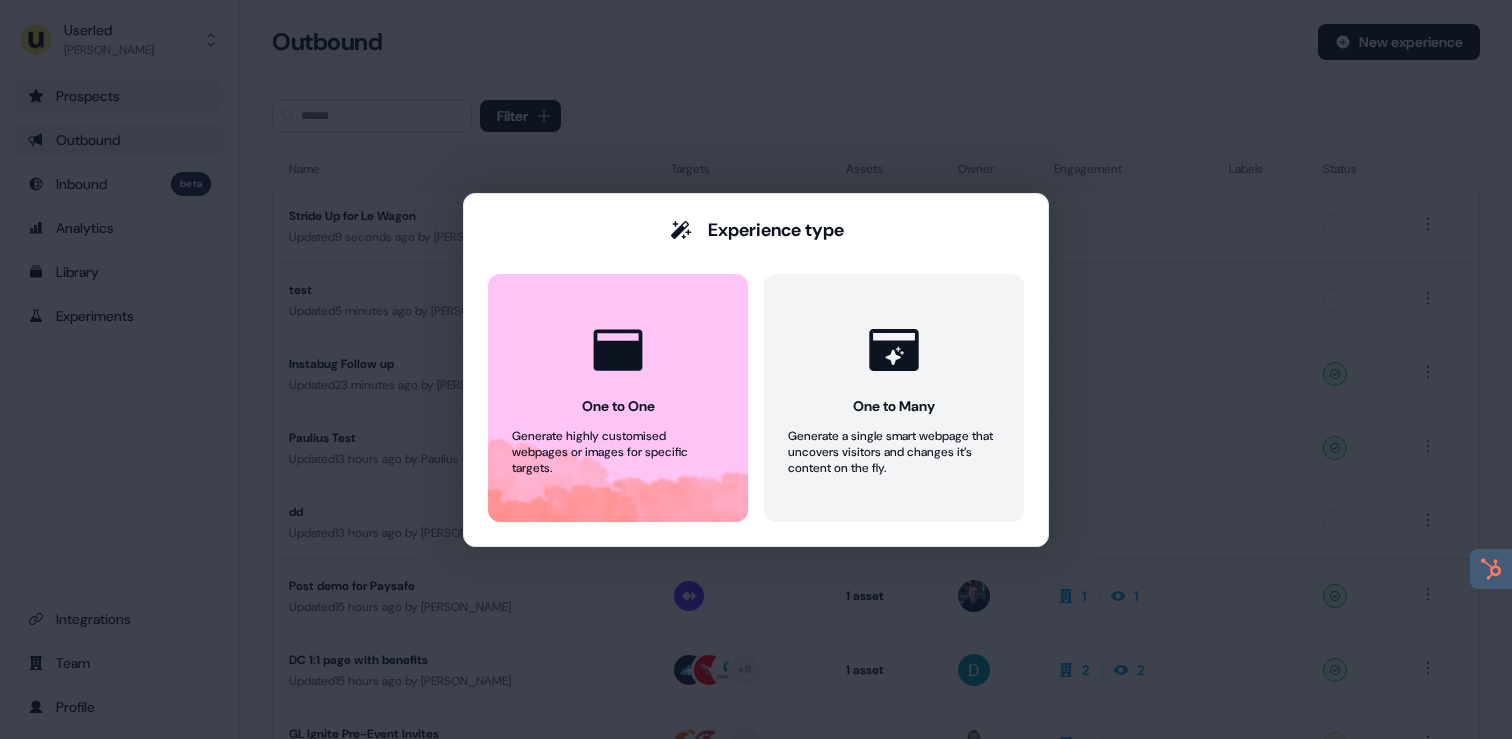 click on "Experience type One to One Generate highly customised webpages or images for specific targets. One to Many Generate a single smart webpage that uncovers visitors and changes it’s content on the fly." at bounding box center [756, 369] 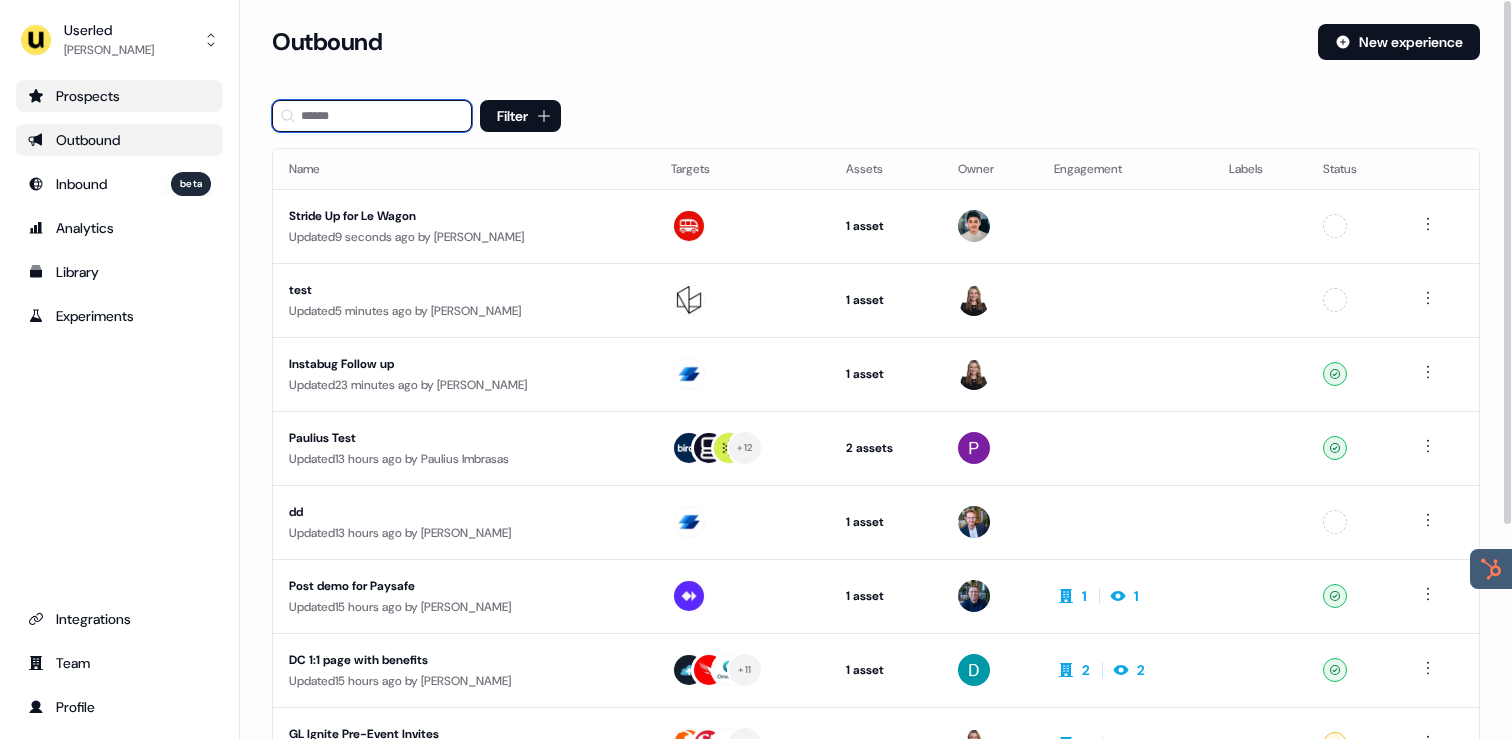 click at bounding box center (372, 116) 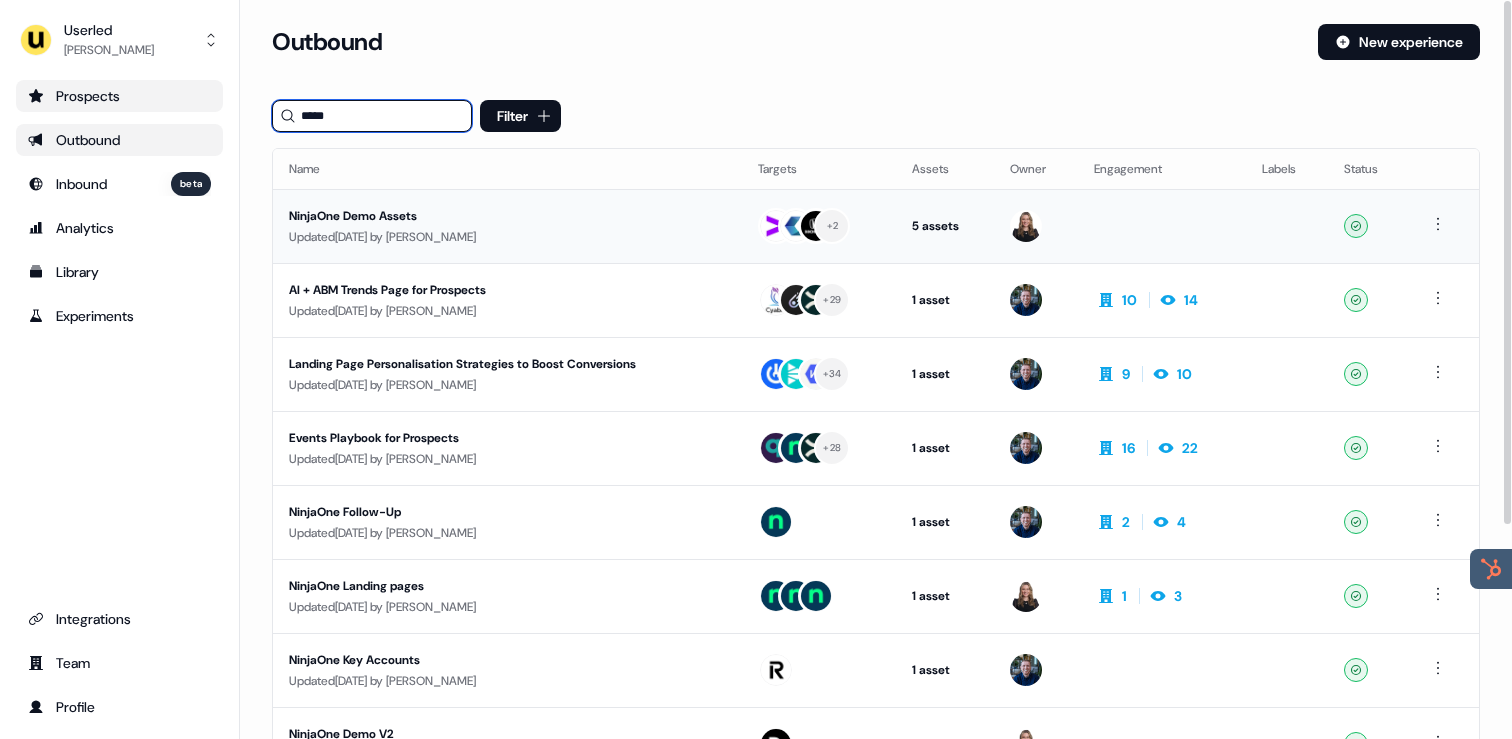 type on "*****" 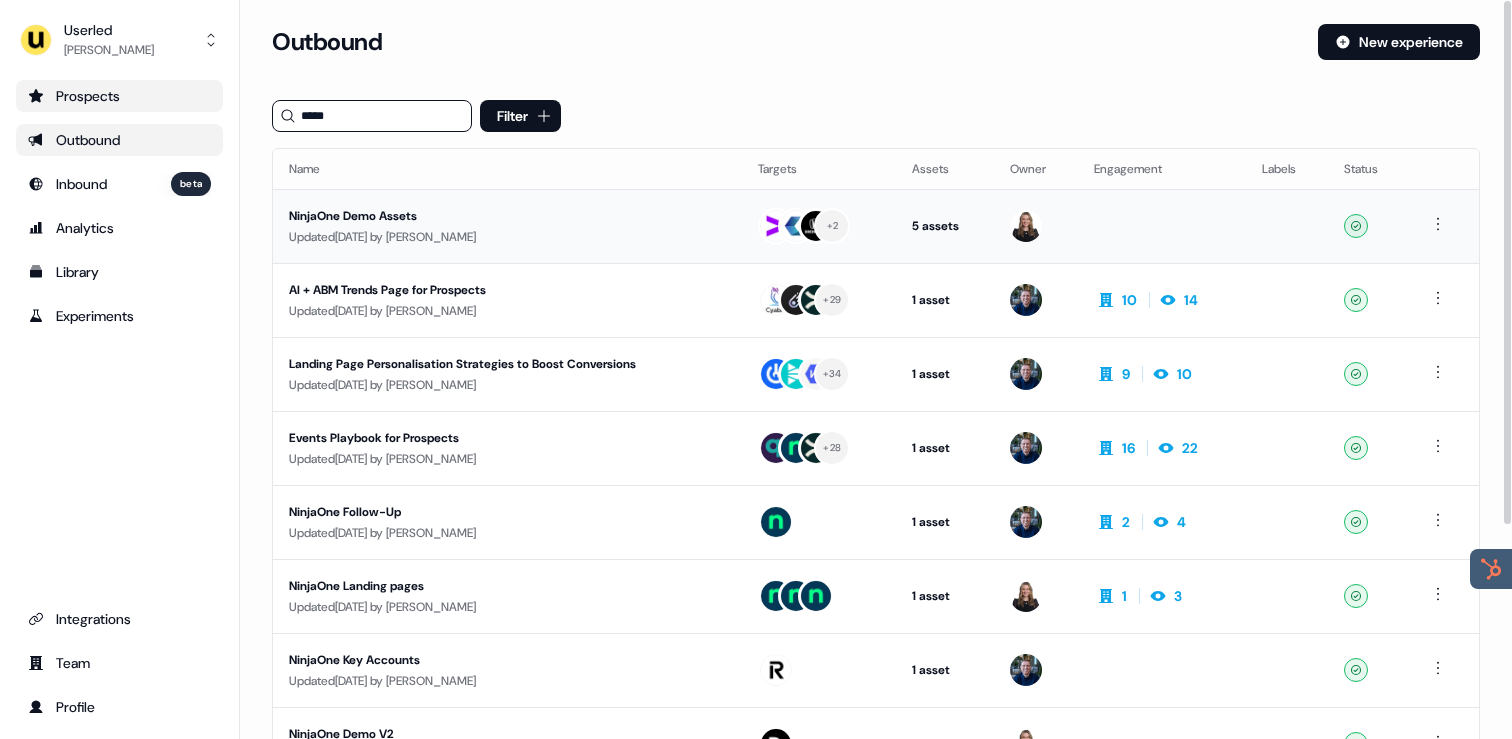 click on "NinjaOne Demo Assets" at bounding box center [478, 216] 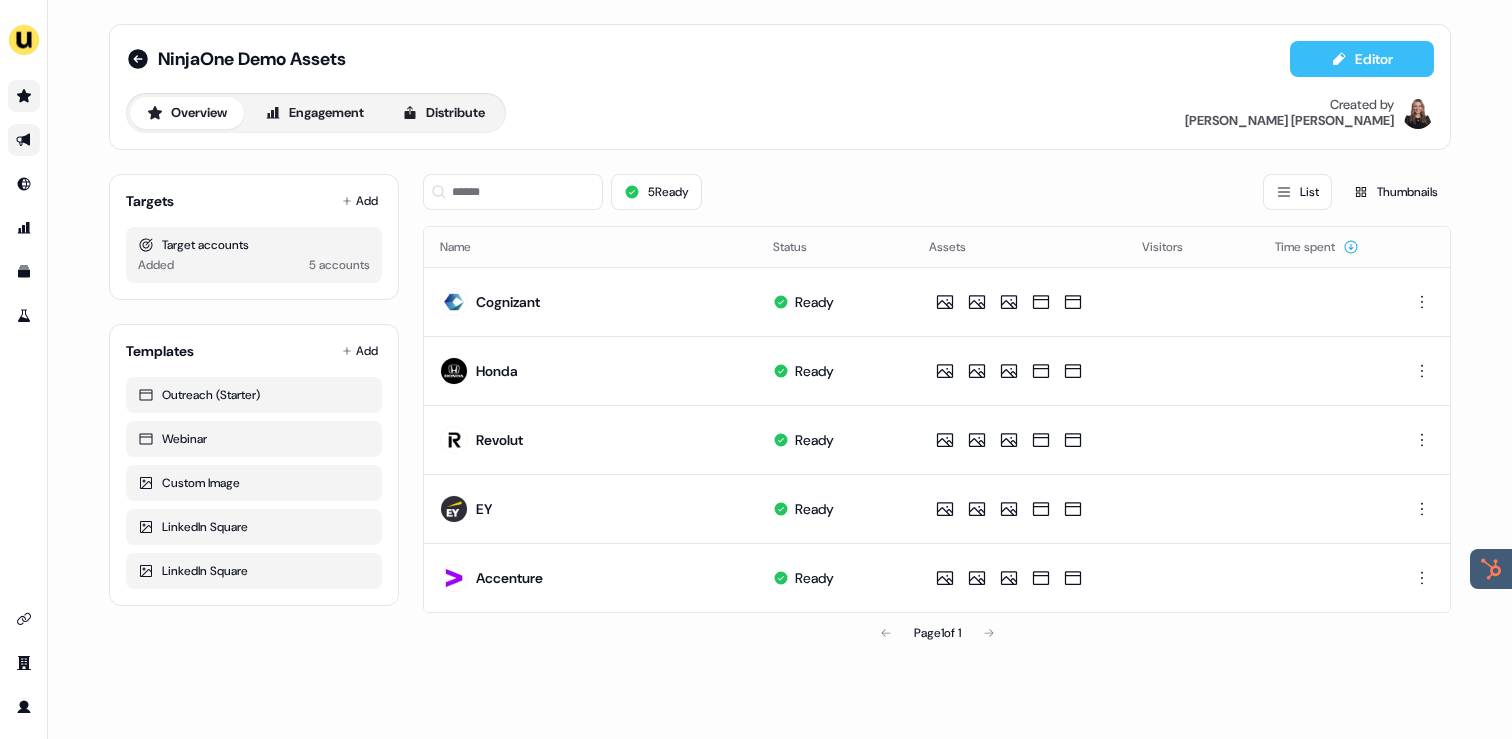 click on "Editor" at bounding box center (1362, 59) 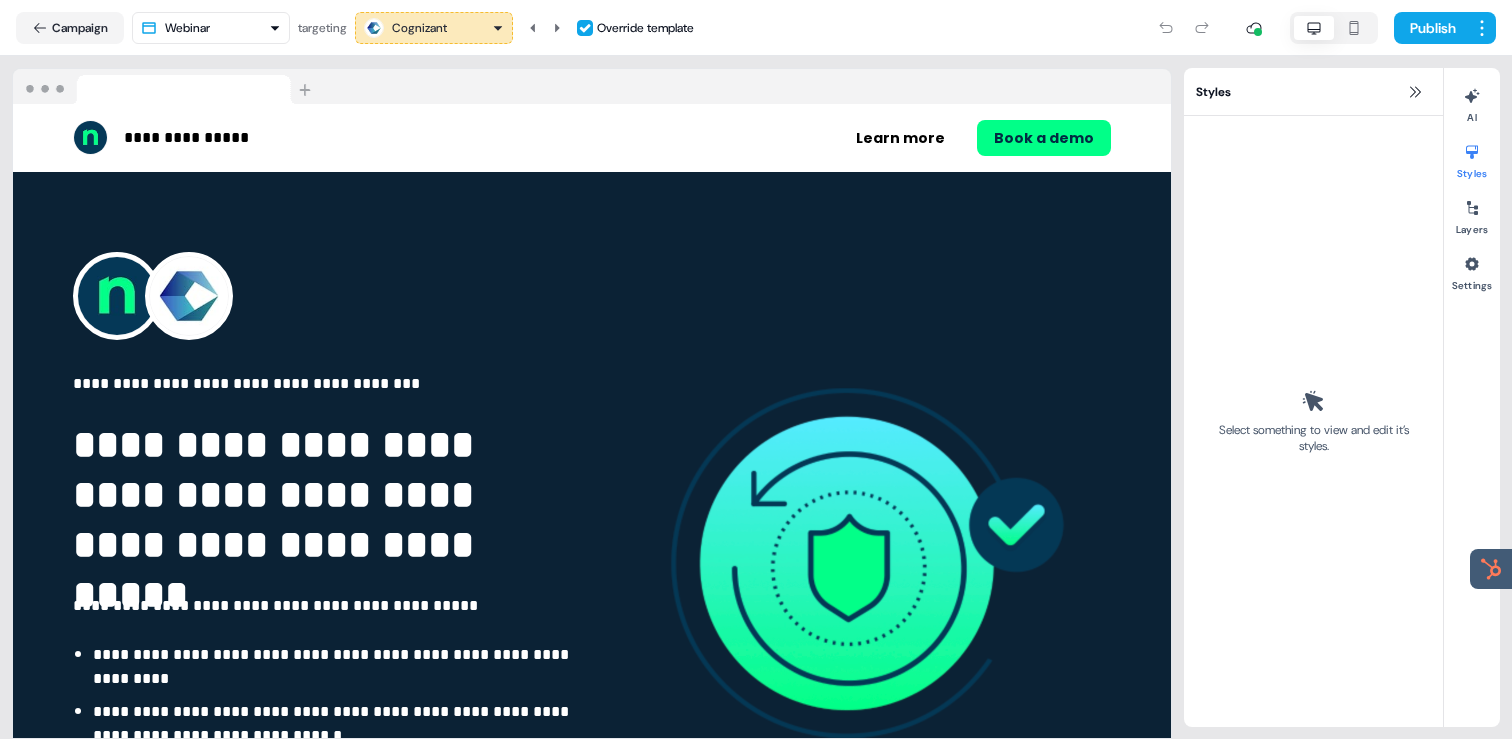 click on "**********" at bounding box center (756, 369) 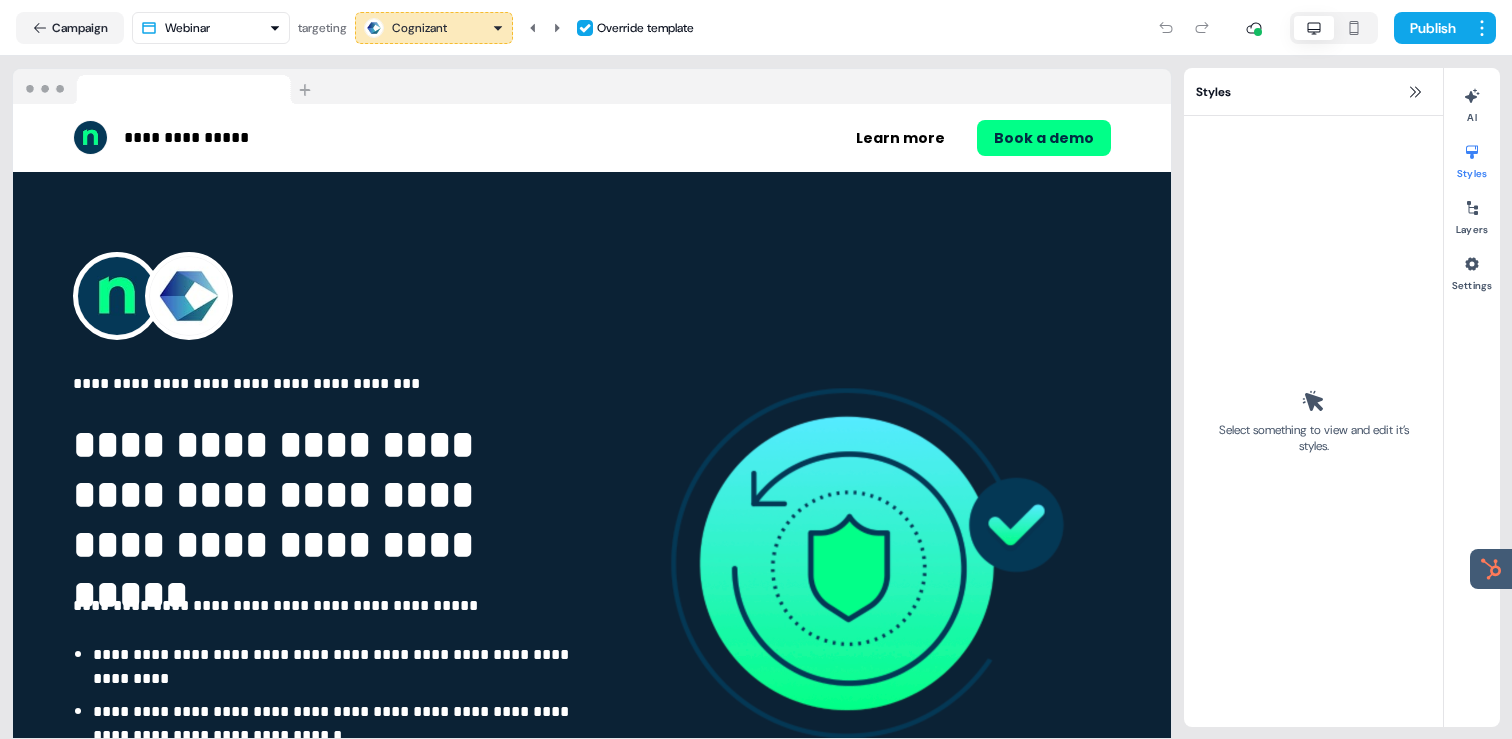 click on "**********" at bounding box center (756, 369) 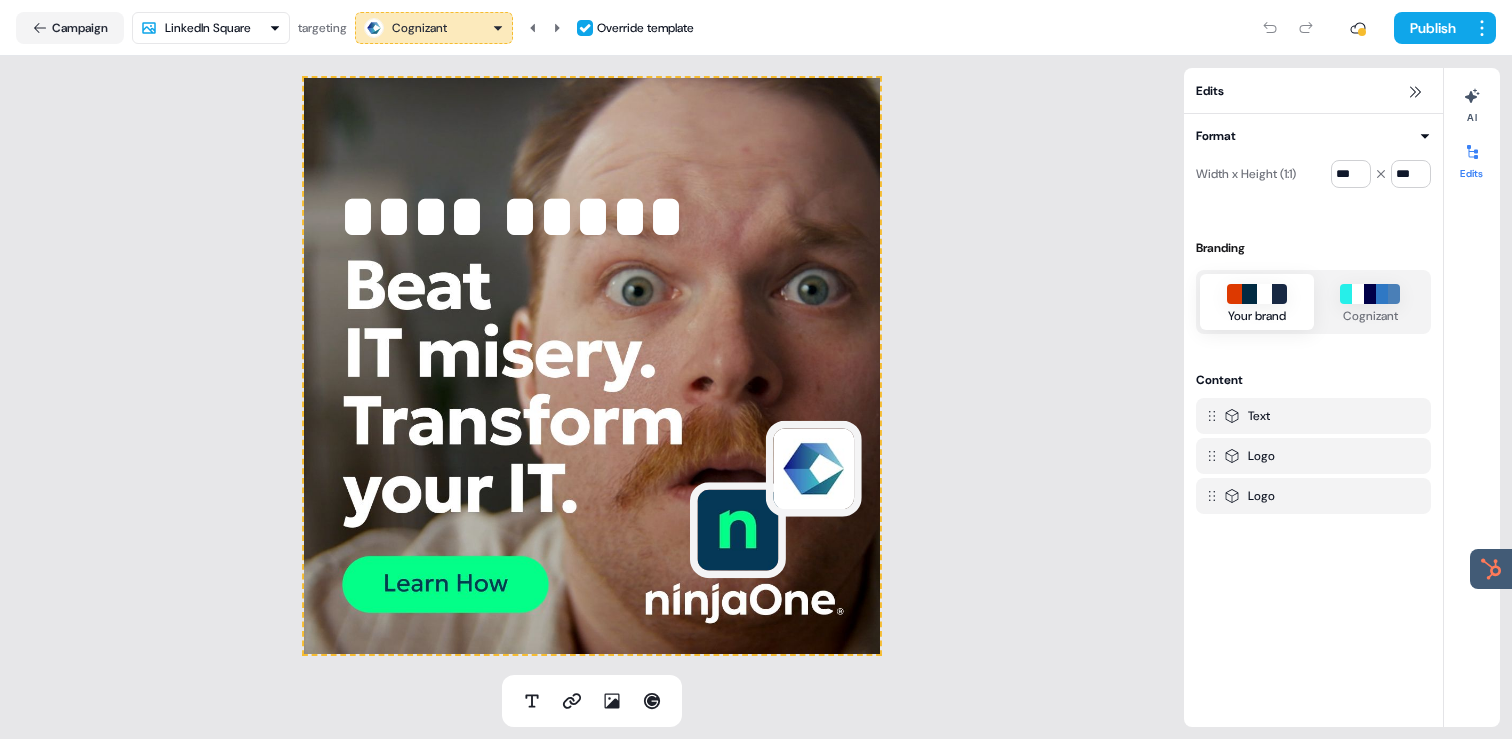 click on "**********" at bounding box center [756, 369] 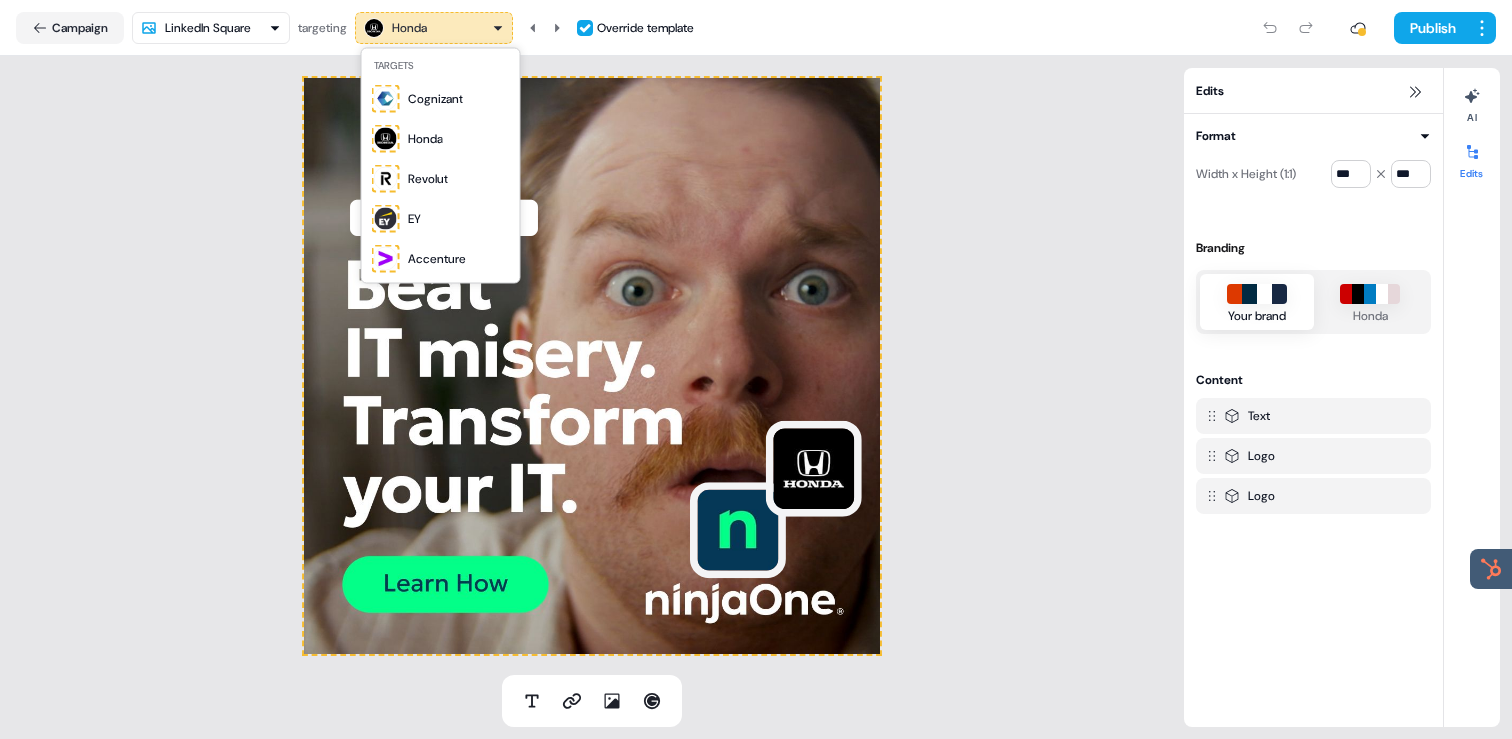 click on "For the best experience switch devices to a bigger screen. Go to [DOMAIN_NAME] NinjaOne Demo Assets Editor Overview Engagement Distribute Created by [PERSON_NAME] Loading... Campaign LinkedIn Square targeting Honda Override template Publish ******
To pick up a draggable item, press the space bar.
While dragging, use the arrow keys to move the item.
Press space again to drop the item in its new position, or press escape to cancel.
Edits Format Width x Height (1:1) *** *** Branding Your brand Honda Content Text Logo Logo AI Edits Targets Cognizant Honda Revolut EY Accenture" at bounding box center [756, 369] 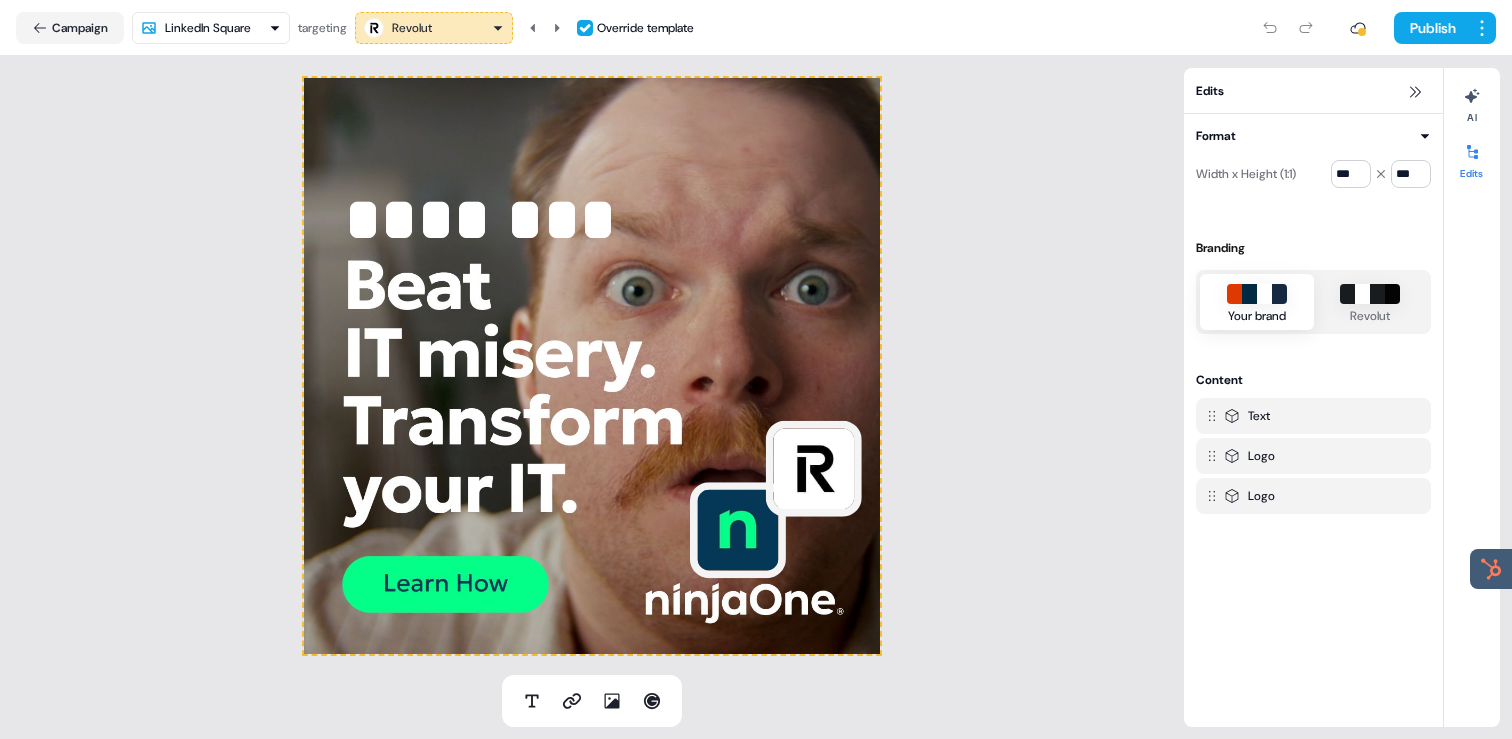 click on "For the best experience switch devices to a bigger screen. Go to [DOMAIN_NAME] NinjaOne Demo Assets Editor Overview Engagement Distribute Created by [PERSON_NAME] Loading... Campaign LinkedIn Square targeting Revolut Override template Publish ********
To pick up a draggable item, press the space bar.
While dragging, use the arrow keys to move the item.
Press space again to drop the item in its new position, or press escape to cancel.
Edits Format Width x Height (1:1) *** *** Branding Your brand Revolut Content Text Logo Logo AI Edits" at bounding box center [756, 369] 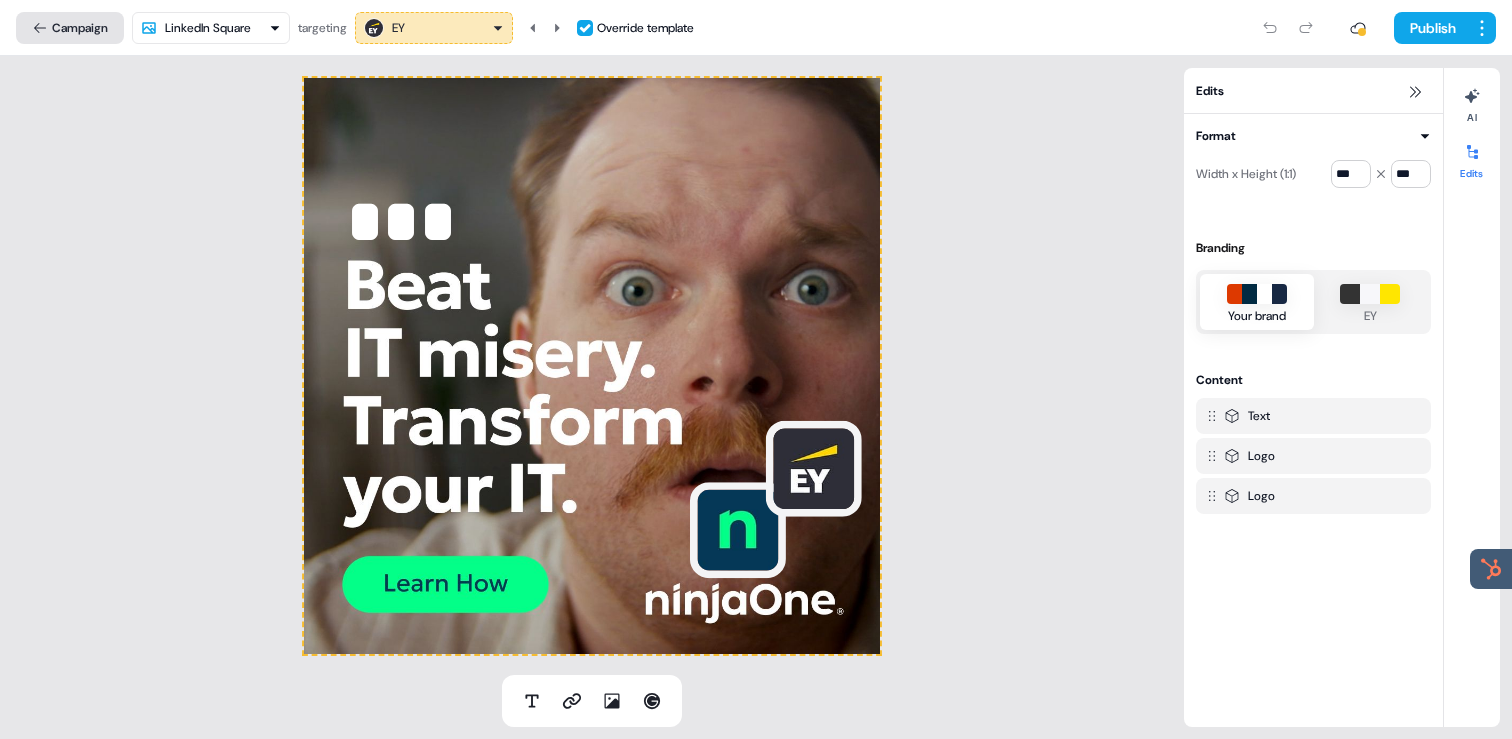 click on "Campaign" at bounding box center [70, 28] 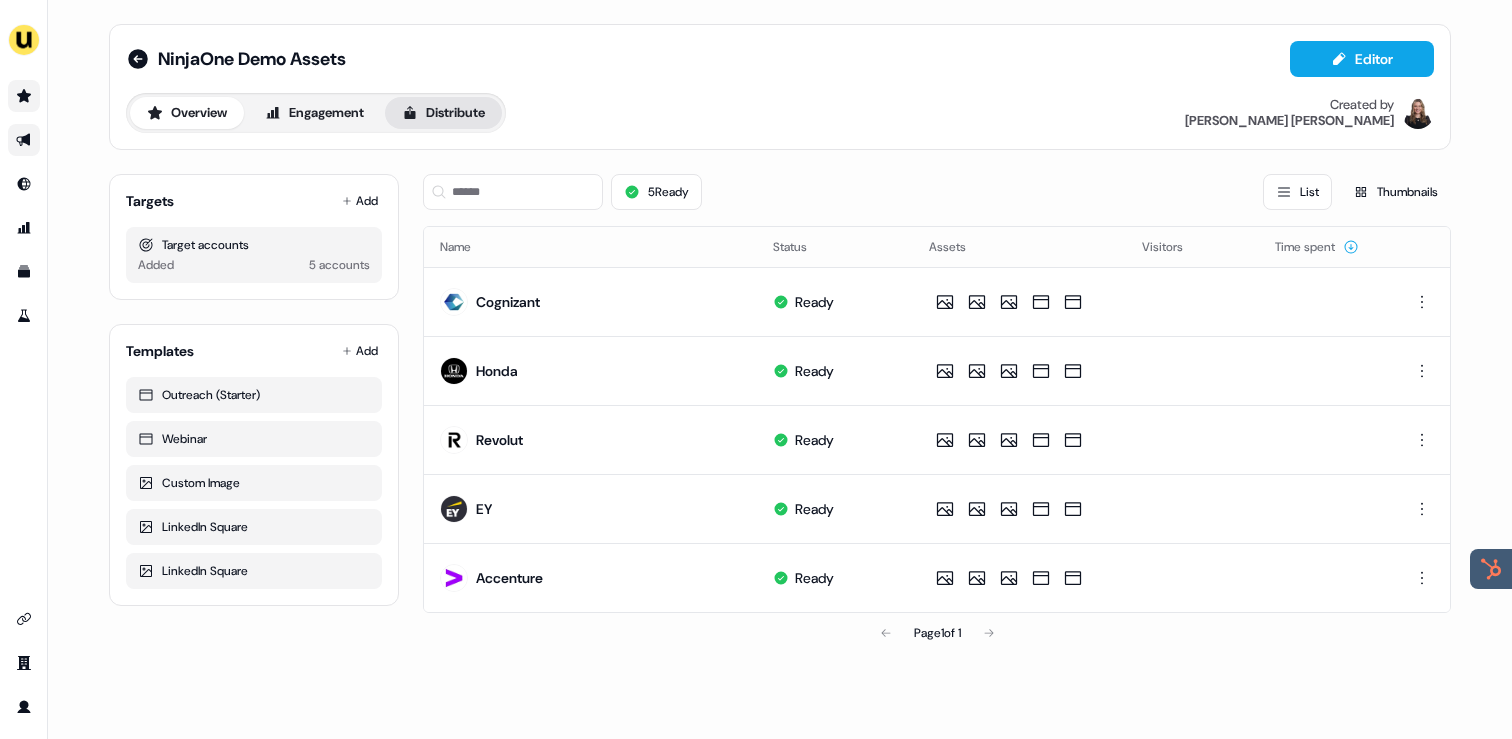 click on "Distribute" at bounding box center (443, 113) 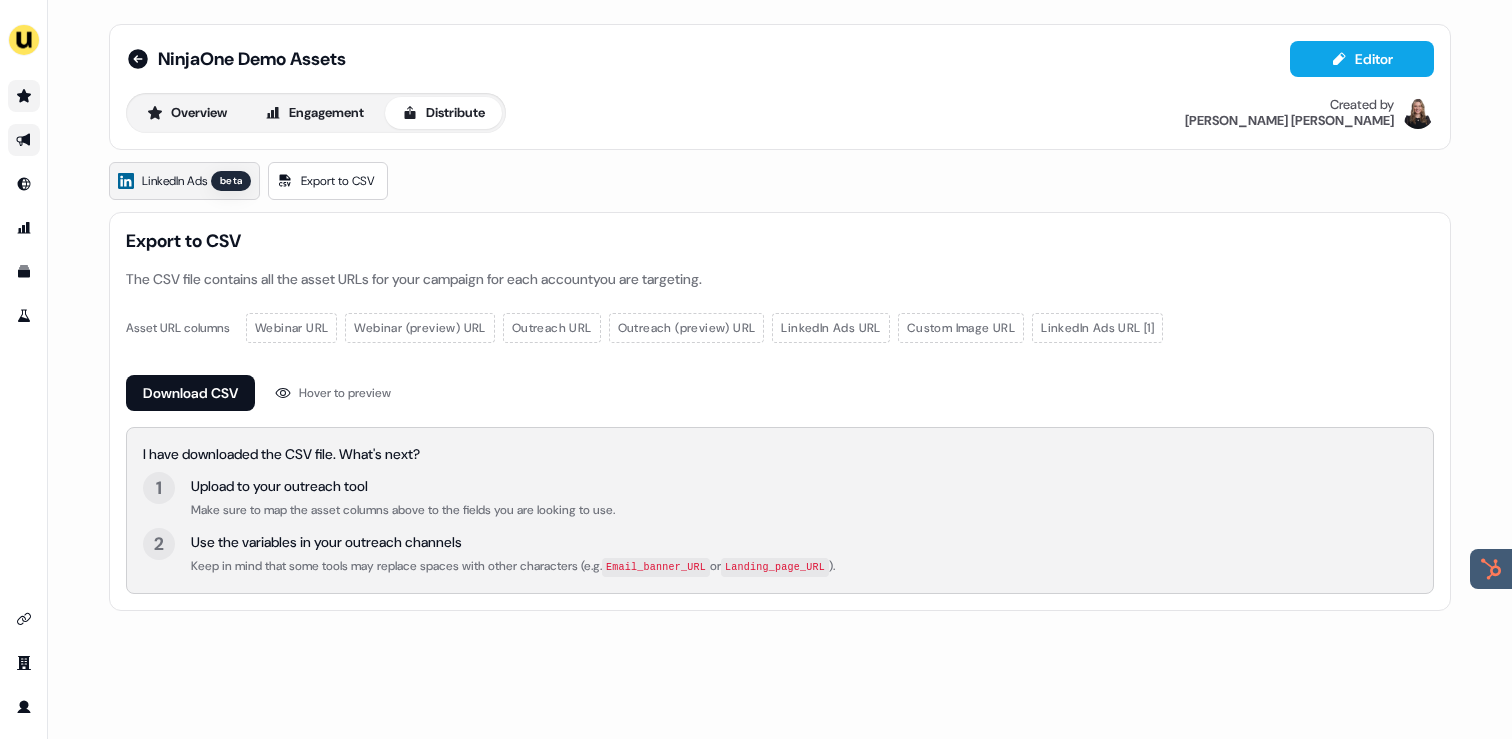 click on "LinkedIn Ads" at bounding box center [174, 181] 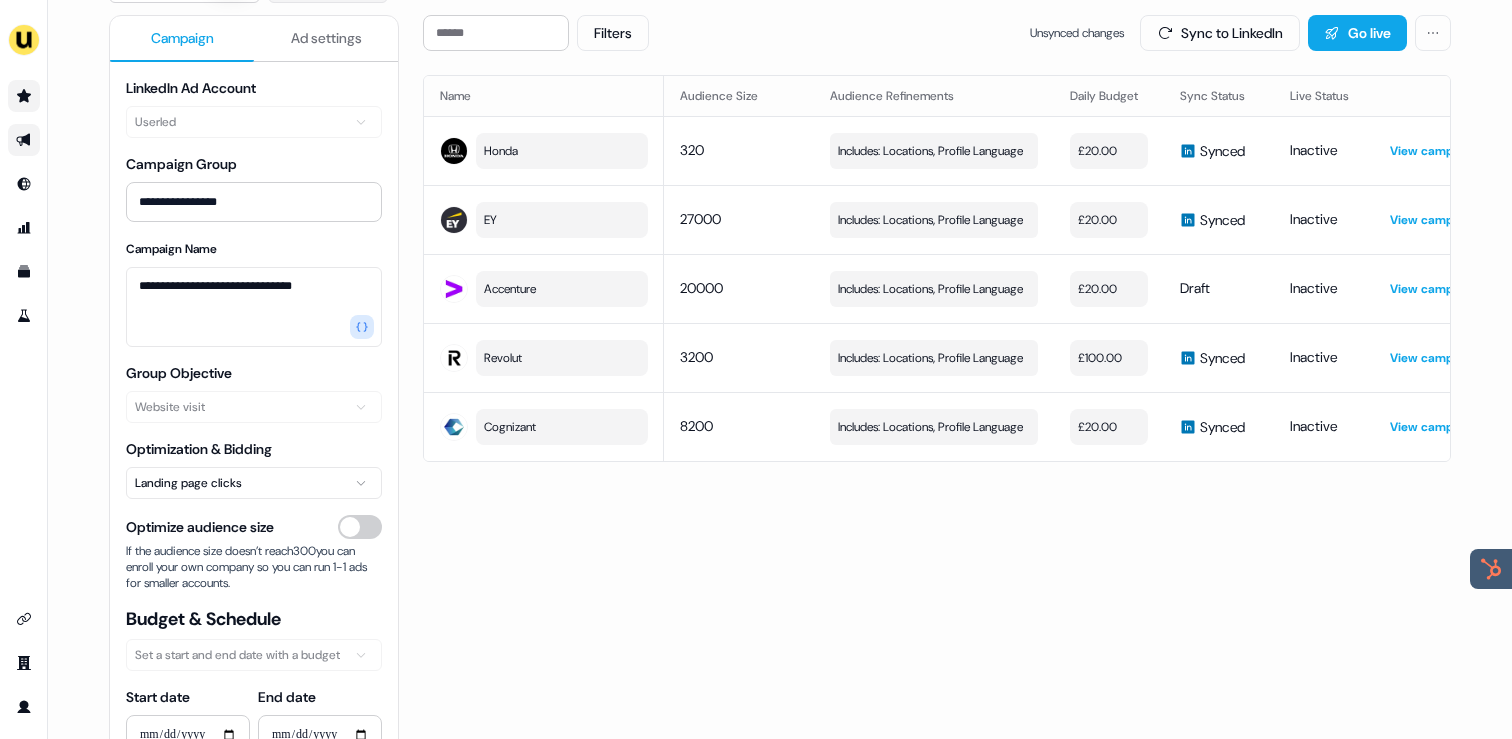 scroll, scrollTop: 200, scrollLeft: 0, axis: vertical 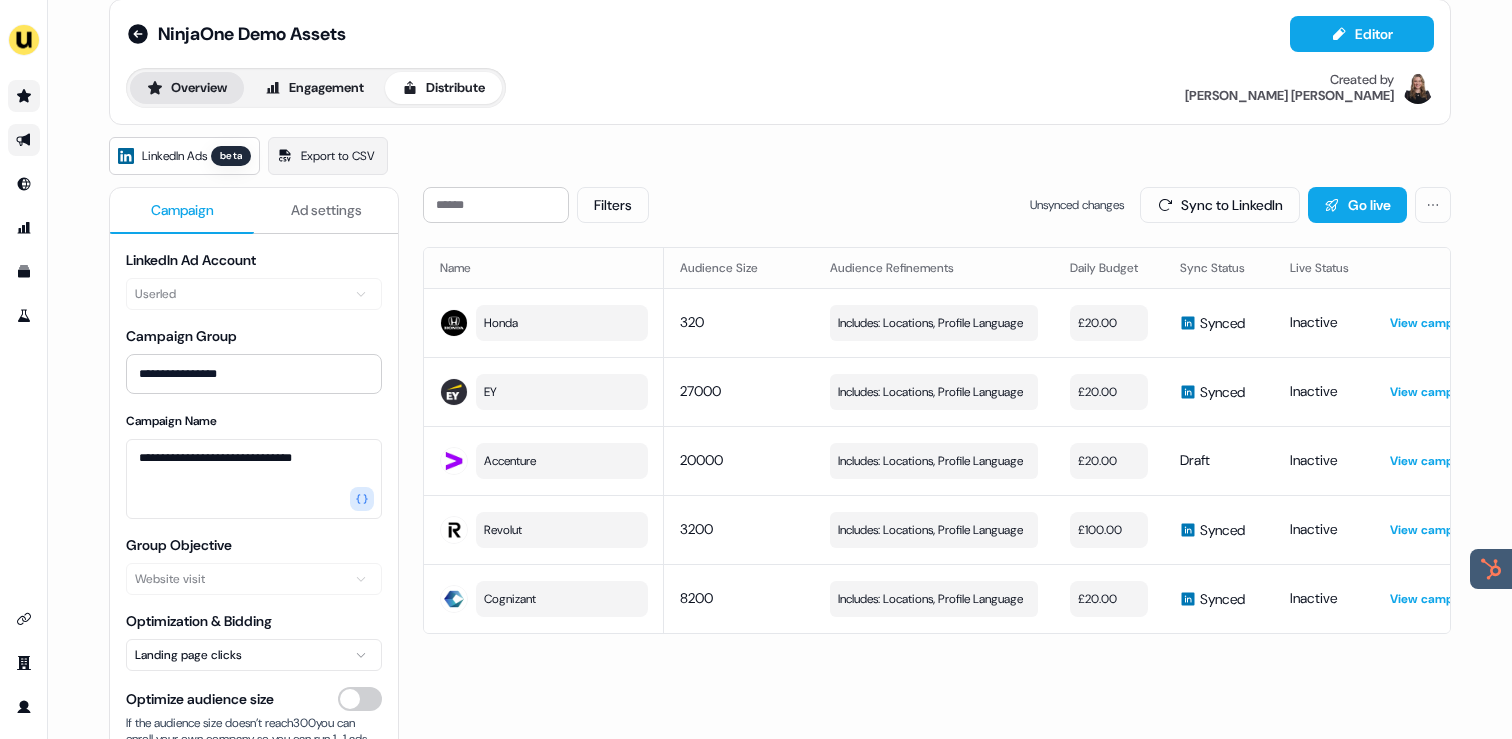 click on "Overview" at bounding box center (187, 88) 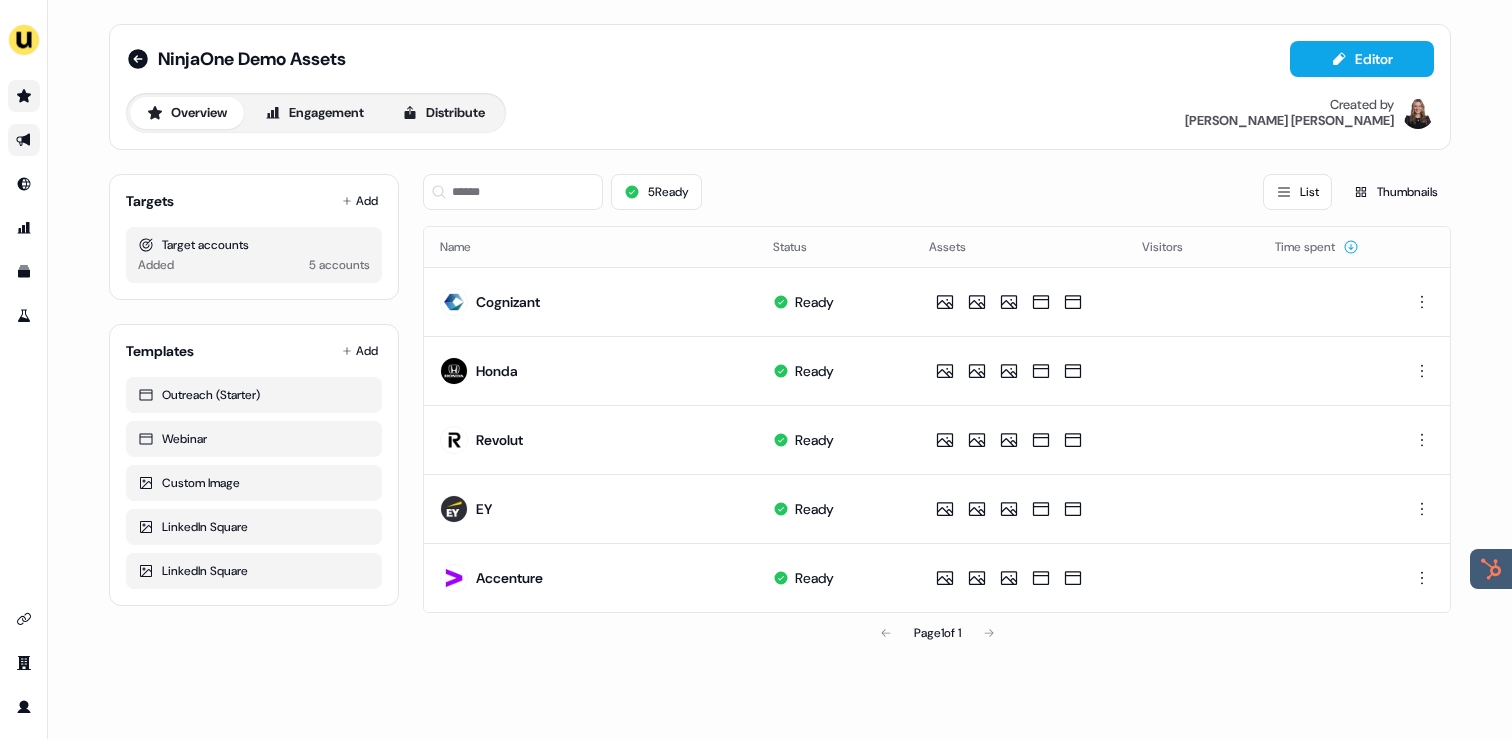 click on "NinjaOne Demo Assets Editor Overview Engagement Distribute Created by [PERSON_NAME]" at bounding box center (780, 87) 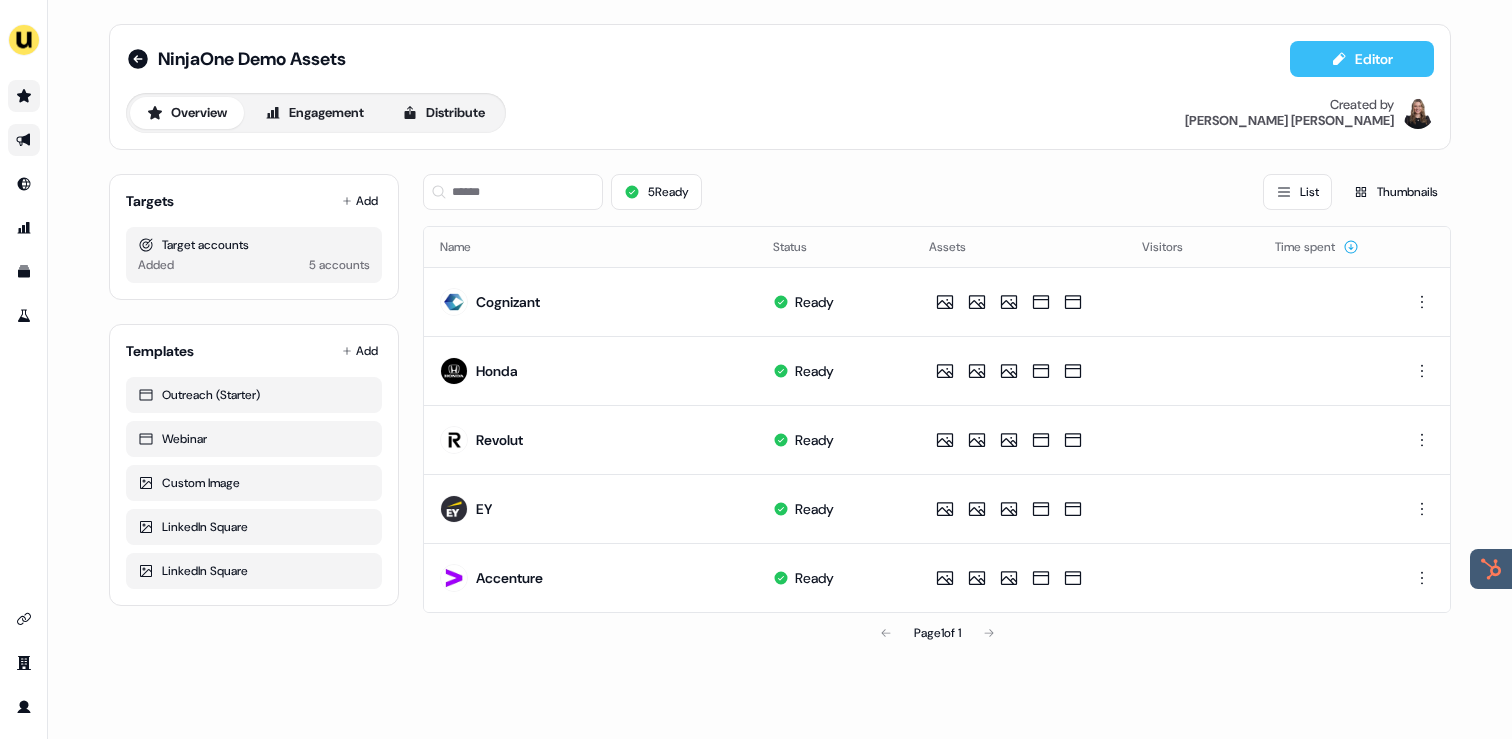 click on "Editor" at bounding box center [1362, 59] 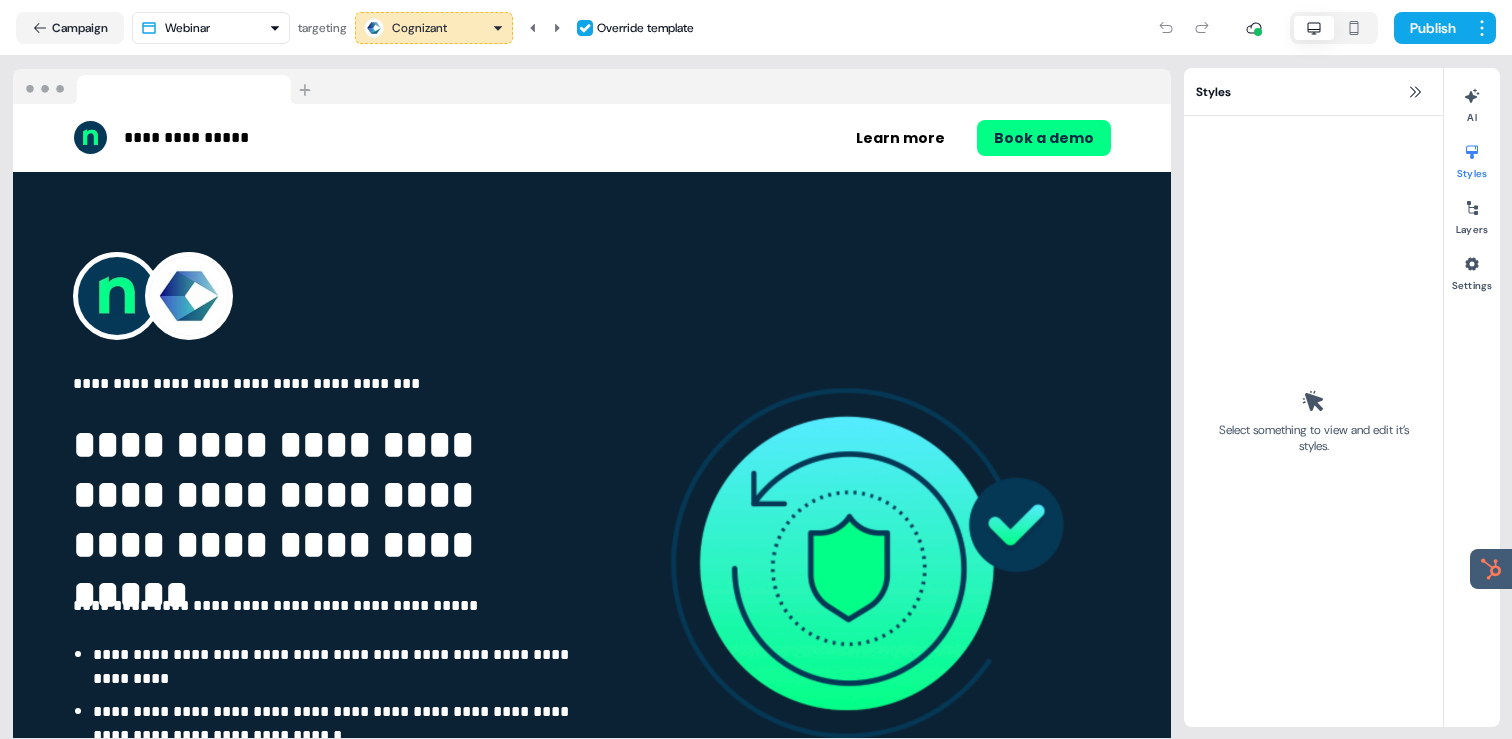 click on "**********" at bounding box center (756, 369) 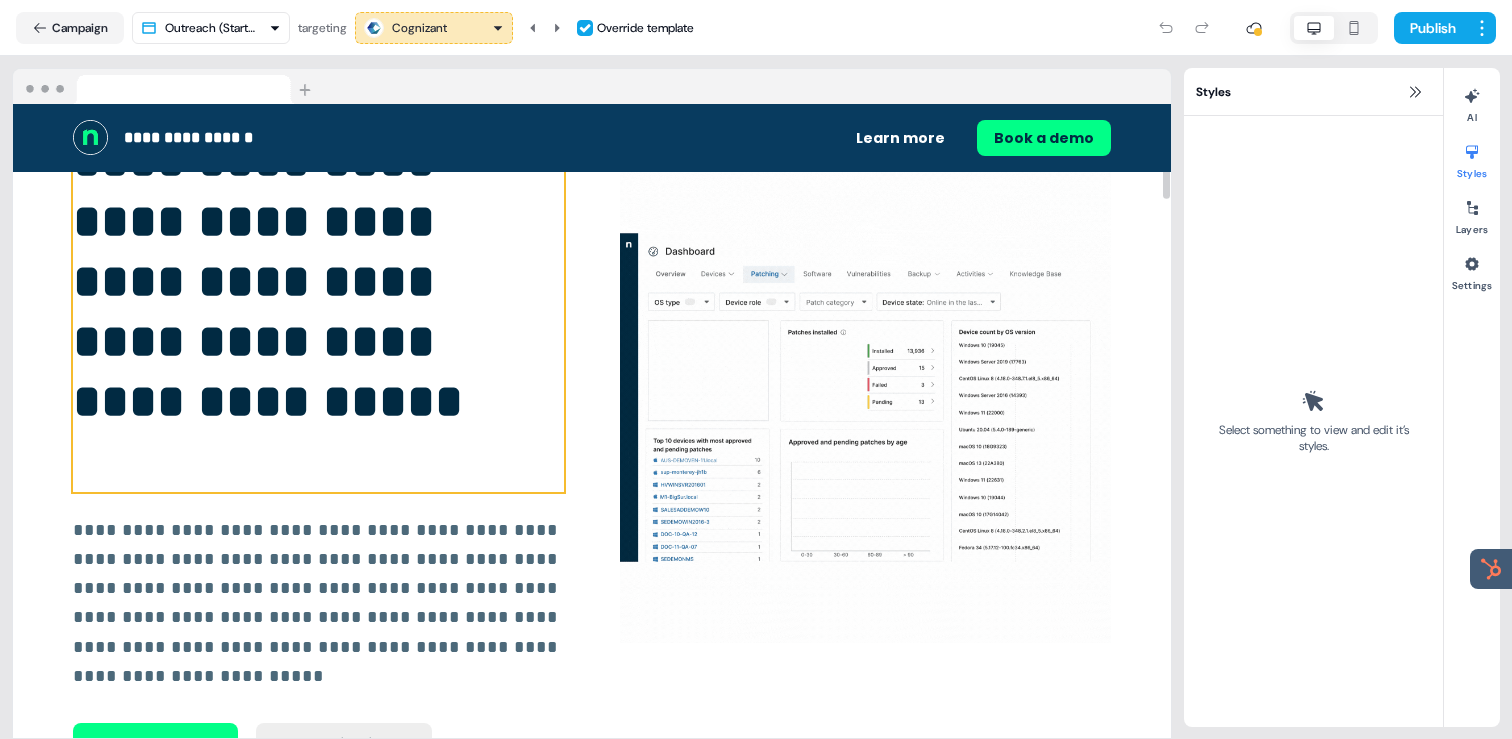 scroll, scrollTop: 35, scrollLeft: 0, axis: vertical 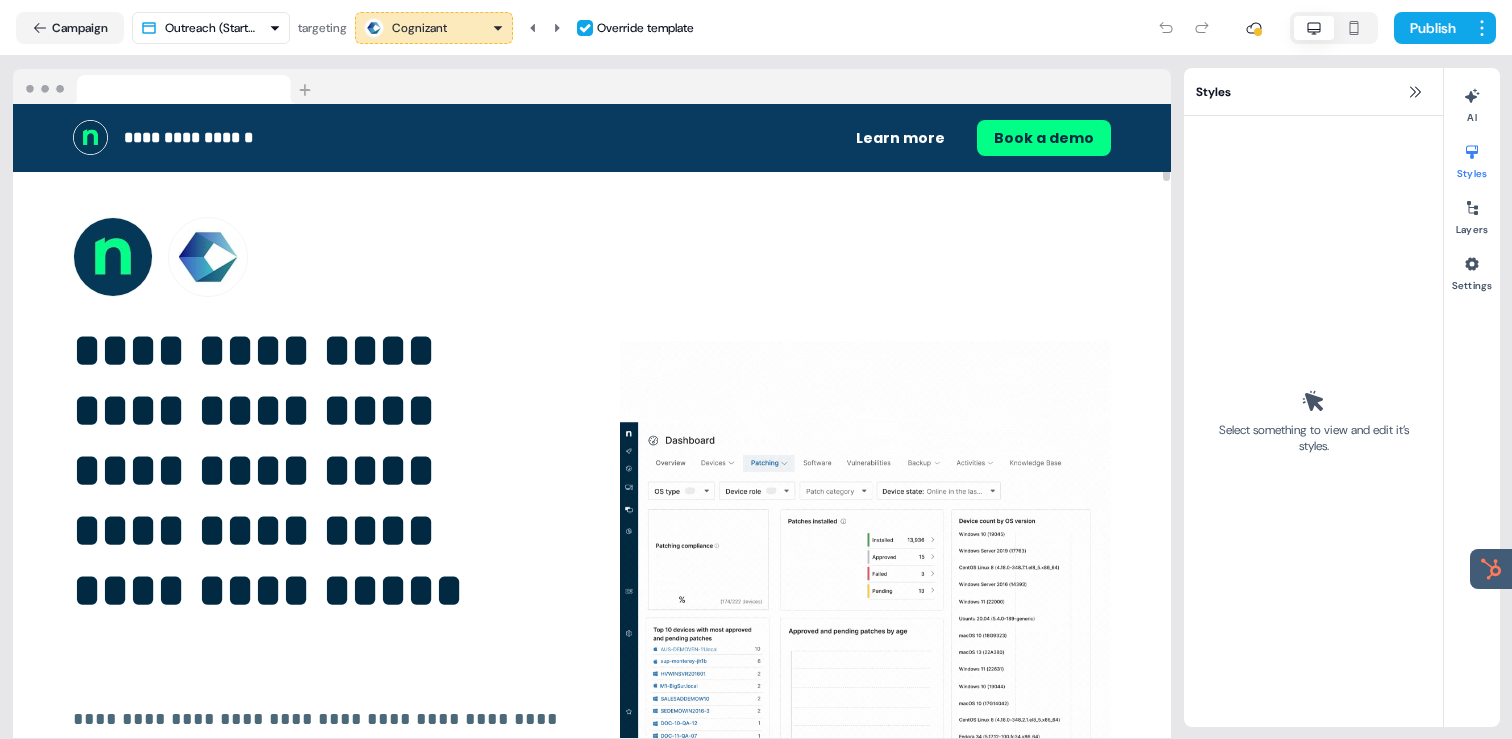 click on "**********" at bounding box center [756, 369] 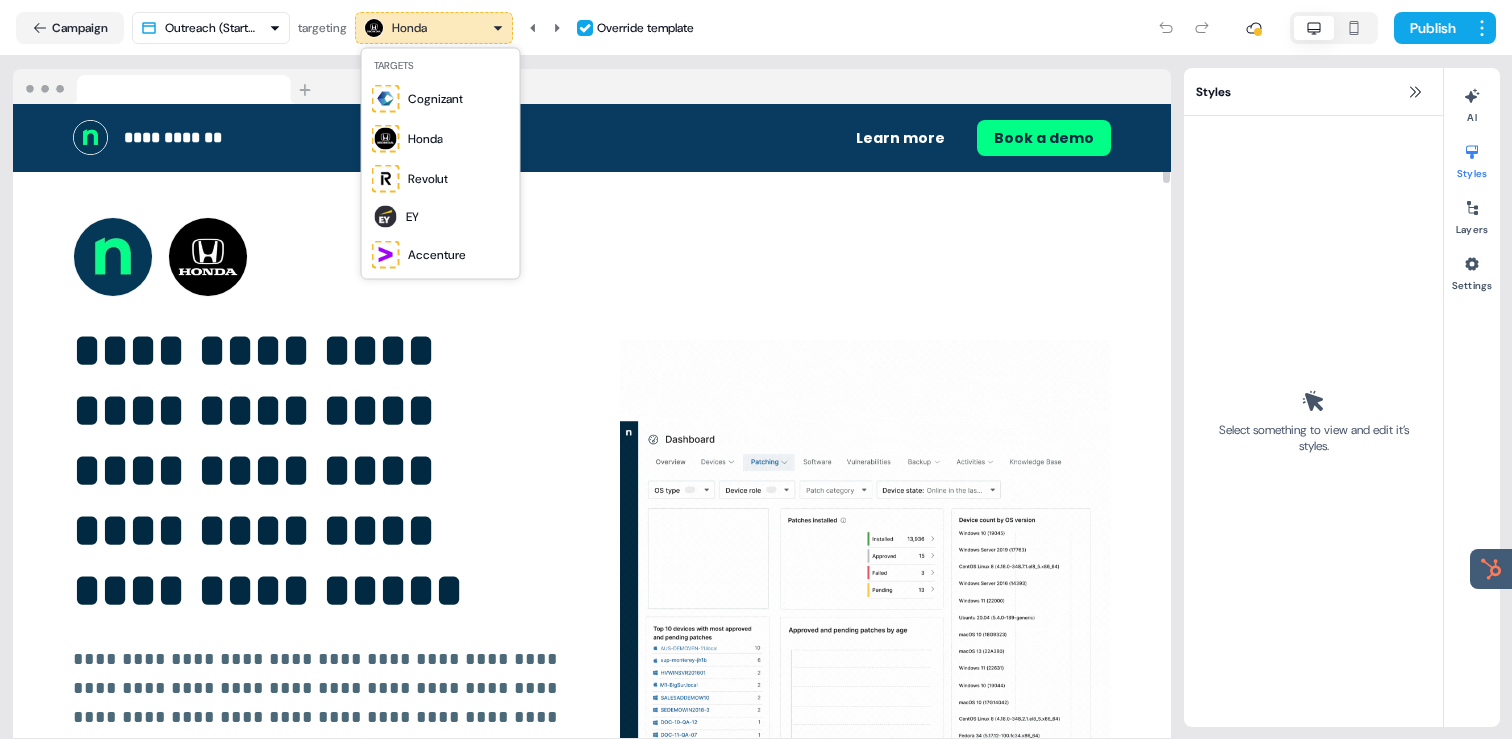 click on "**********" at bounding box center [756, 369] 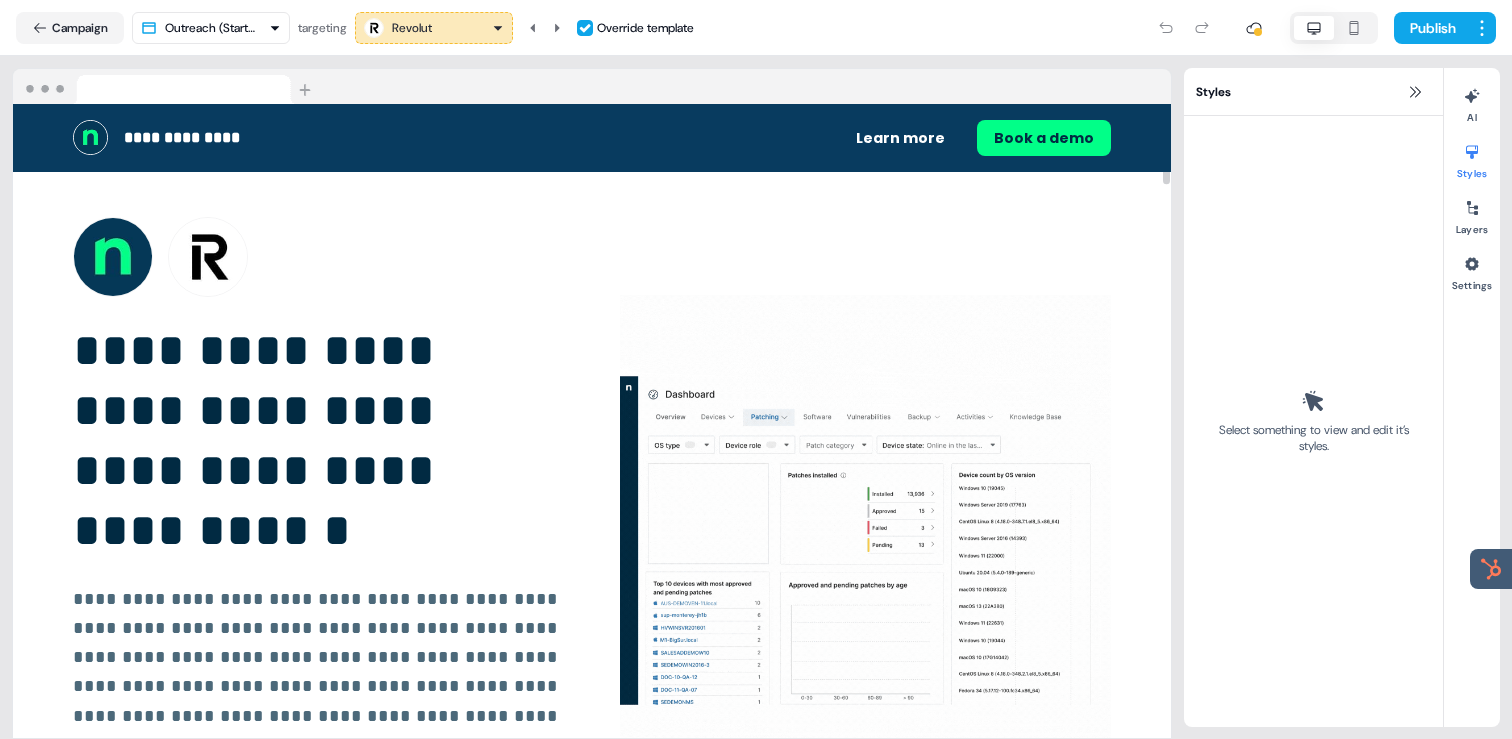 click on "**********" at bounding box center [756, 369] 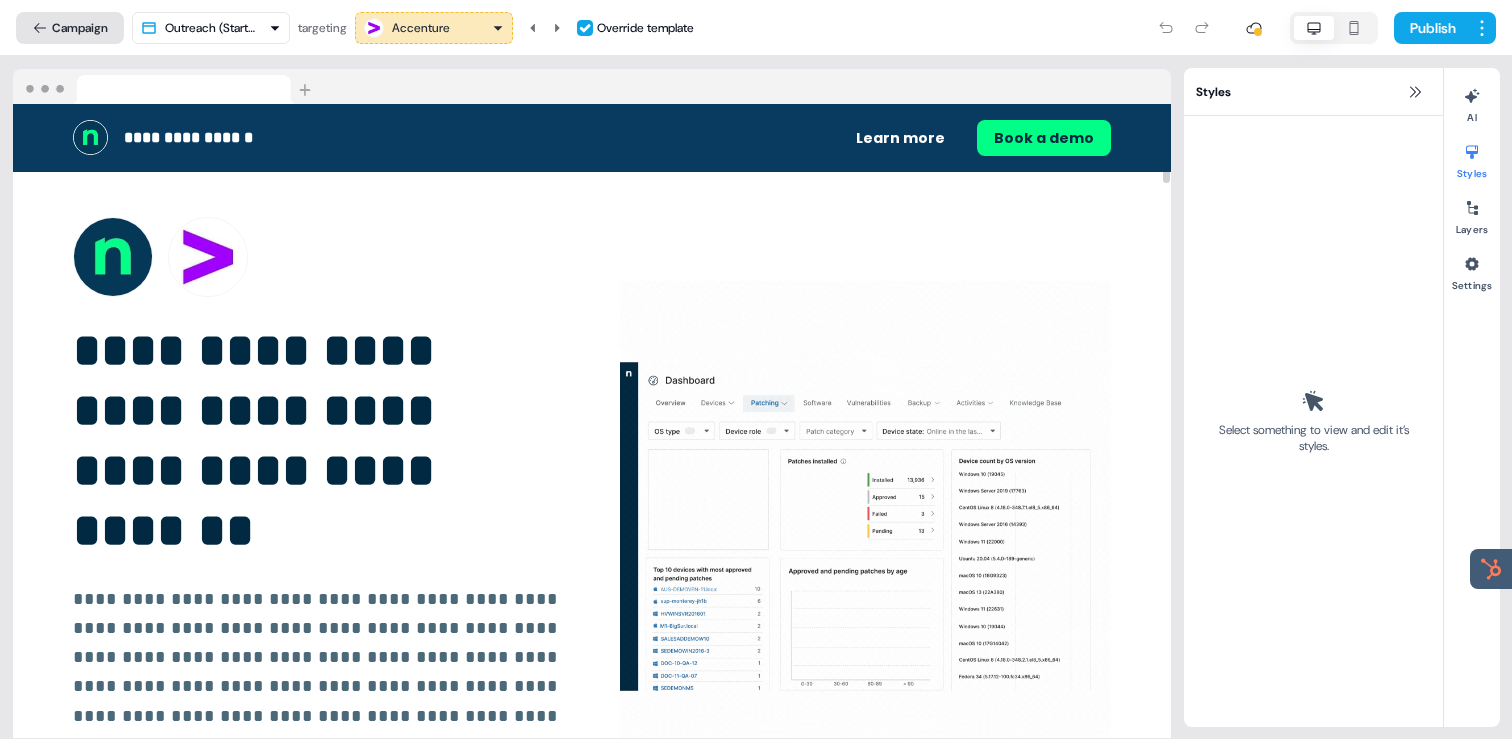 click on "Campaign" at bounding box center [70, 28] 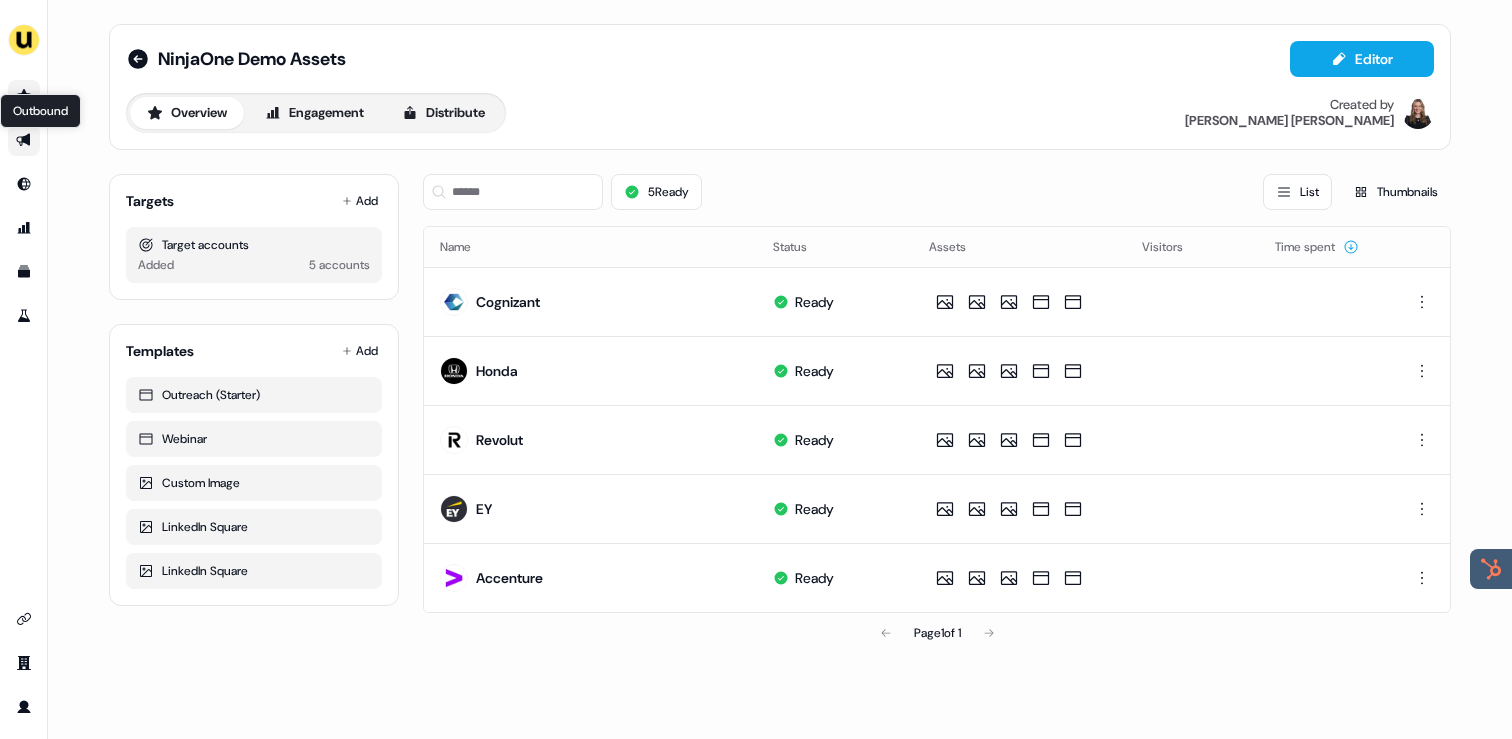 click 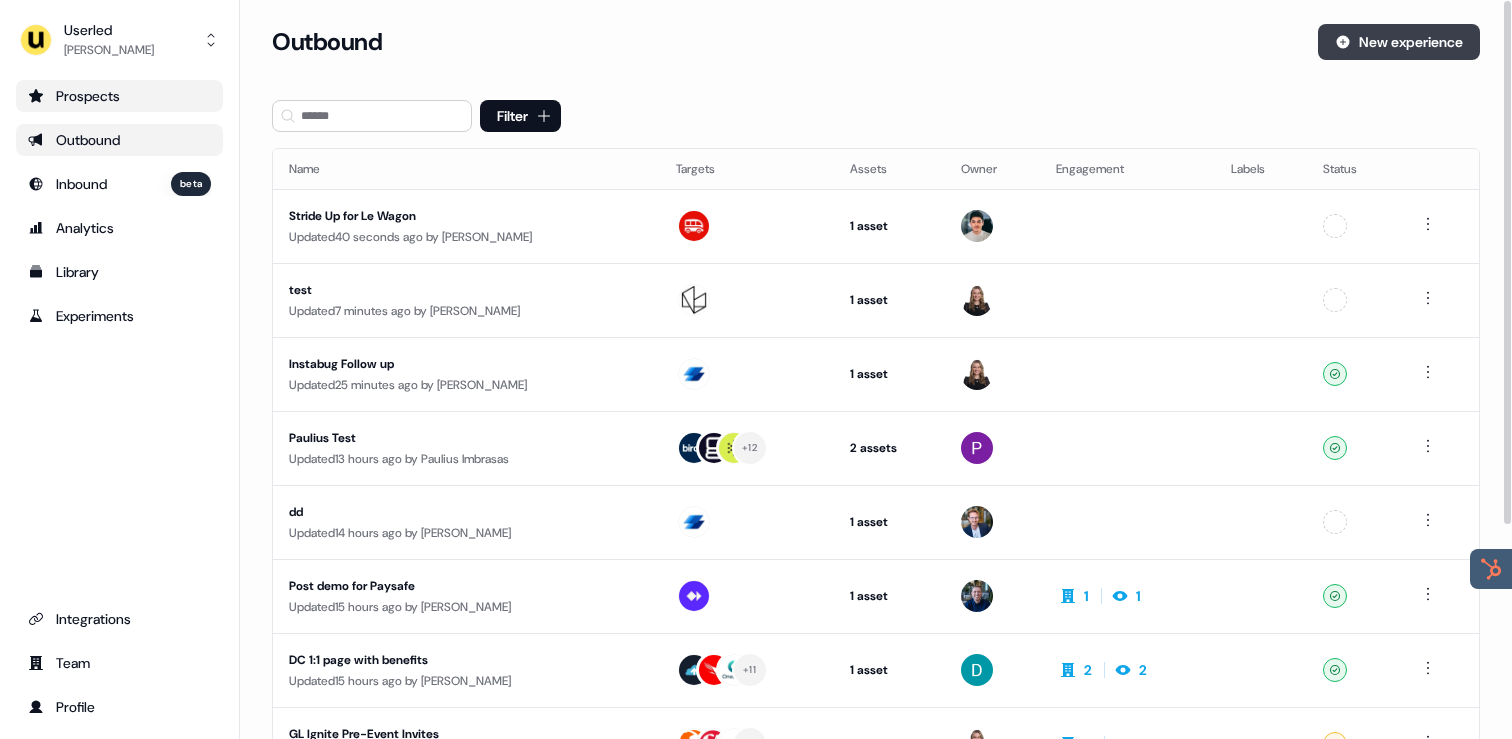 click on "New experience" at bounding box center [1399, 42] 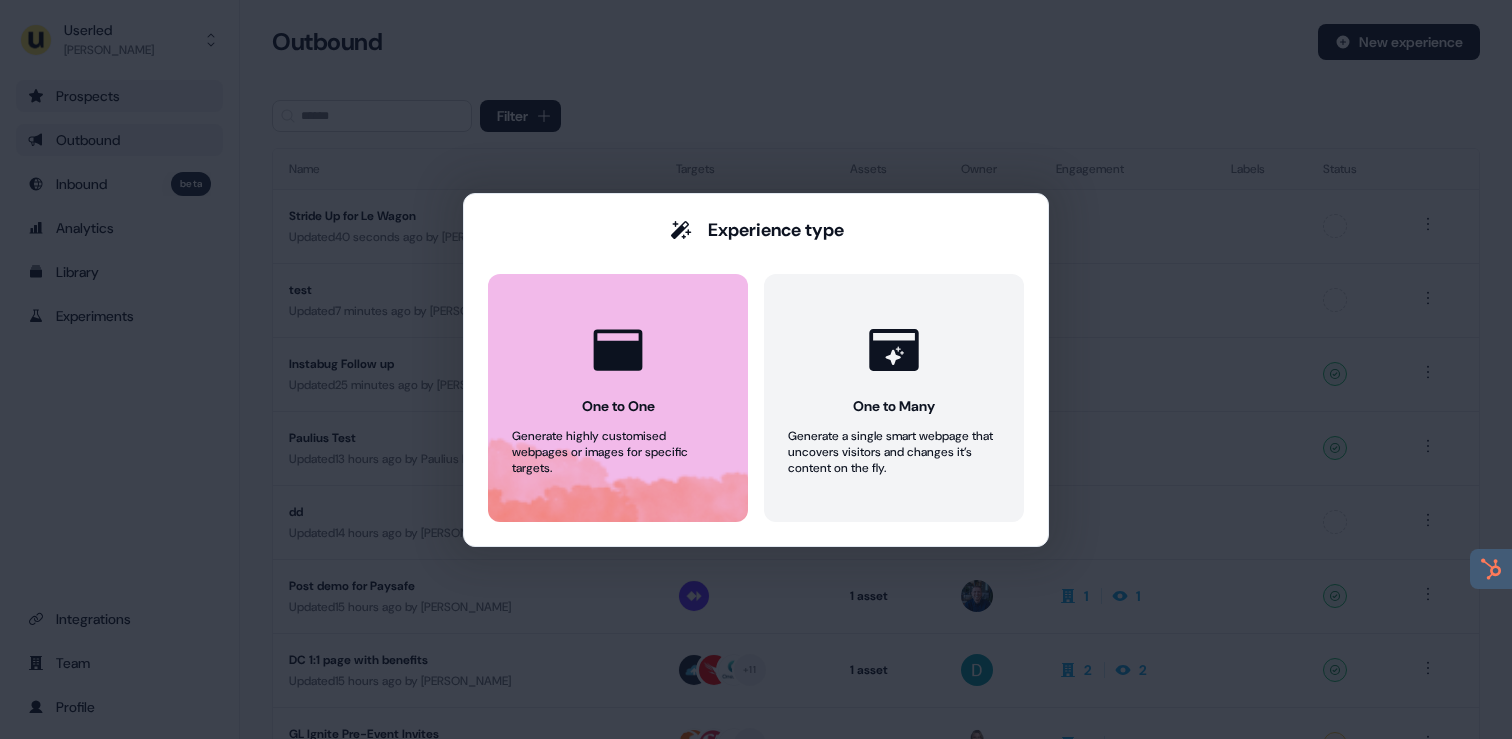 click 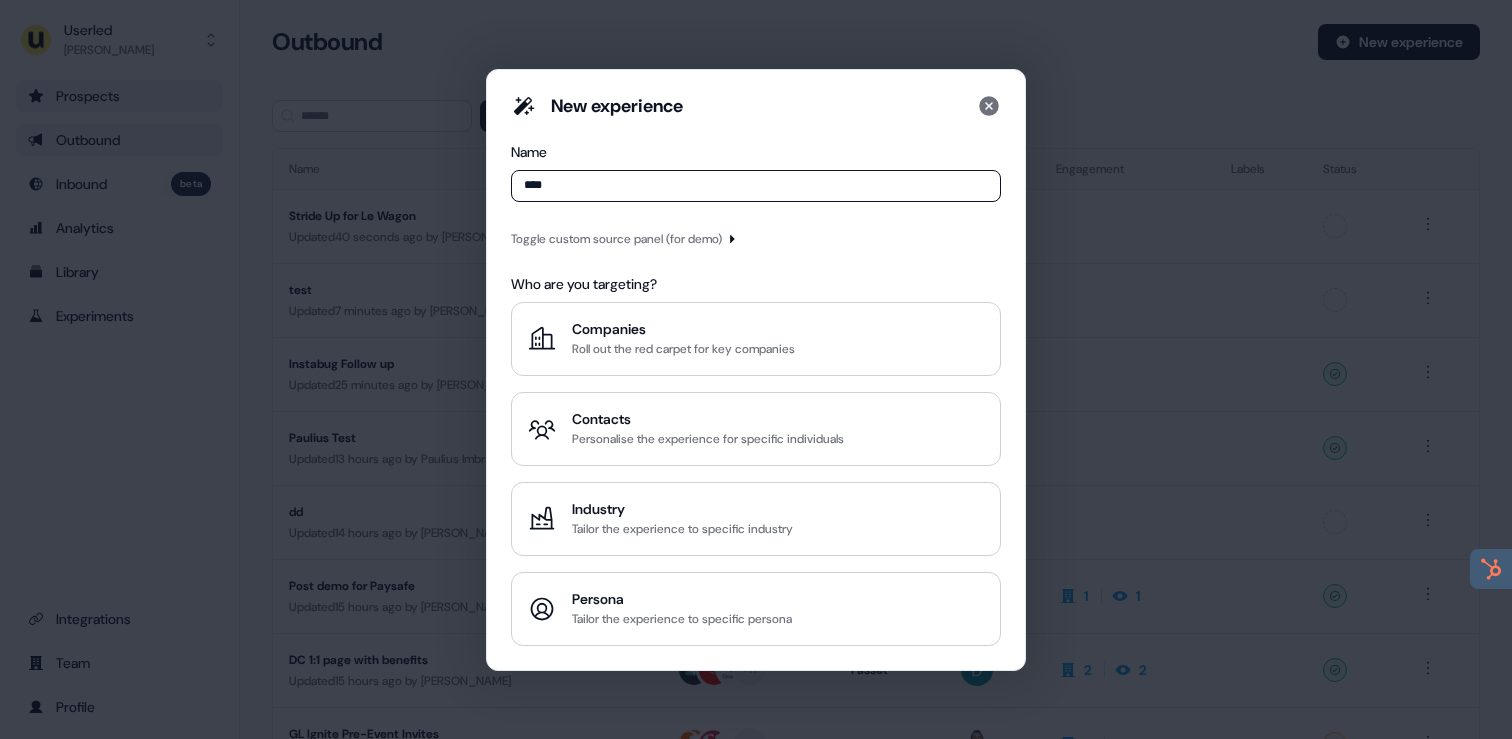 type on "****" 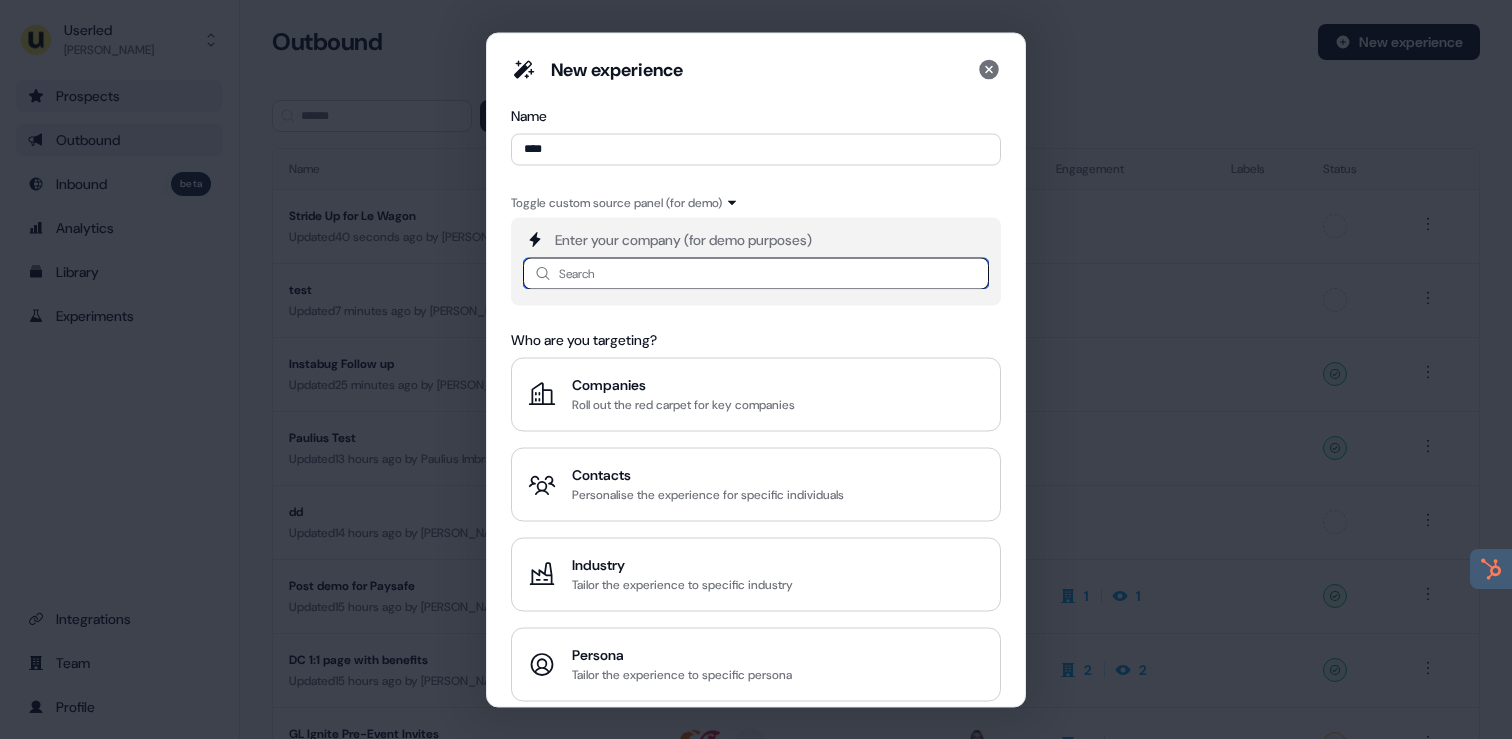 click at bounding box center (756, 273) 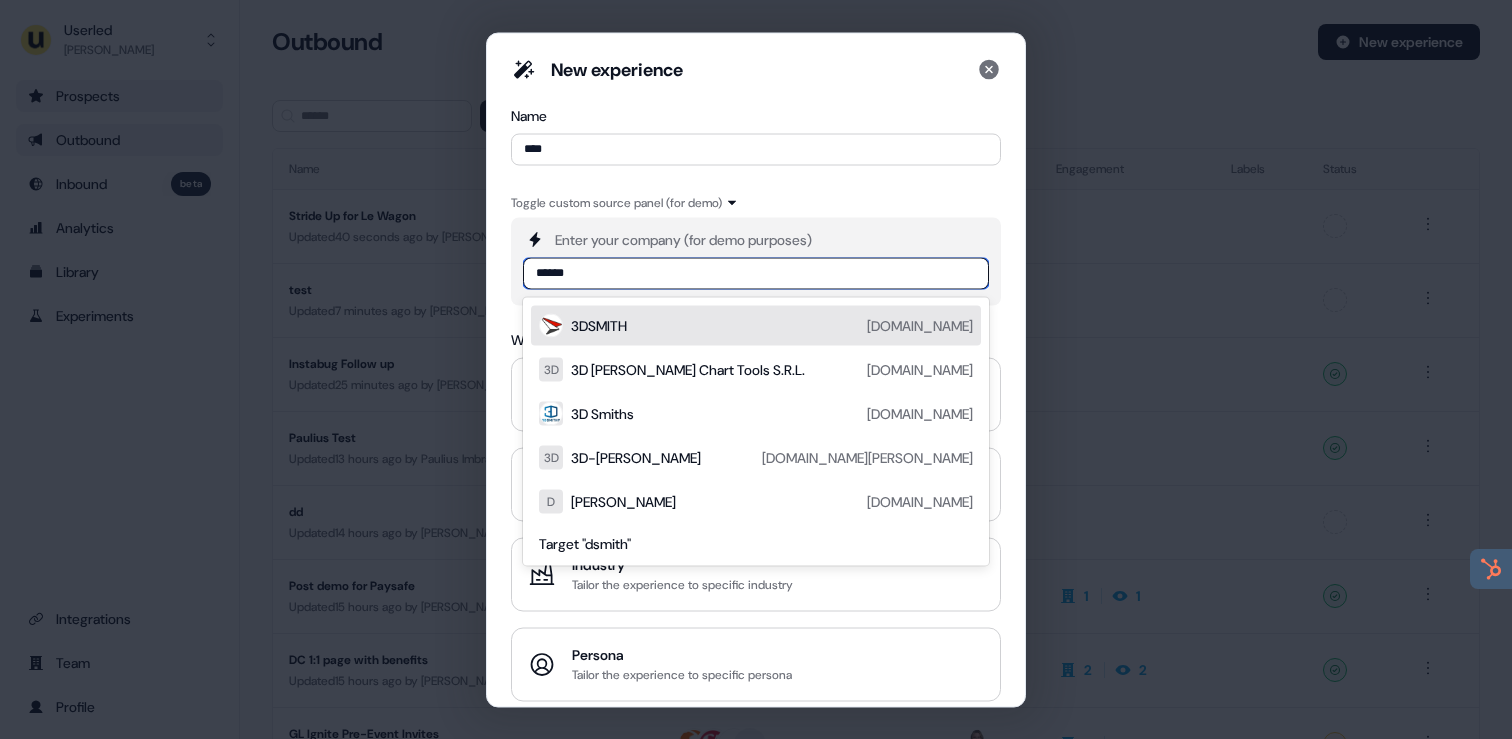 click on "******" at bounding box center [756, 273] 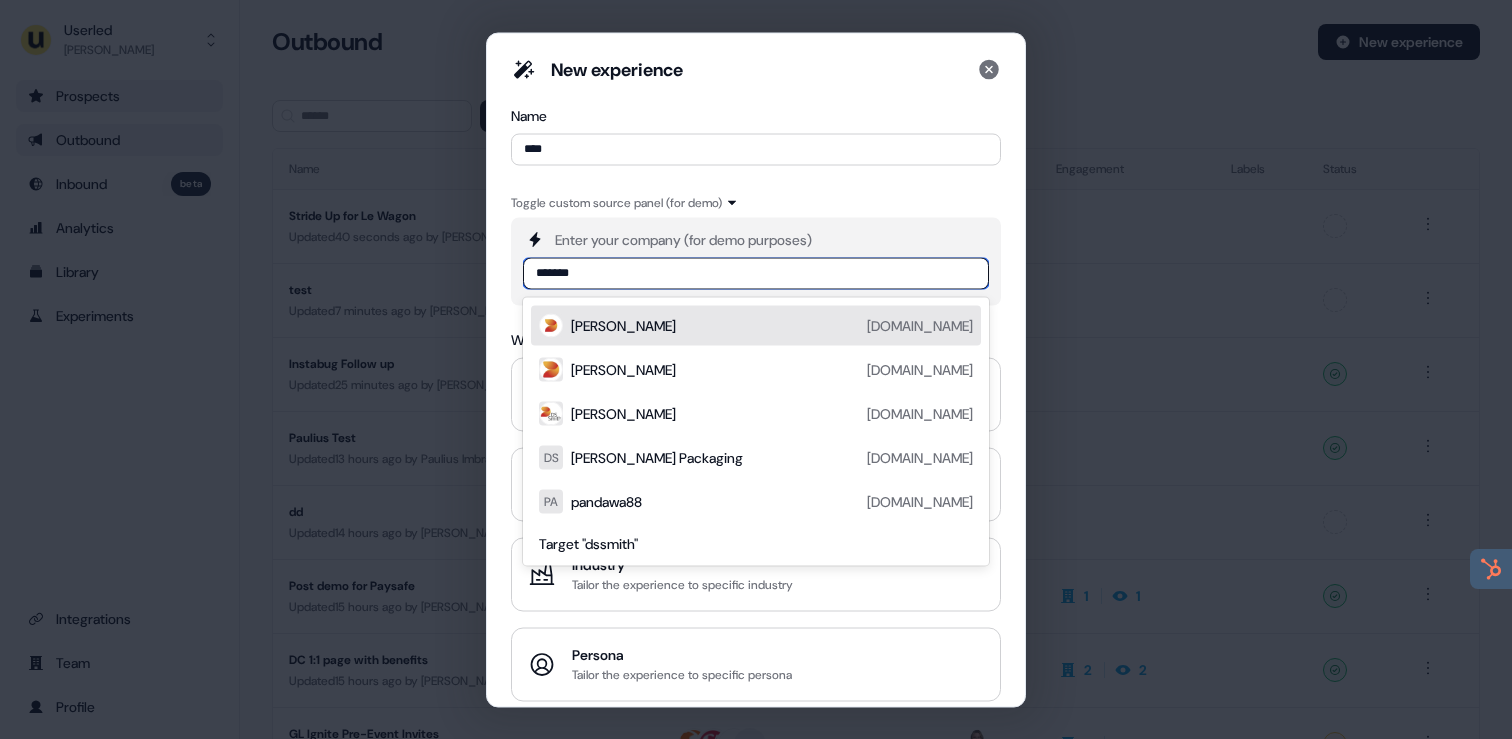 click on "[PERSON_NAME] [DOMAIN_NAME]" at bounding box center (772, 325) 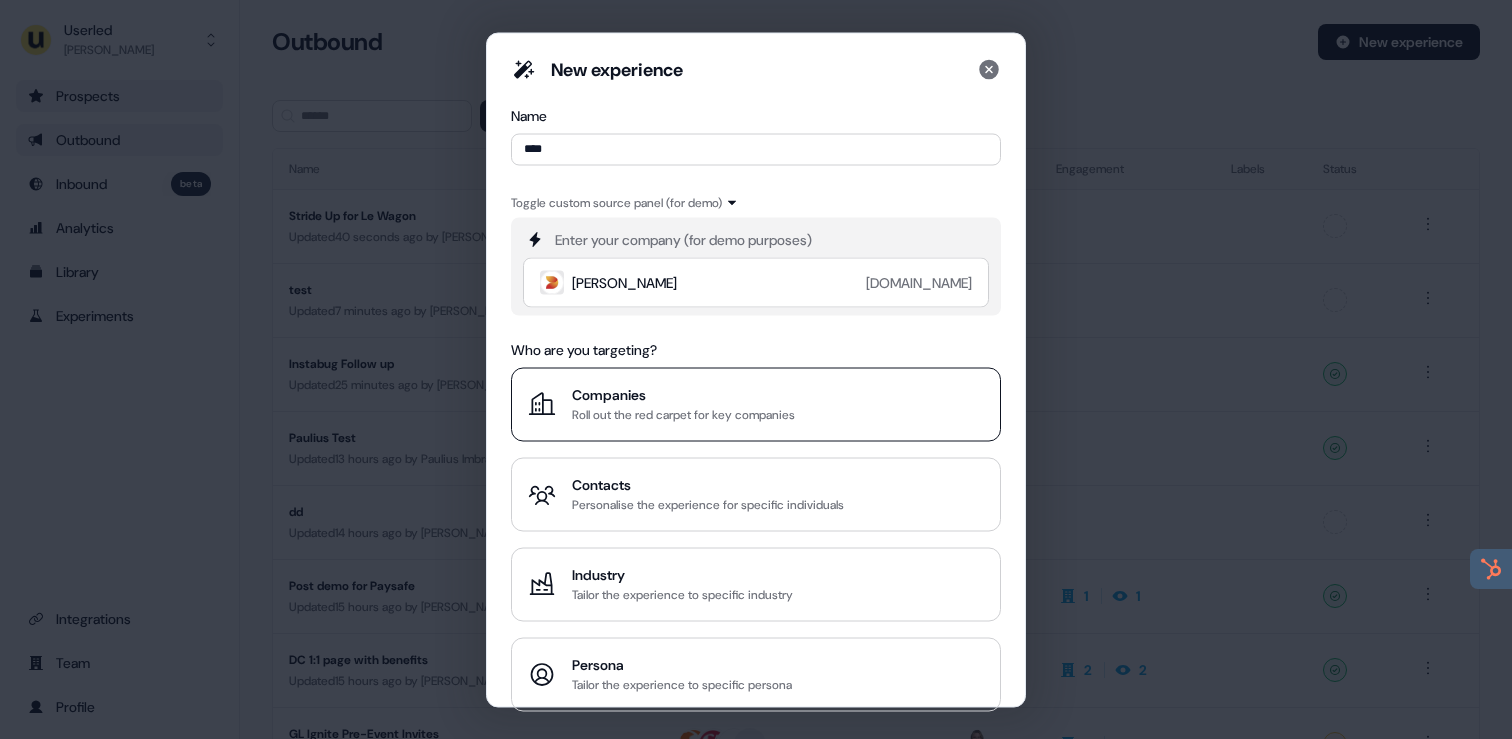 click on "Roll out the red carpet for key companies" at bounding box center [683, 414] 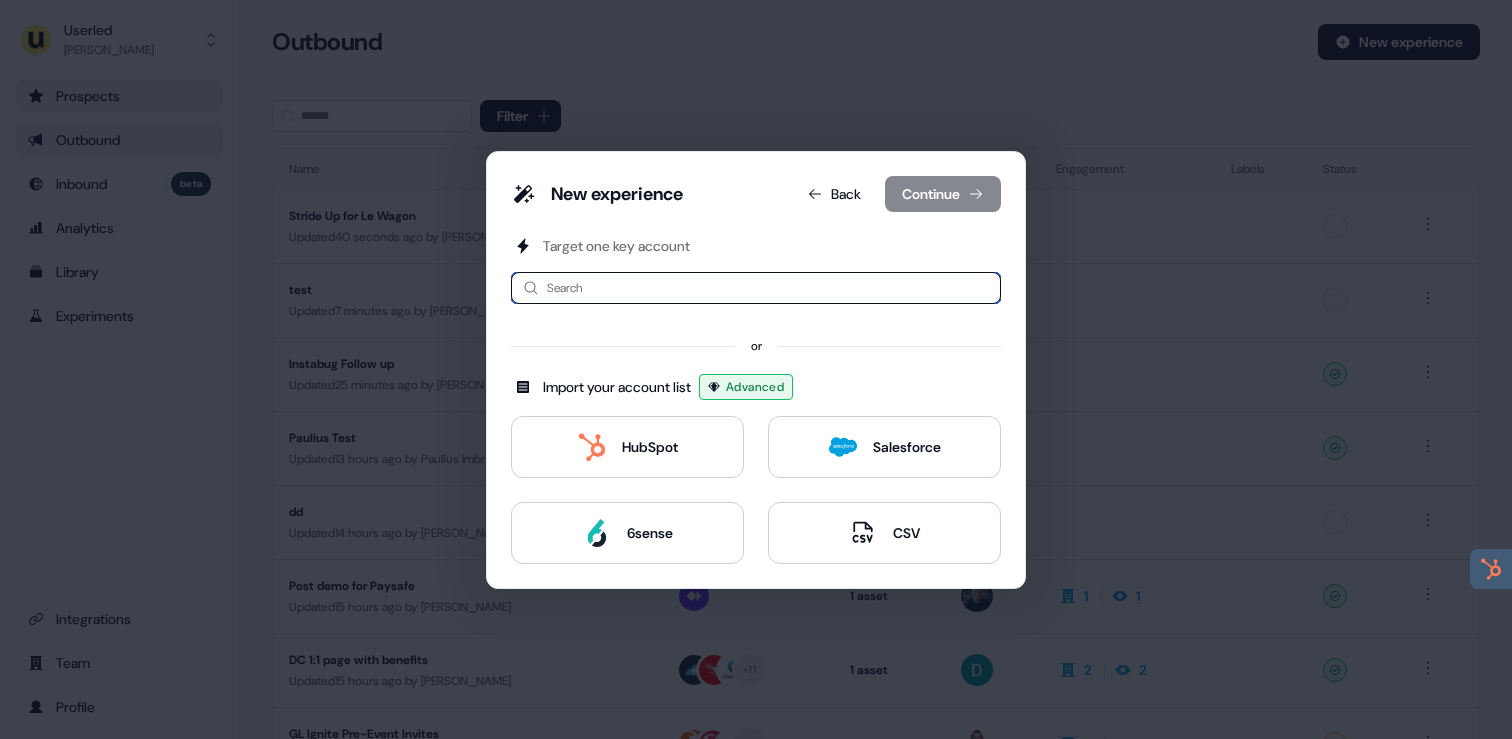 click at bounding box center [756, 288] 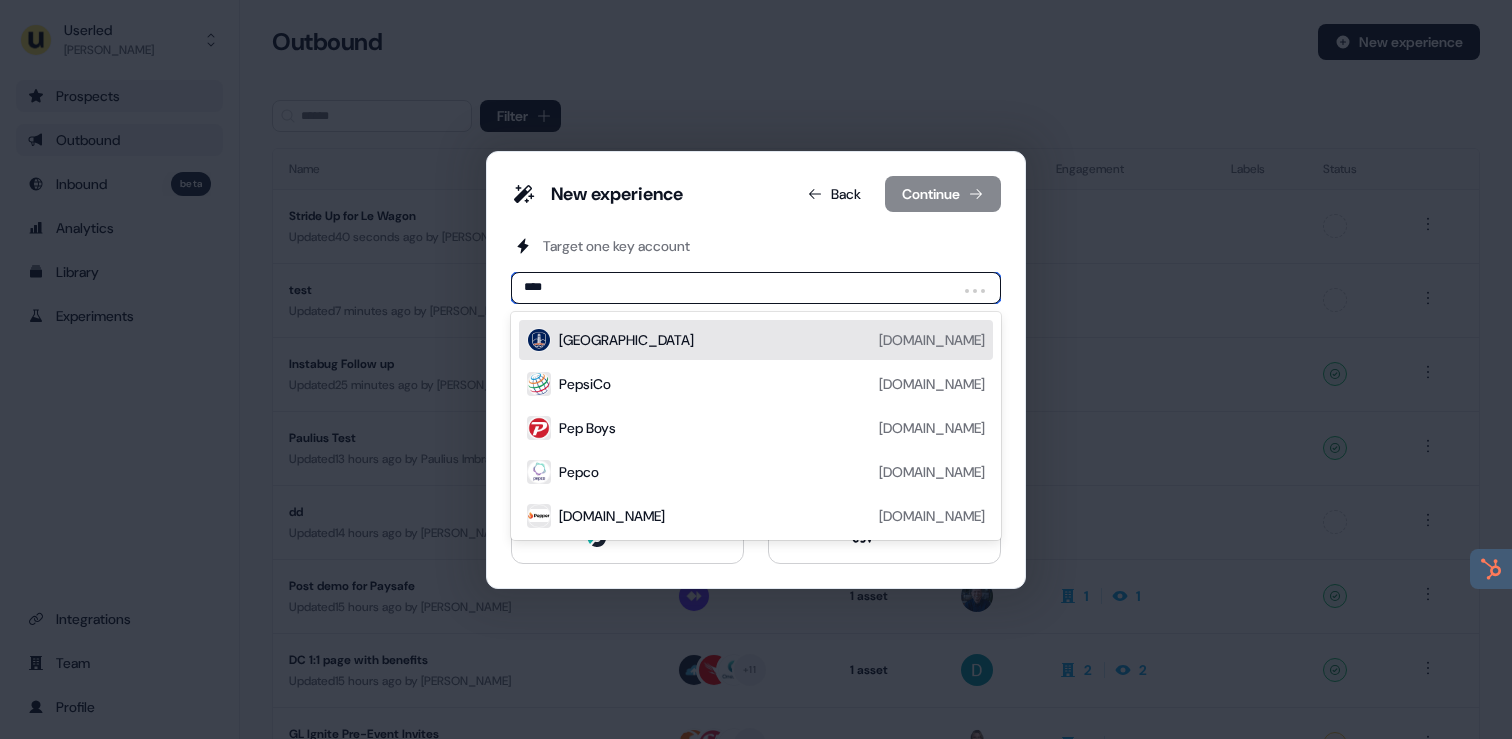 type on "*****" 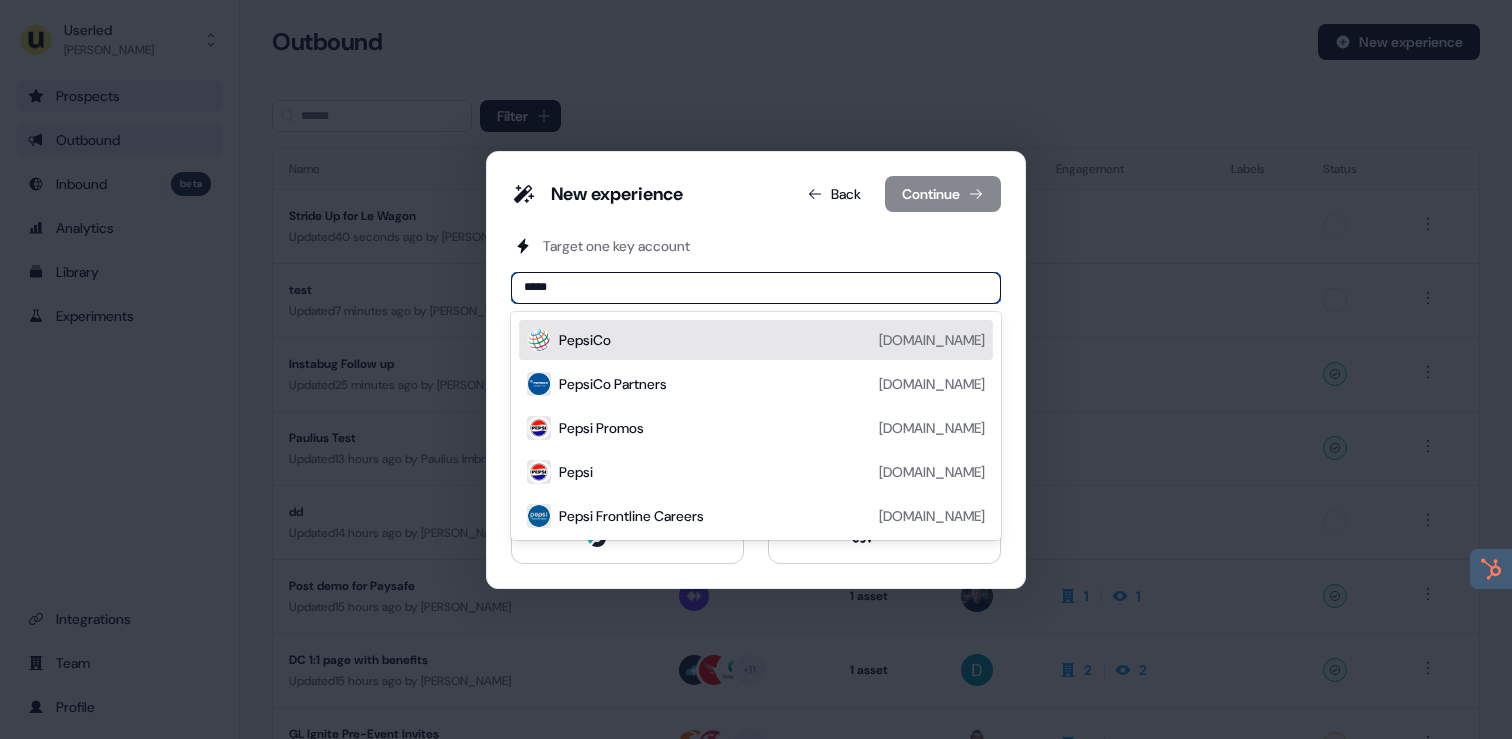 click on "PepsiCo [DOMAIN_NAME]" at bounding box center [772, 340] 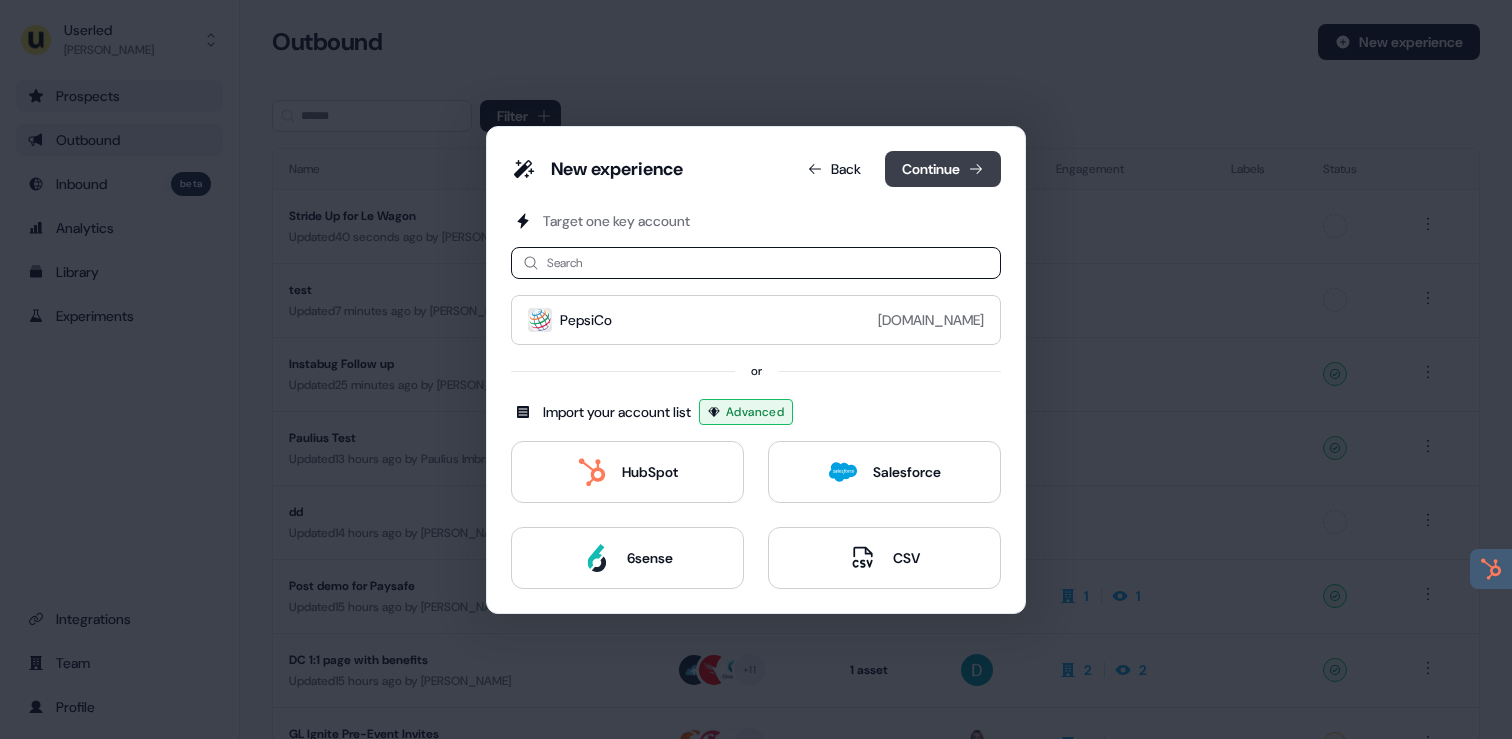 click on "Continue" at bounding box center (943, 169) 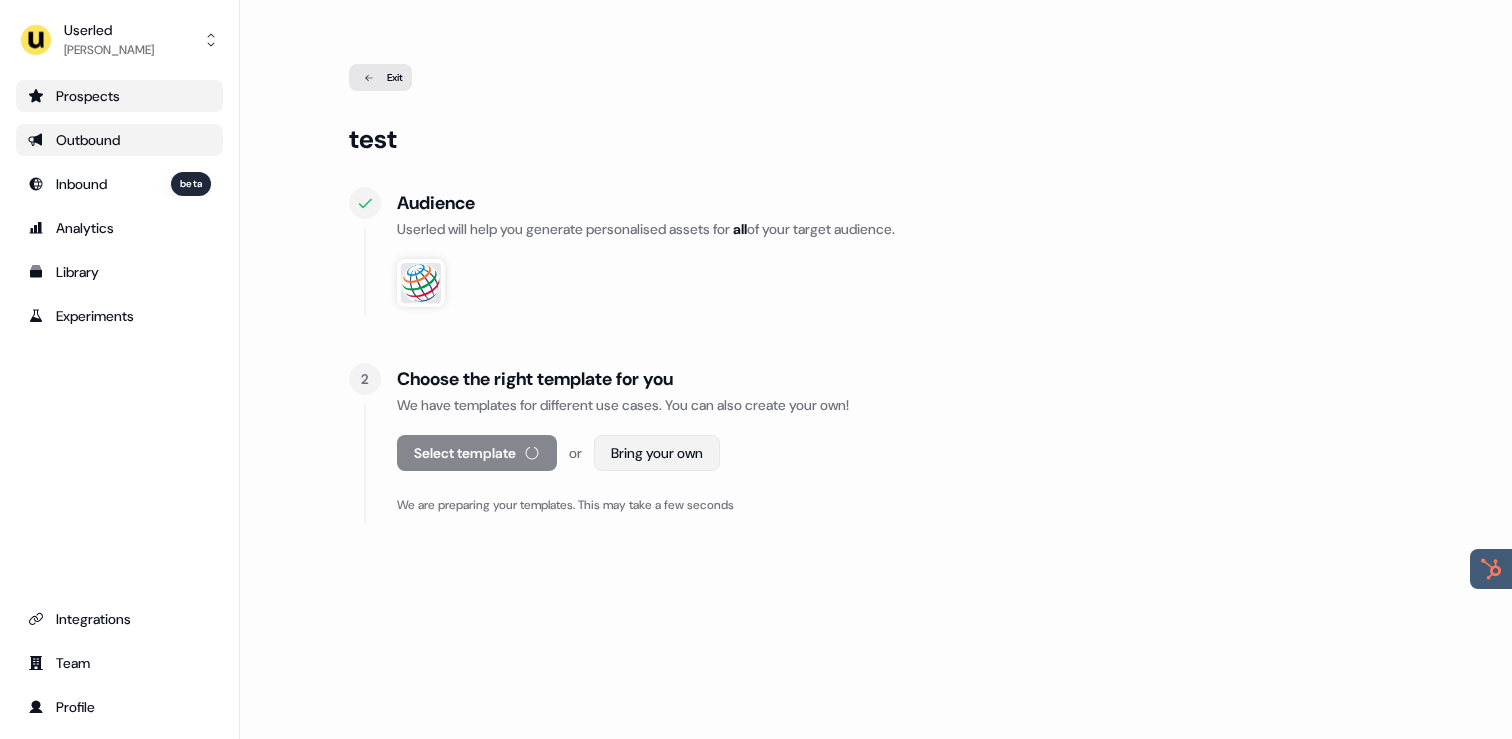 click on "For the best experience switch devices to a bigger screen. Go to [DOMAIN_NAME] Userled [PERSON_NAME] Prospects Outbound Inbound beta Analytics Library Experiments Integrations Team Profile Loading... Exit test Audience Userled will help you generate personalised assets for   all  of your target audience. 2 Choose the right template for you We have templates for different use cases. You can also create your own! Select template or Bring your own We are preparing your templates. This may take a few seconds" at bounding box center [756, 369] 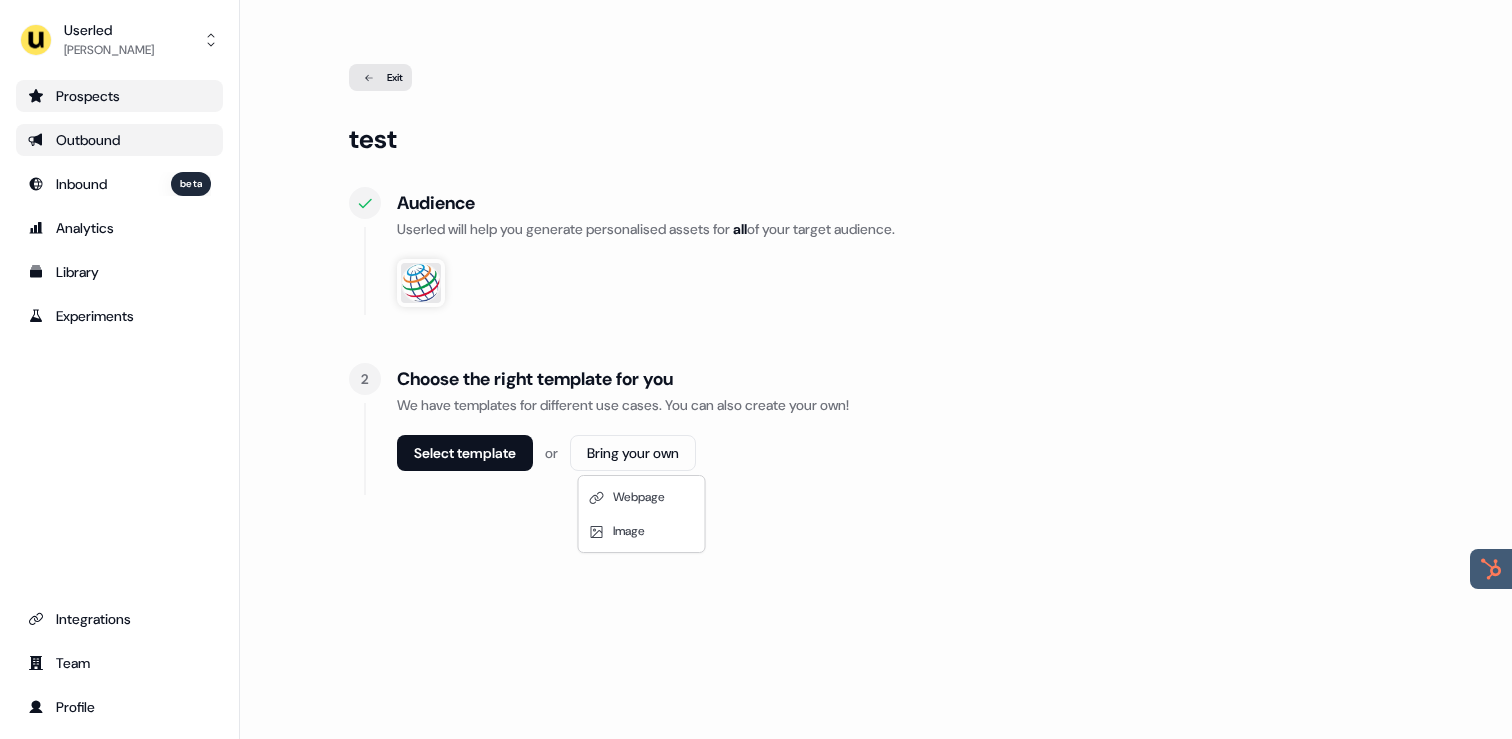 click on "For the best experience switch devices to a bigger screen. Go to [DOMAIN_NAME] Userled [PERSON_NAME] Prospects Outbound Inbound beta Analytics Library Experiments Integrations Team Profile Loading... Exit test Audience Userled will help you generate personalised assets for   all  of your target audience. 2 Choose the right template for you We have templates for different use cases. You can also create your own! Select template or Bring your own Webpage Image" at bounding box center (756, 369) 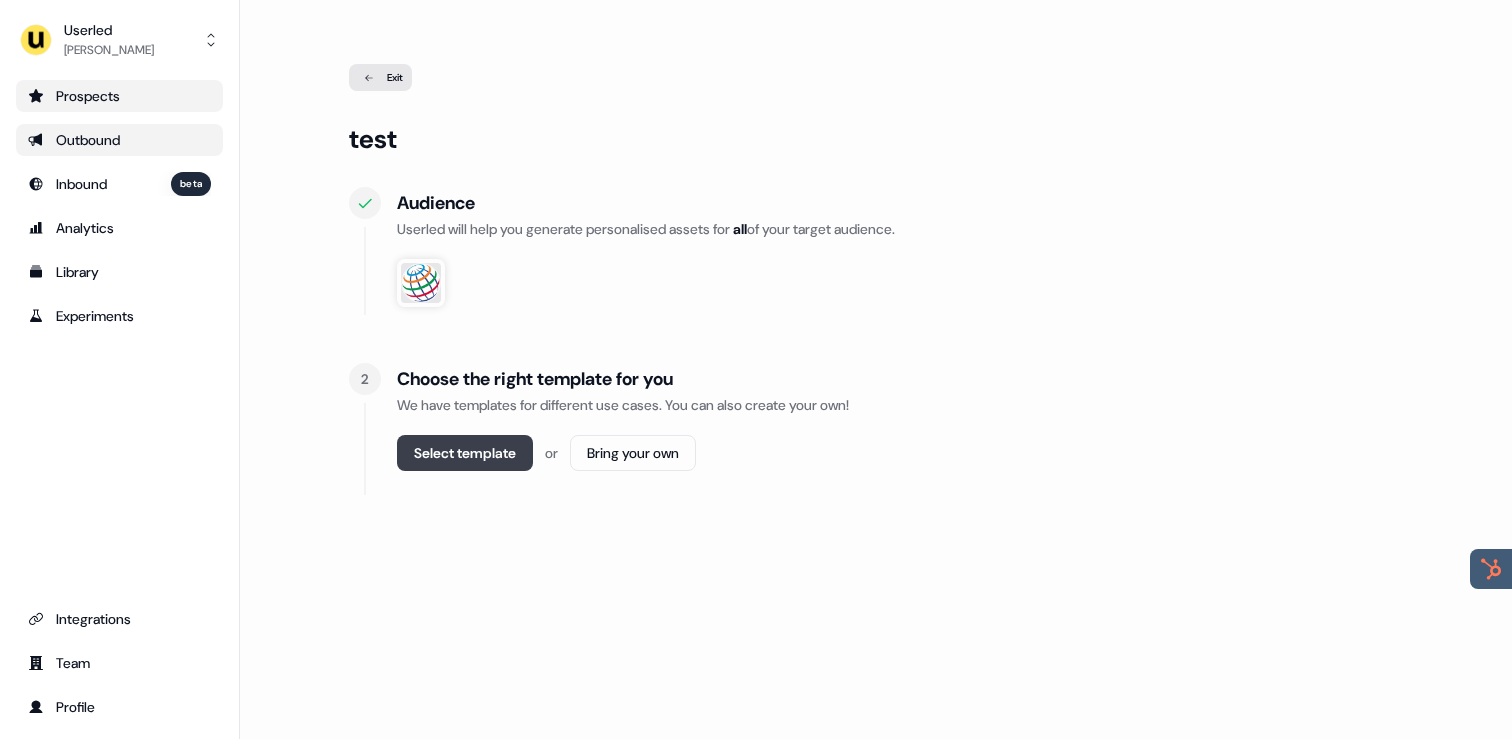 click on "Select template" at bounding box center (465, 453) 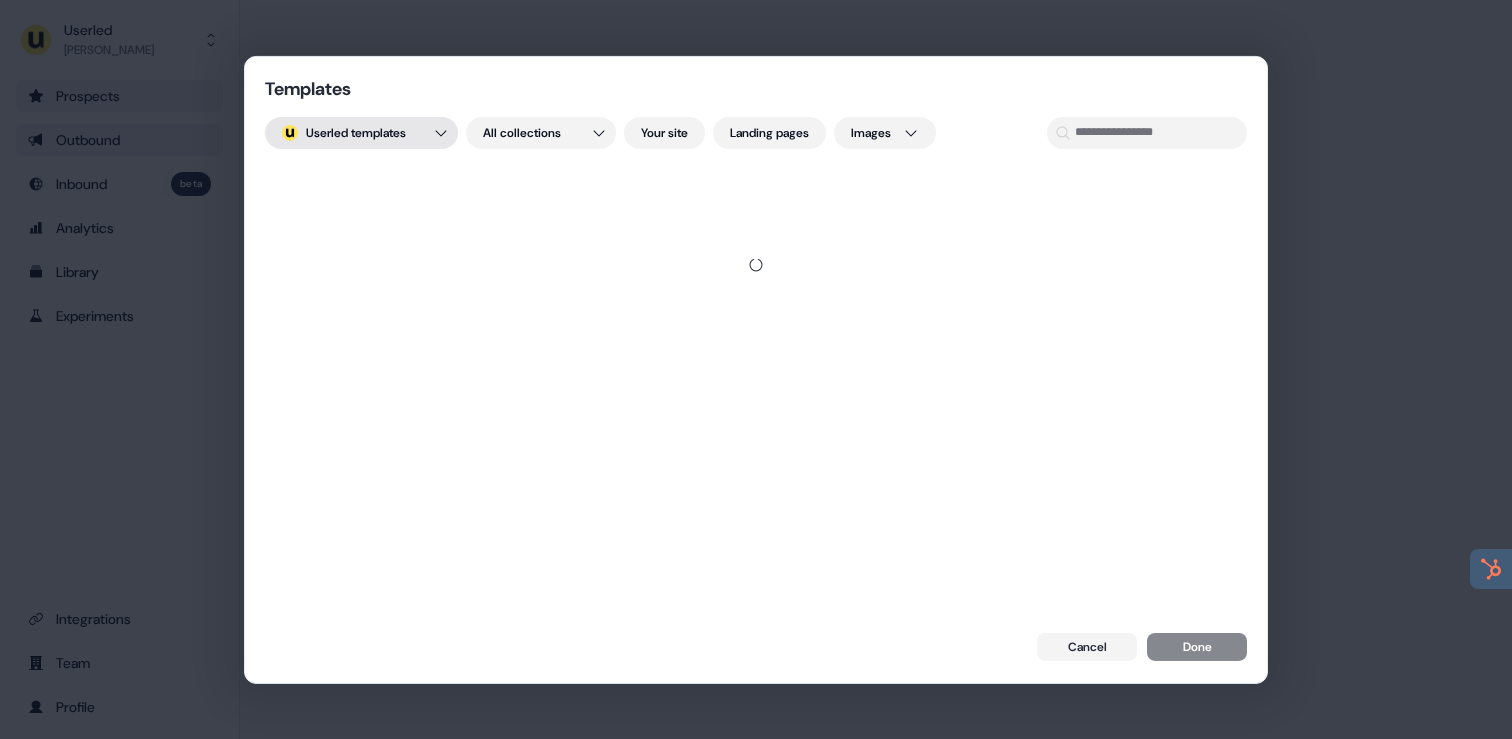 click on "Templates ; Userled   templates All collections Your site Landing pages Images Cancel Done" at bounding box center [756, 369] 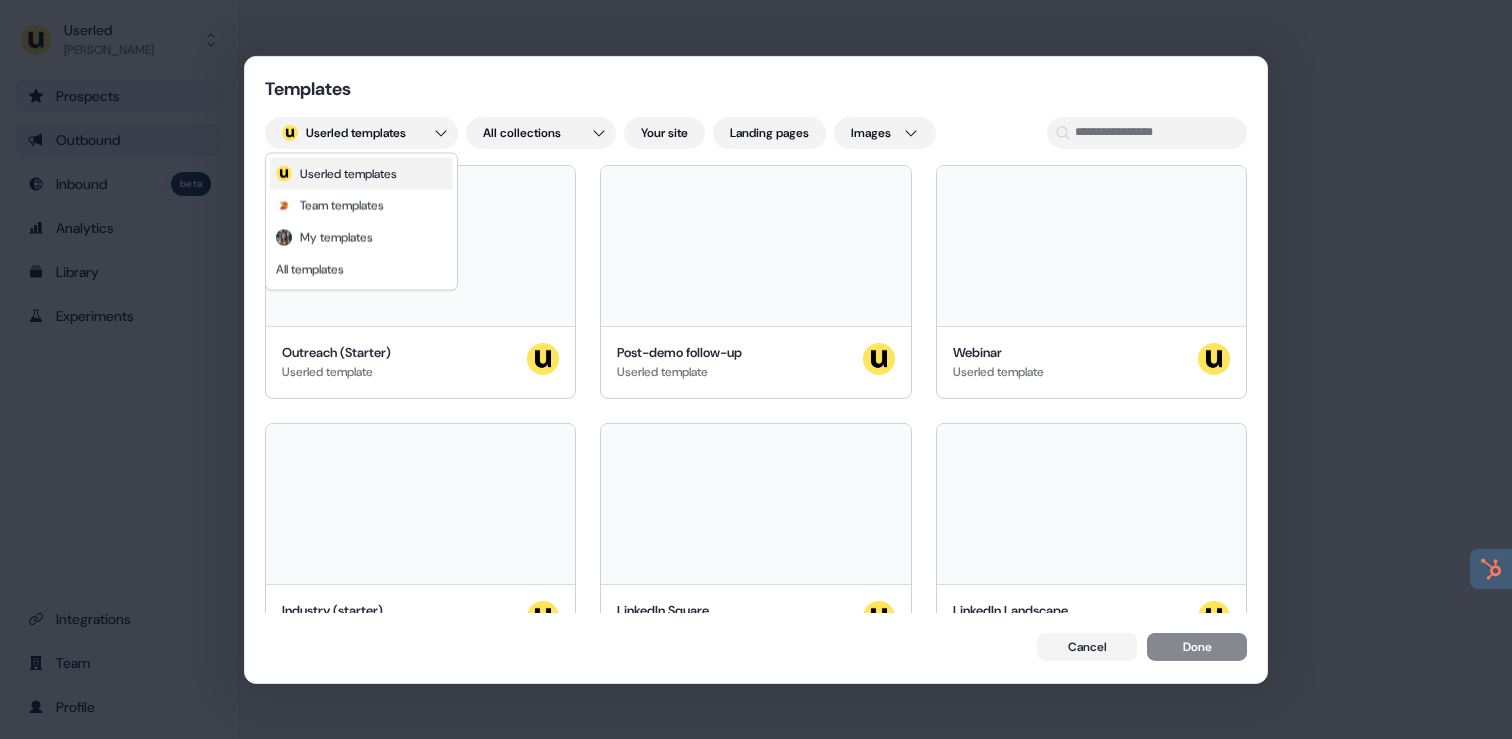 click on "Userled templates" at bounding box center (348, 174) 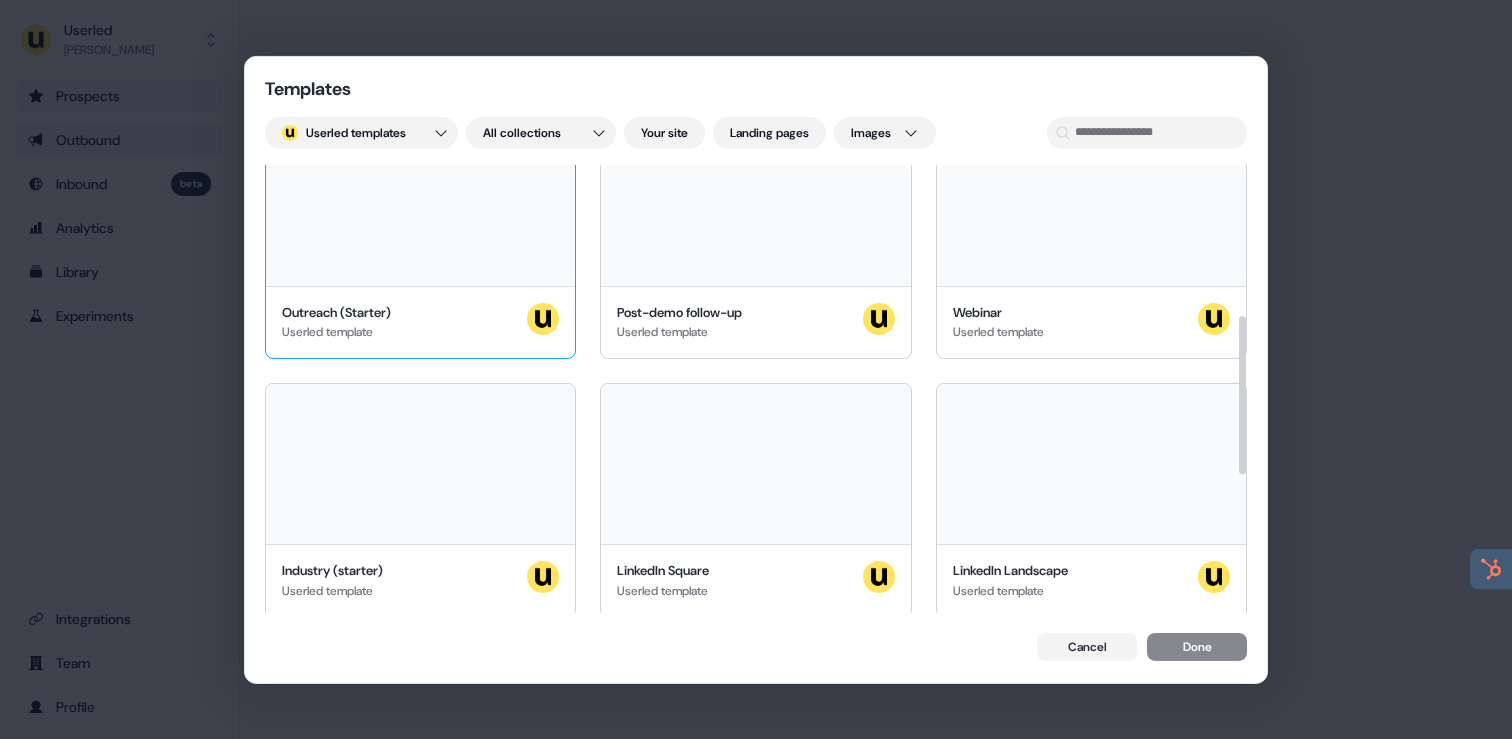 scroll, scrollTop: 0, scrollLeft: 0, axis: both 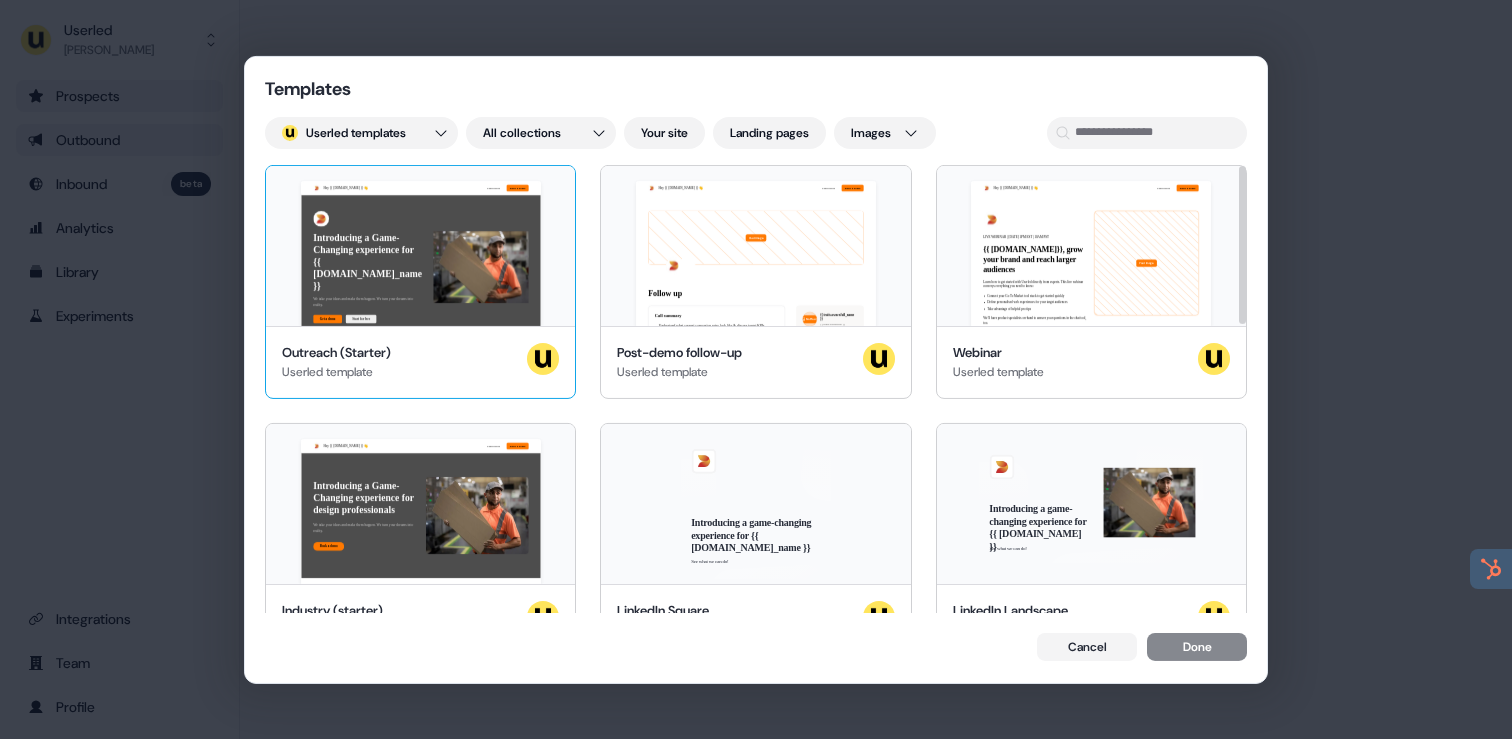 click on "Hey {{ [DOMAIN_NAME] }} 👋 Learn more Book a demo Introducing a Game-Changing experience for {{ [DOMAIN_NAME]_name }} We take your ideas and make them happen. We turn your dreams into reality. Get a demo Start for free {{ [DOMAIN_NAME]_name }}, join our team of incredible partners" at bounding box center (420, 245) 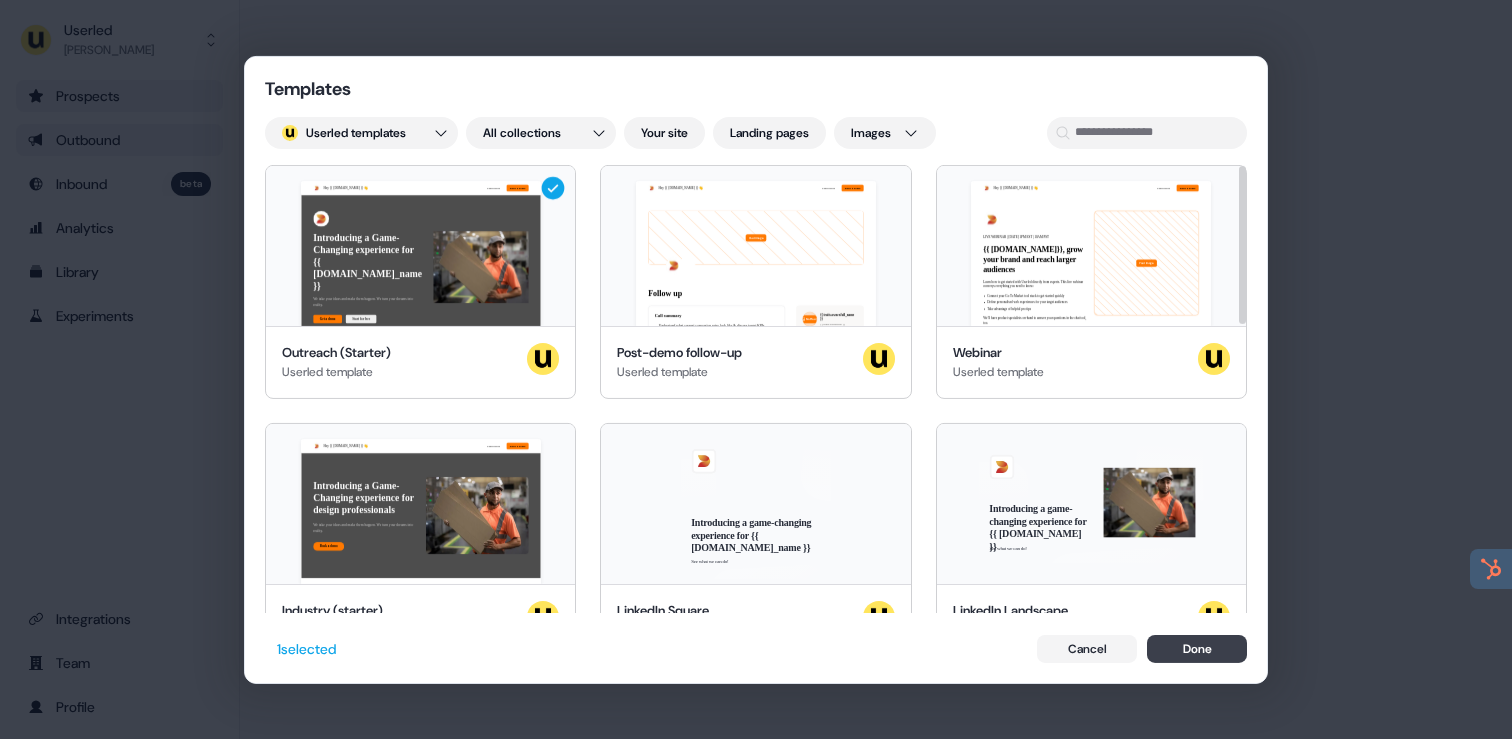 click on "Done" at bounding box center [1197, 649] 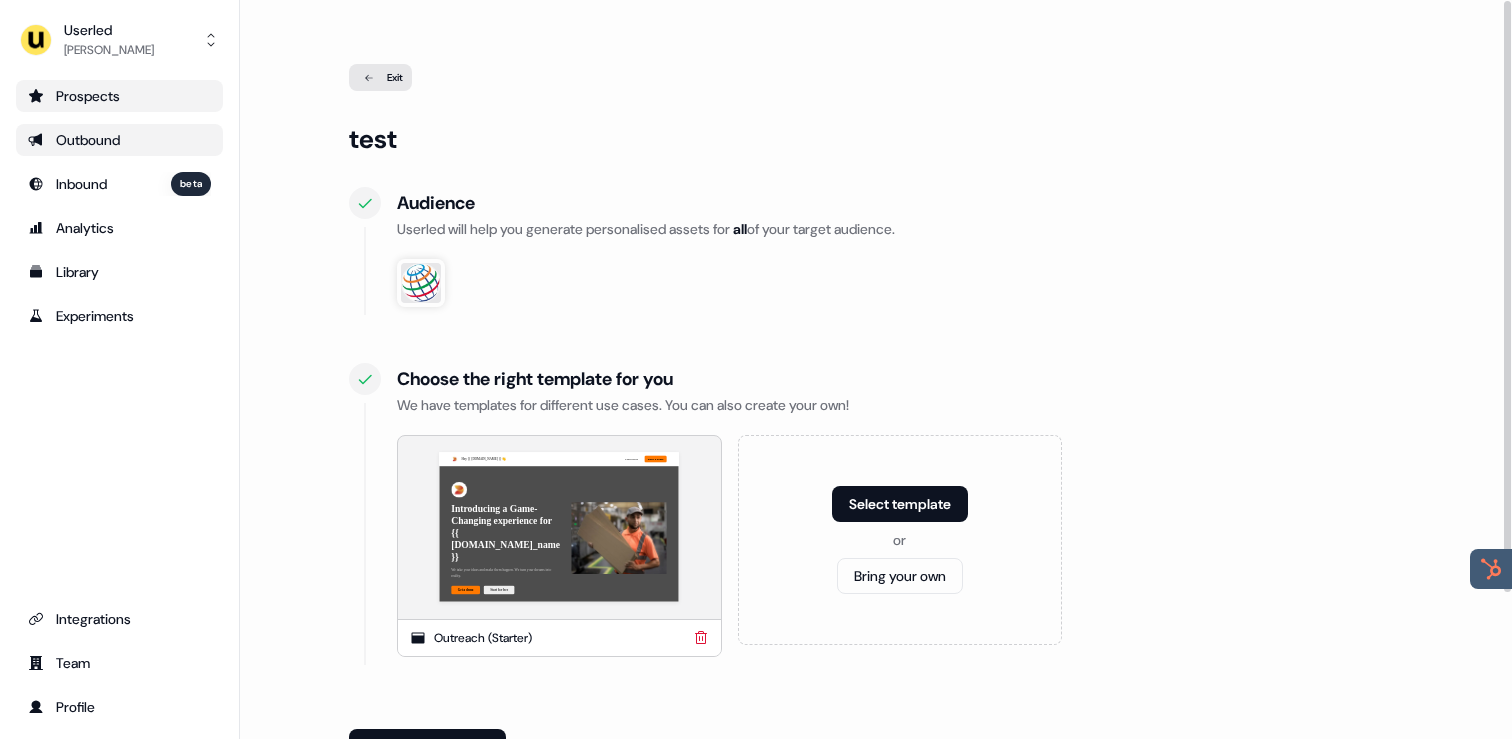 scroll, scrollTop: 88, scrollLeft: 0, axis: vertical 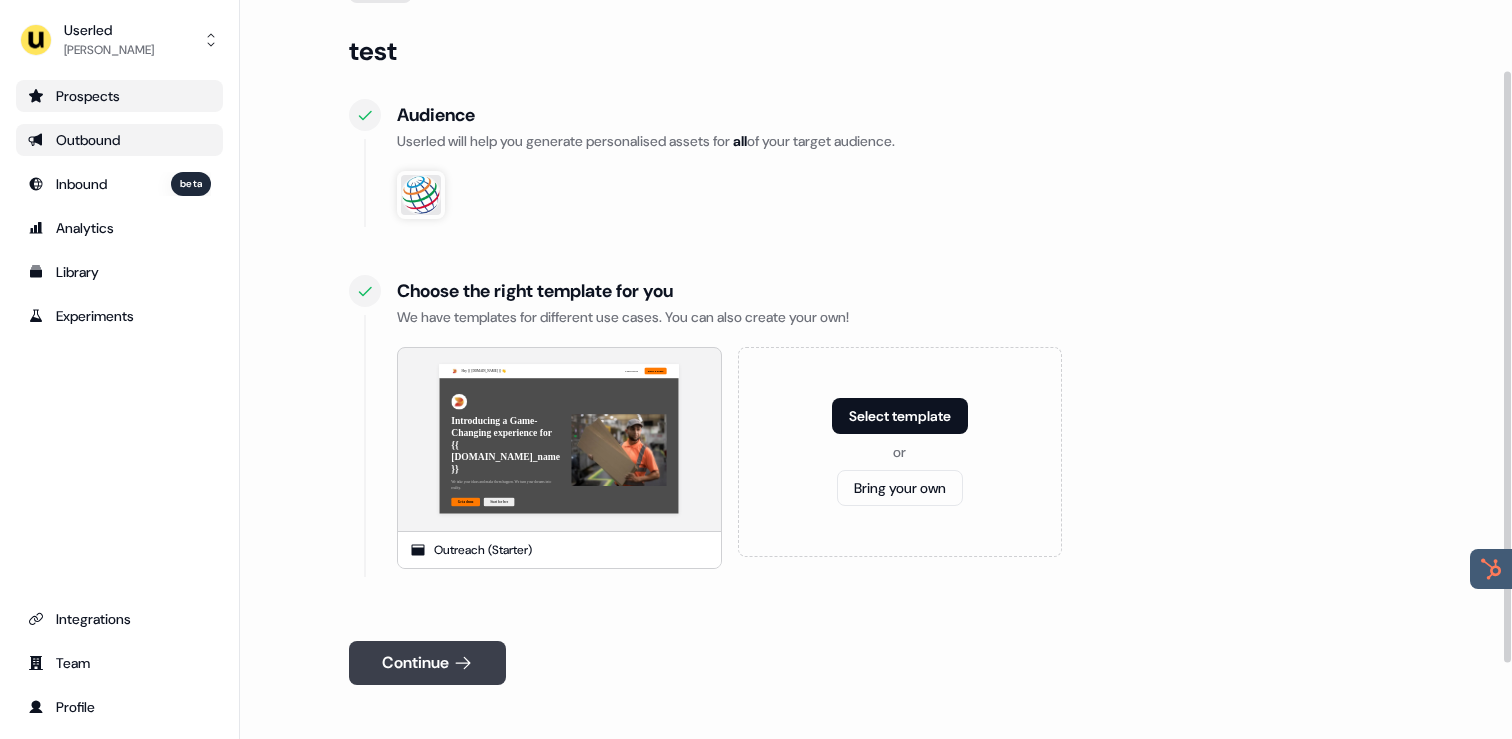 click on "Continue" at bounding box center [427, 663] 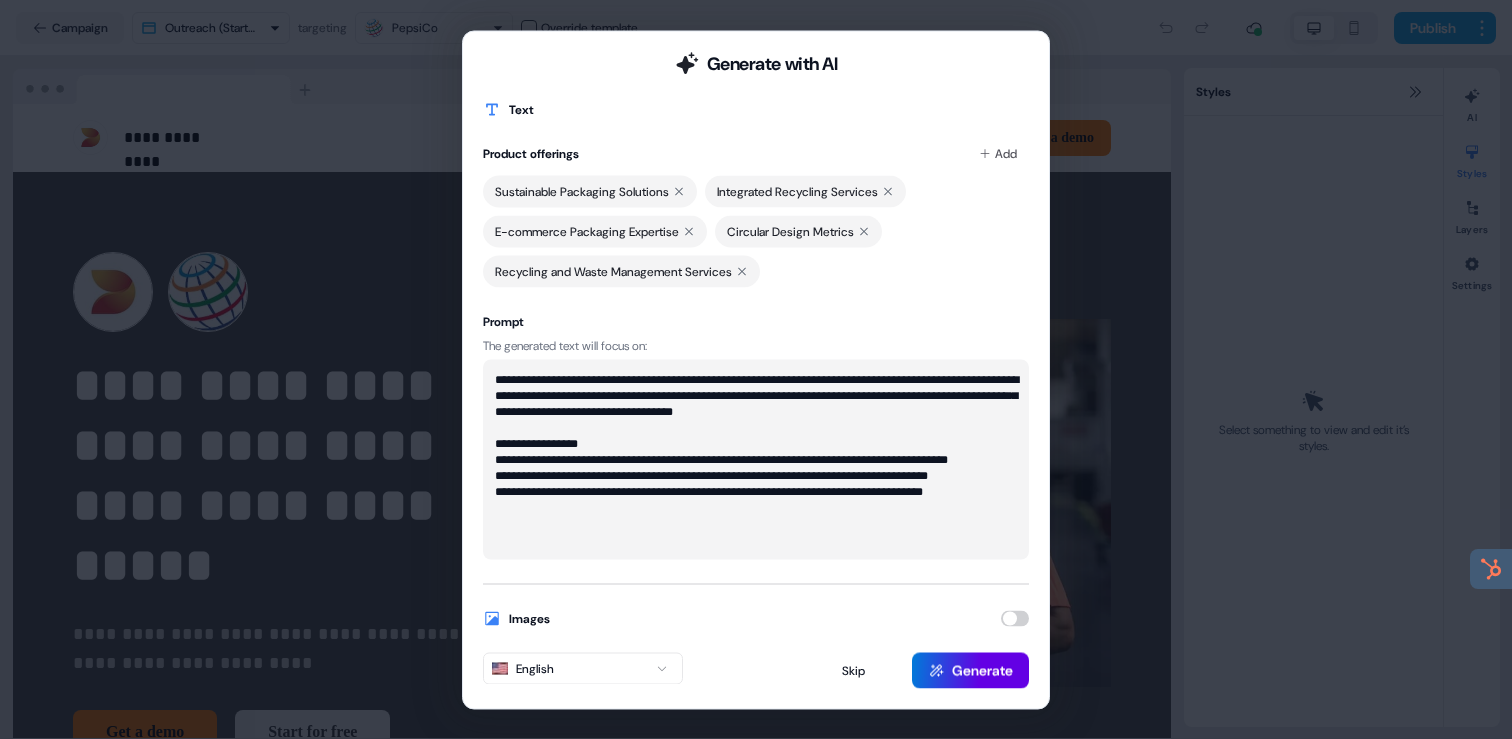 click at bounding box center (1015, 618) 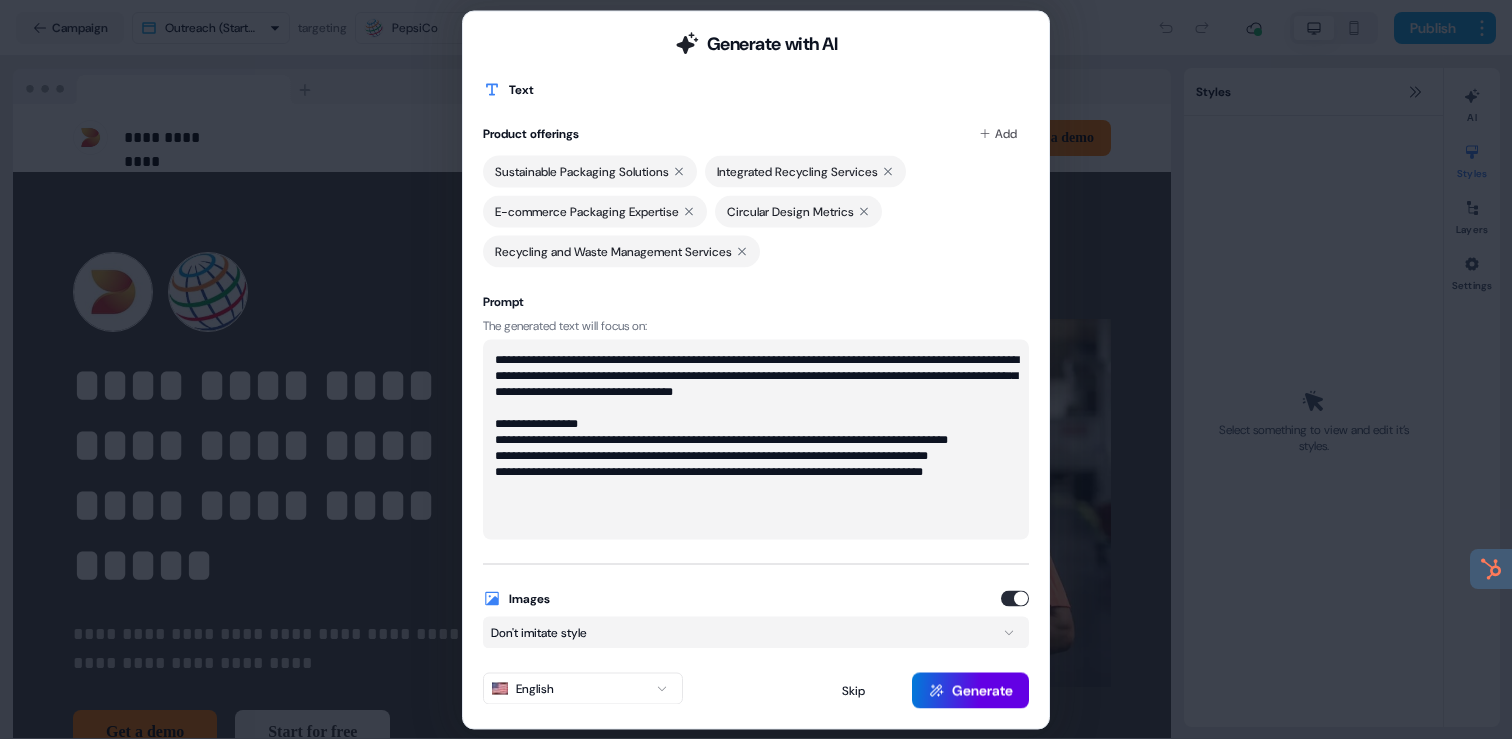 click at bounding box center [1015, 598] 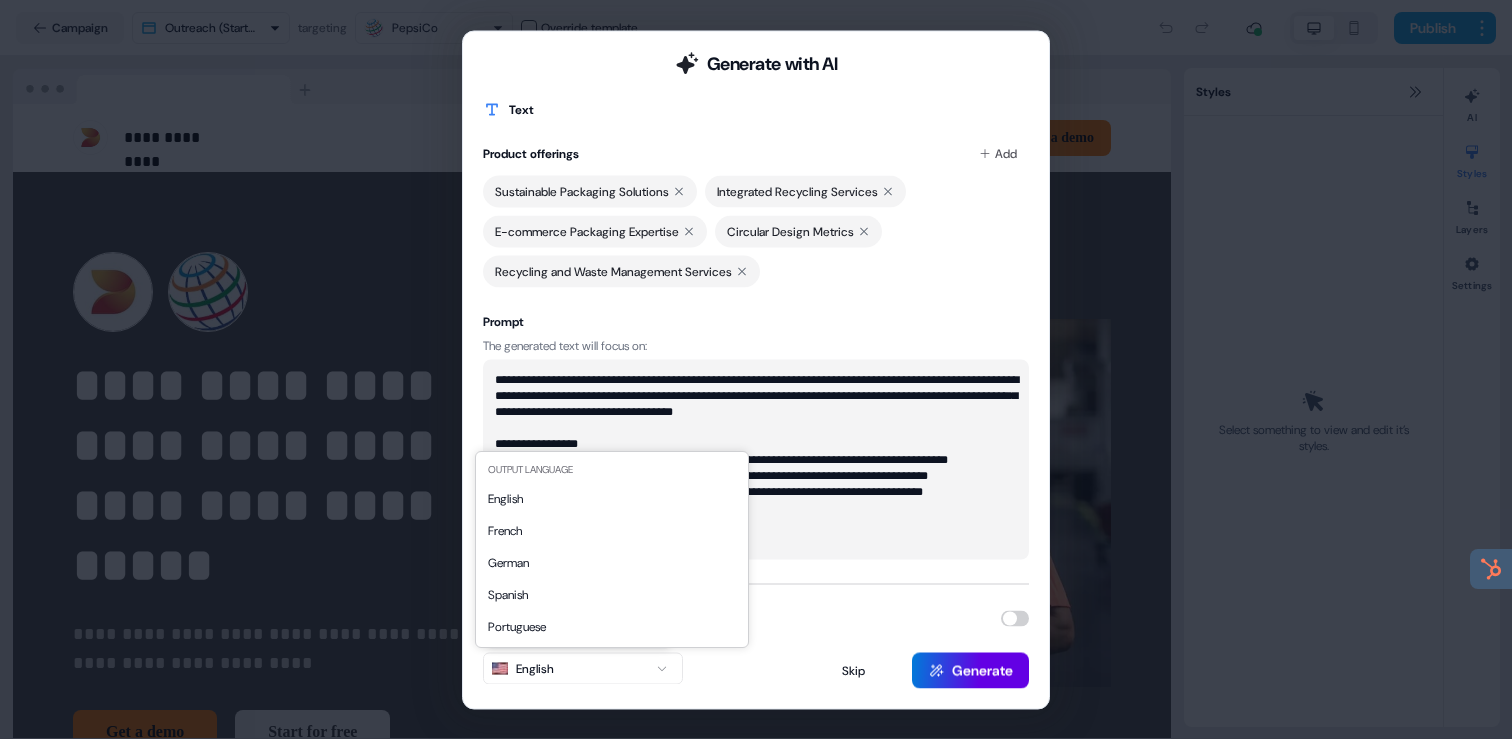 click on "**********" at bounding box center (756, 369) 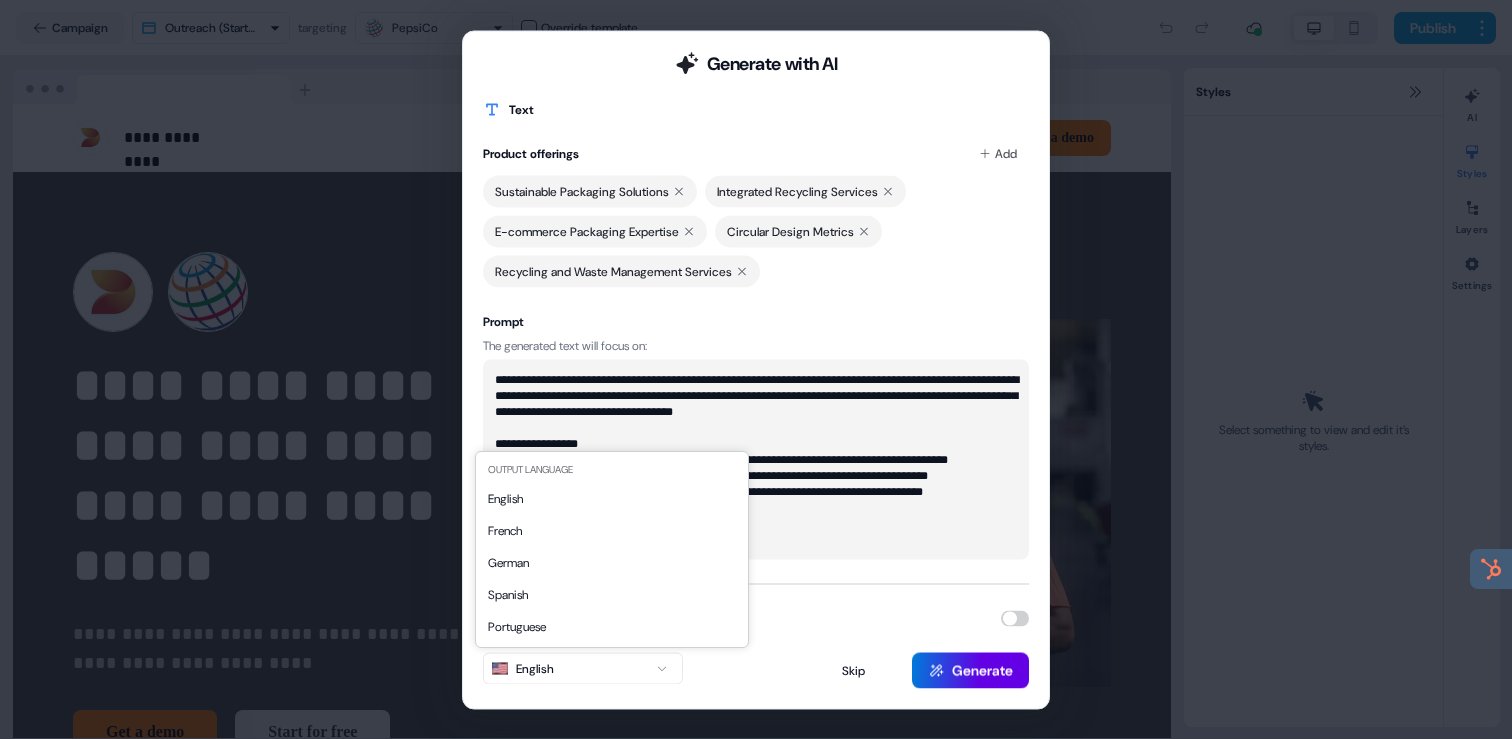 click on "**********" at bounding box center [756, 369] 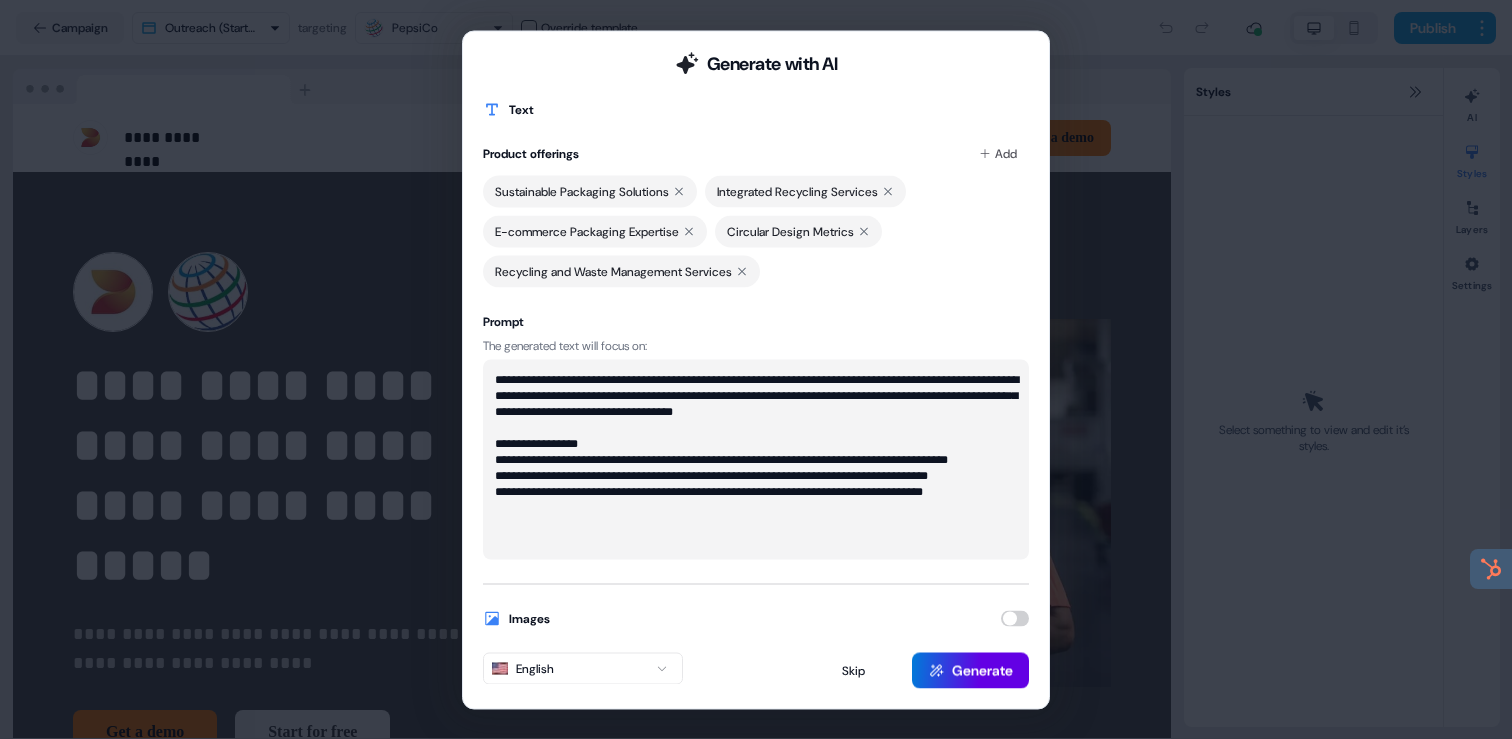 click on "**********" at bounding box center (756, 459) 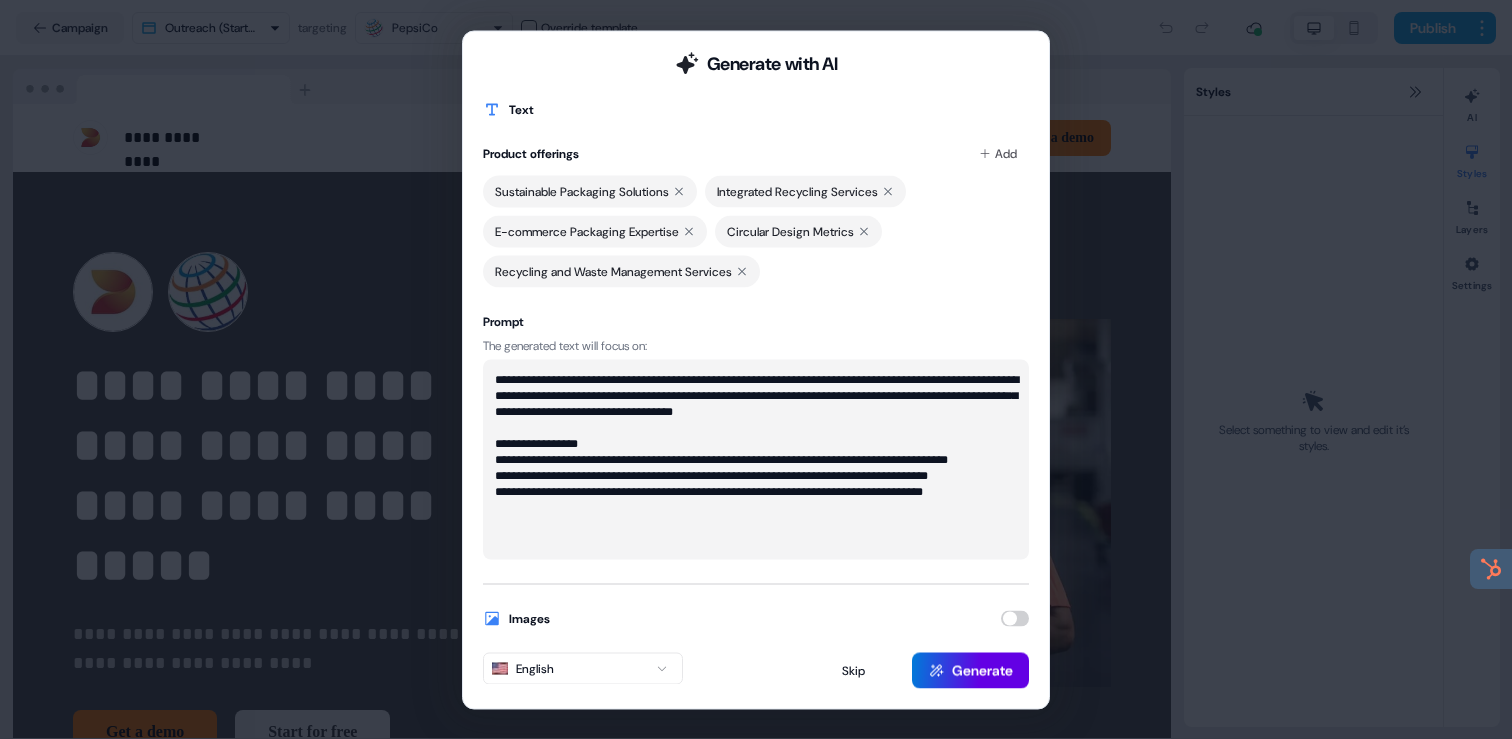 click on "**********" at bounding box center [756, 459] 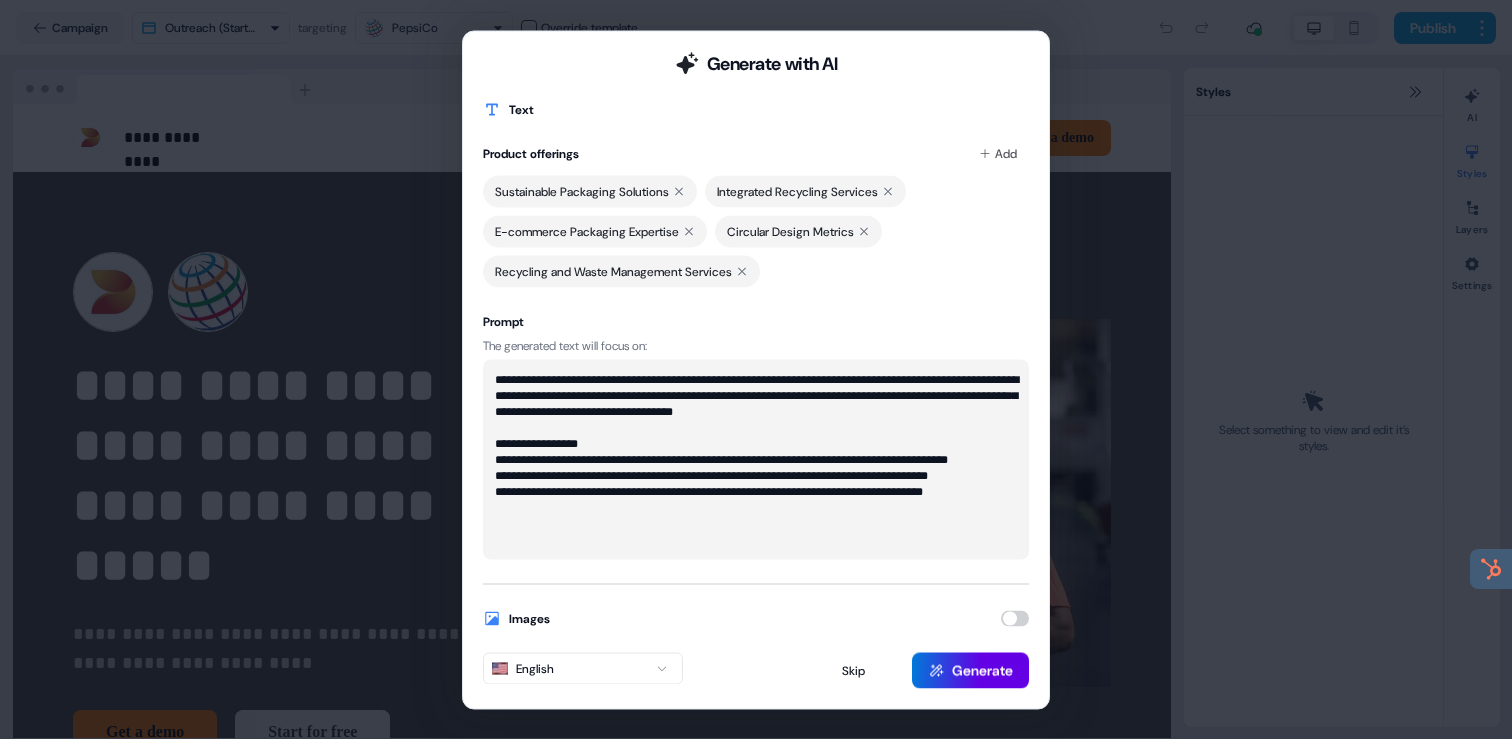 click on "**********" at bounding box center (756, 459) 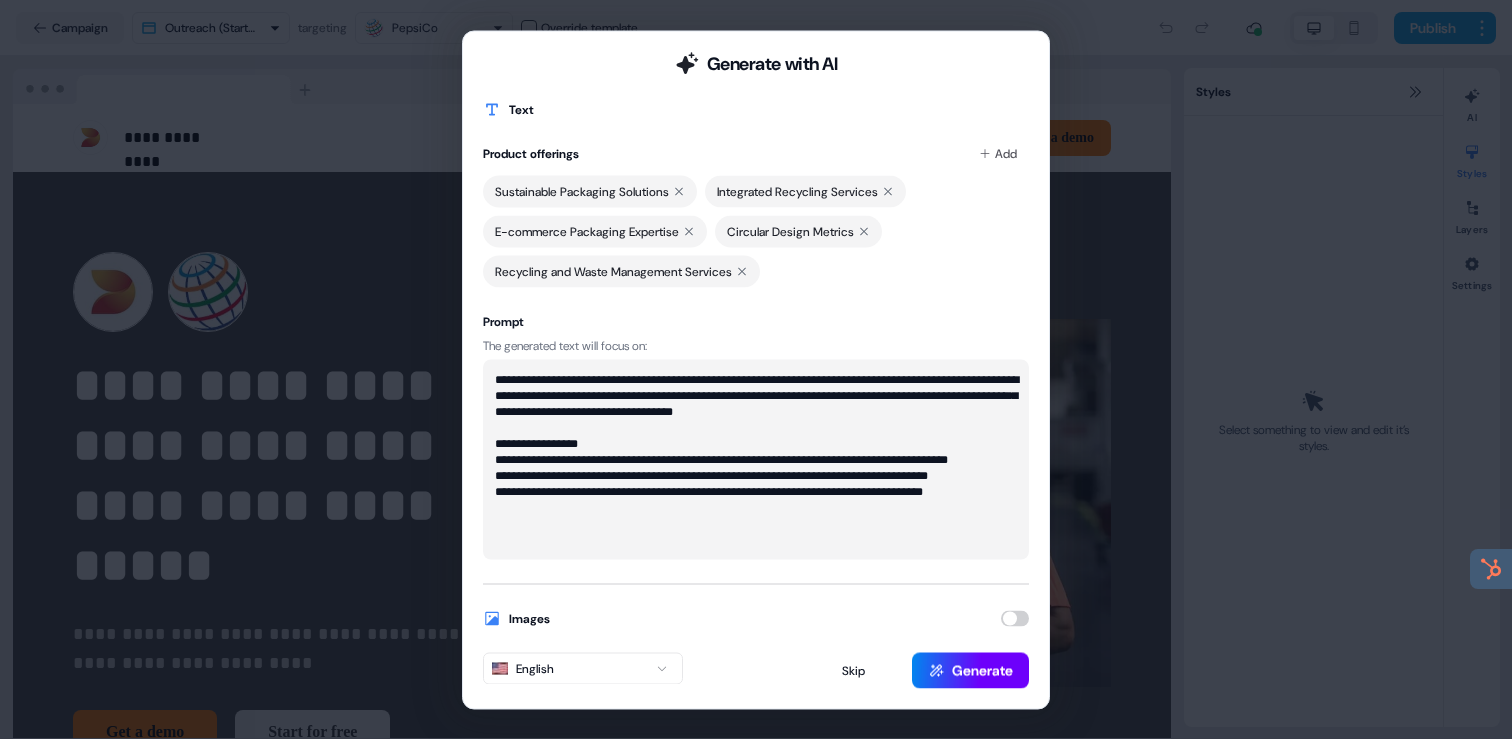 click on "Generate" at bounding box center (970, 670) 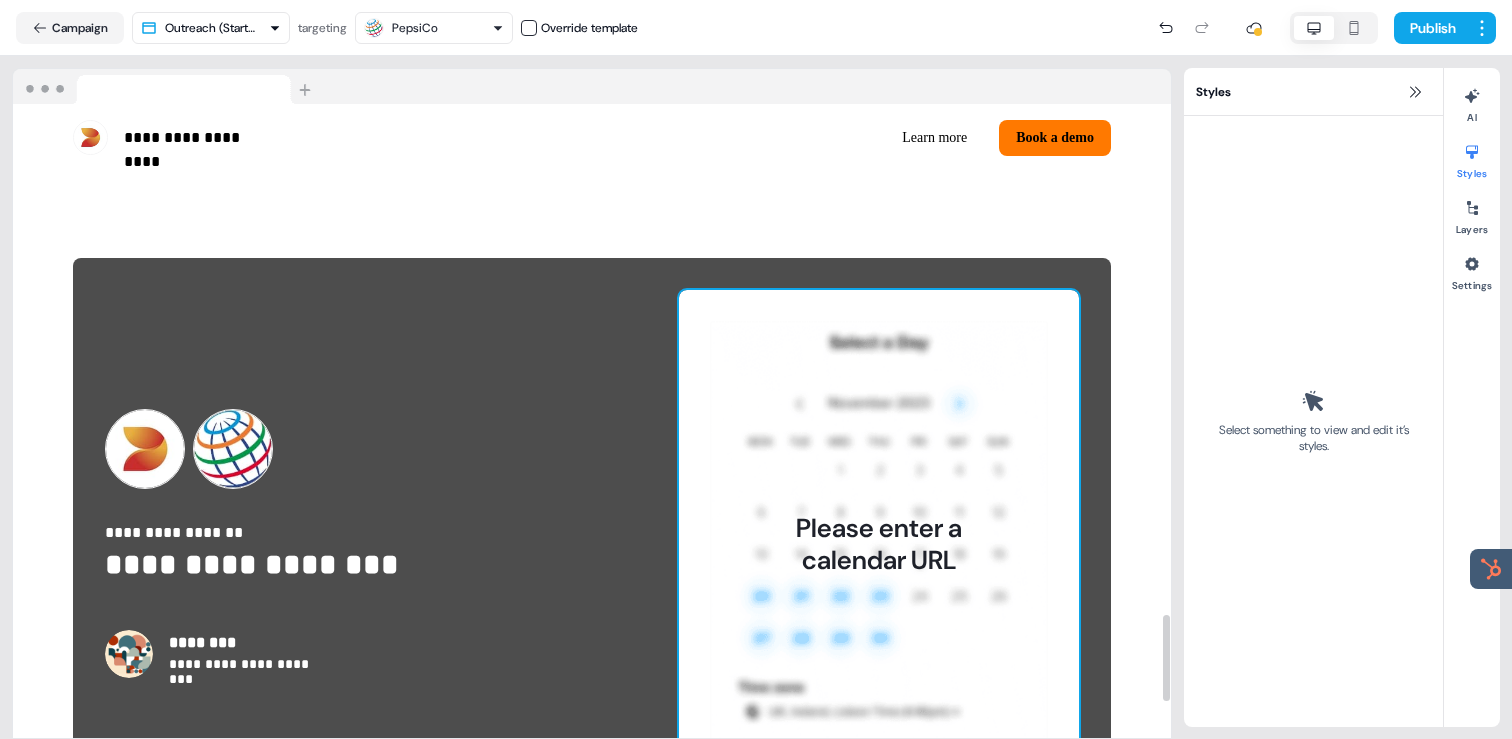 scroll, scrollTop: 3912, scrollLeft: 0, axis: vertical 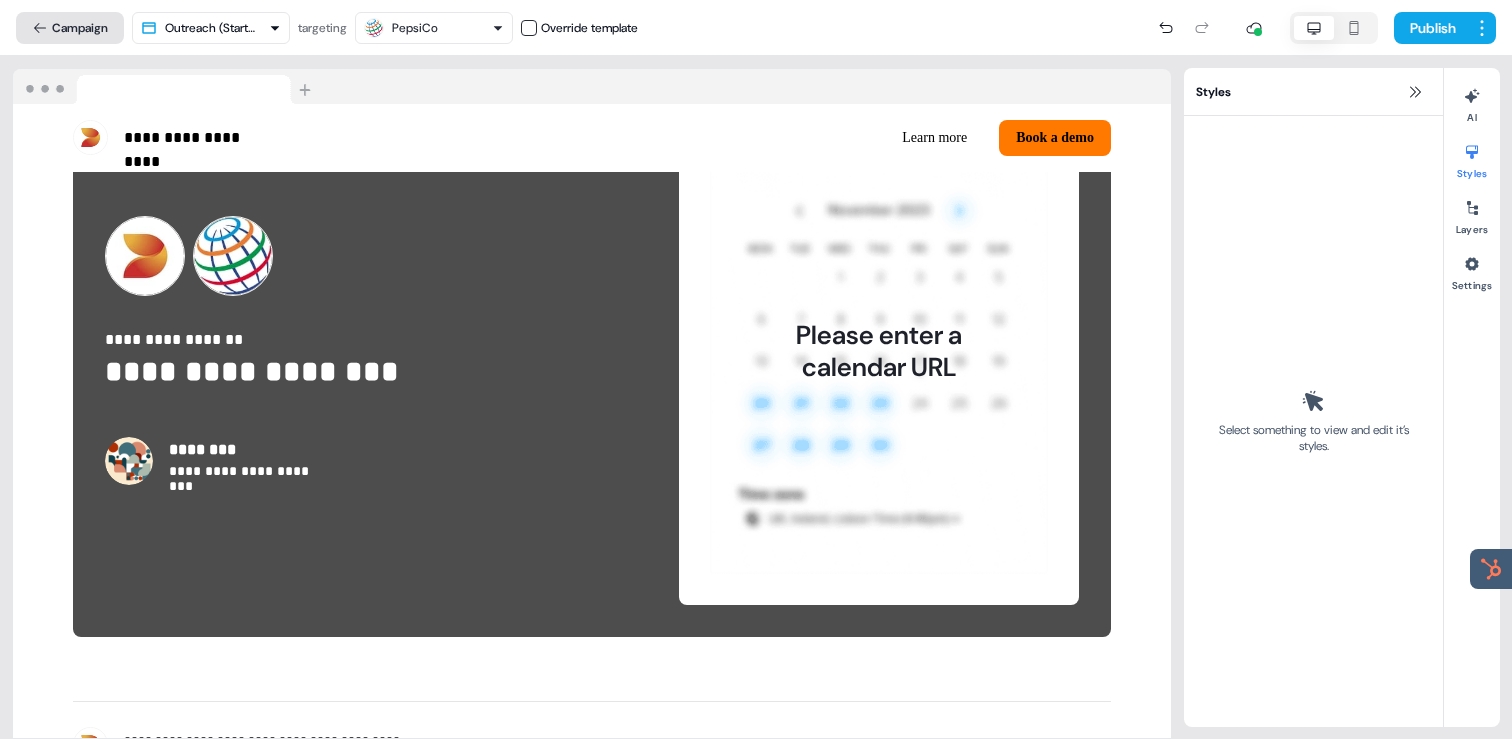 click on "Campaign" at bounding box center (70, 28) 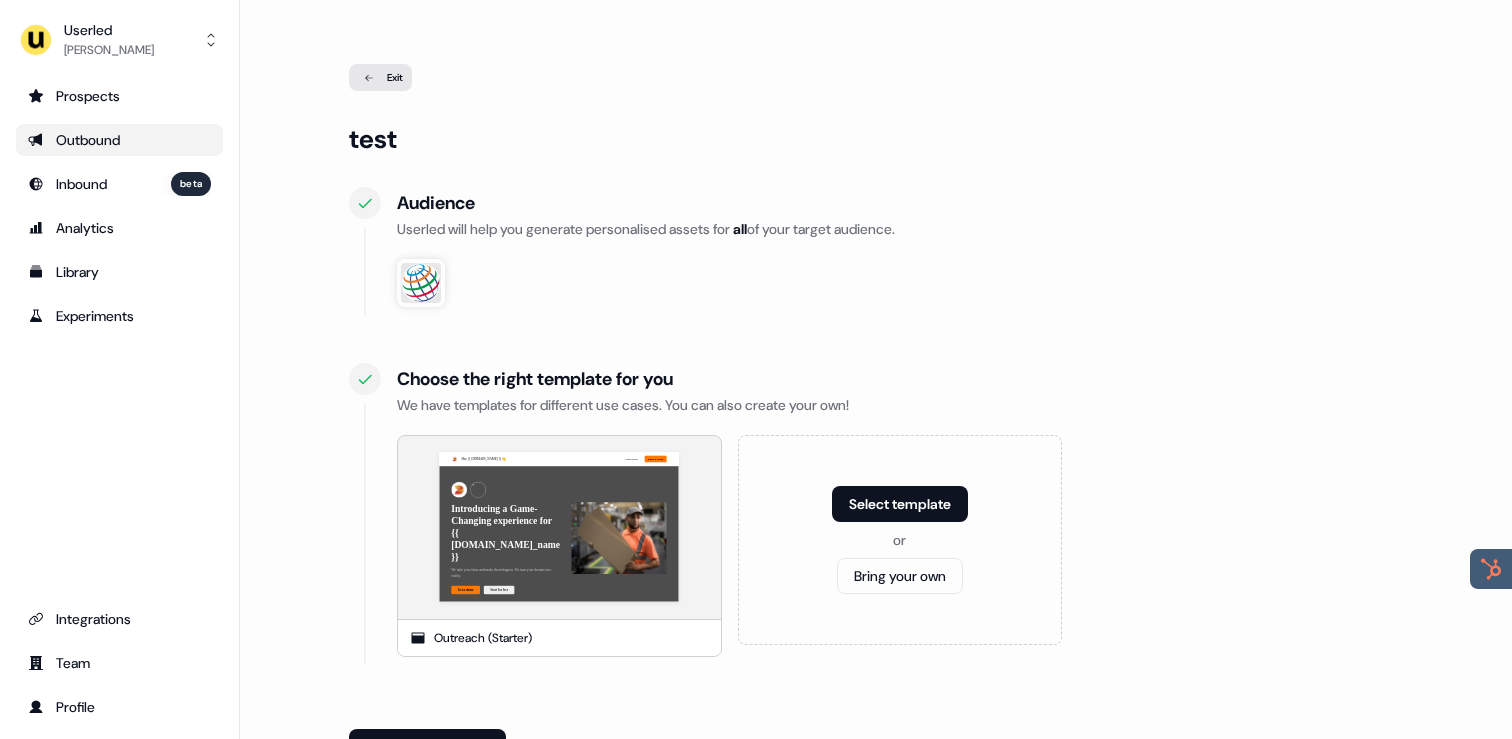 click on "Outbound" at bounding box center [119, 140] 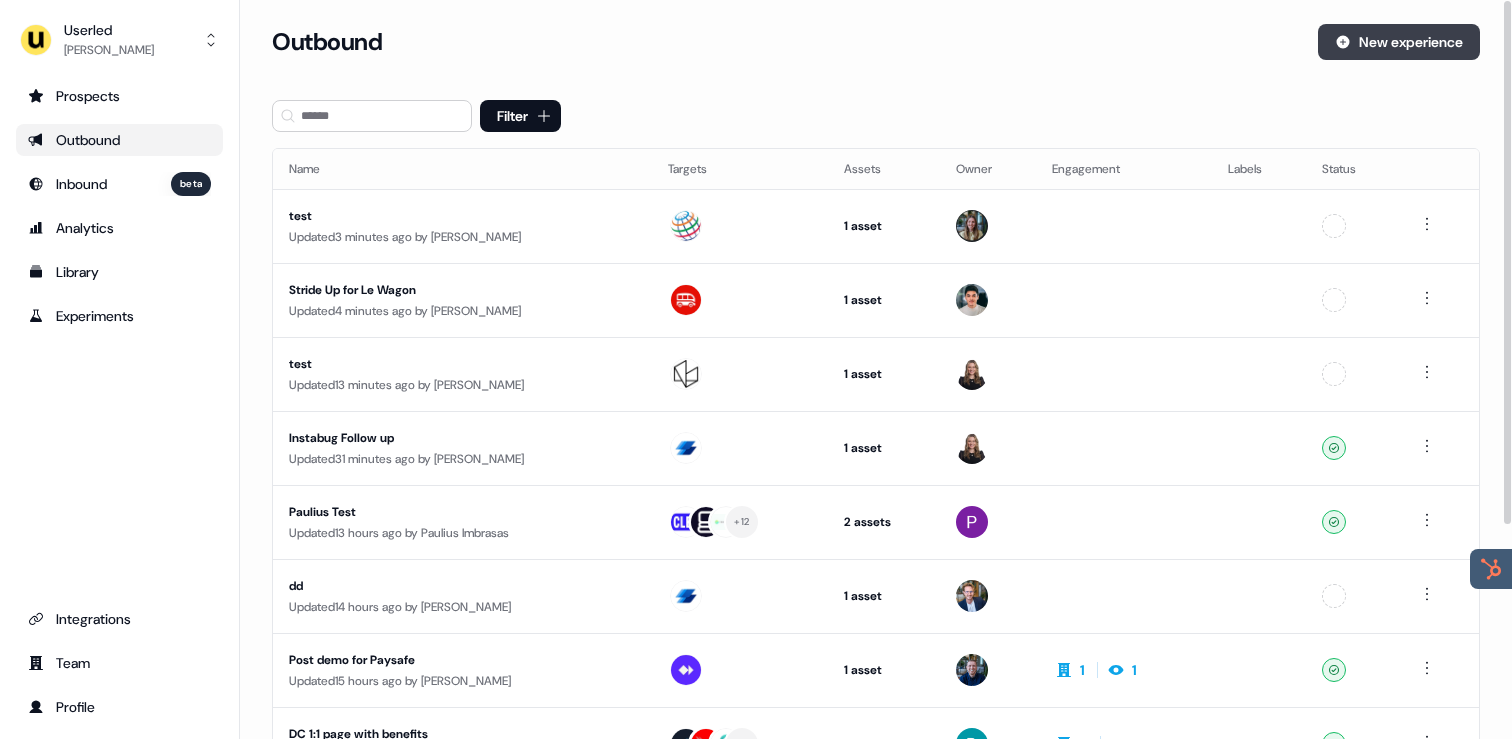 click on "New experience" at bounding box center (1399, 42) 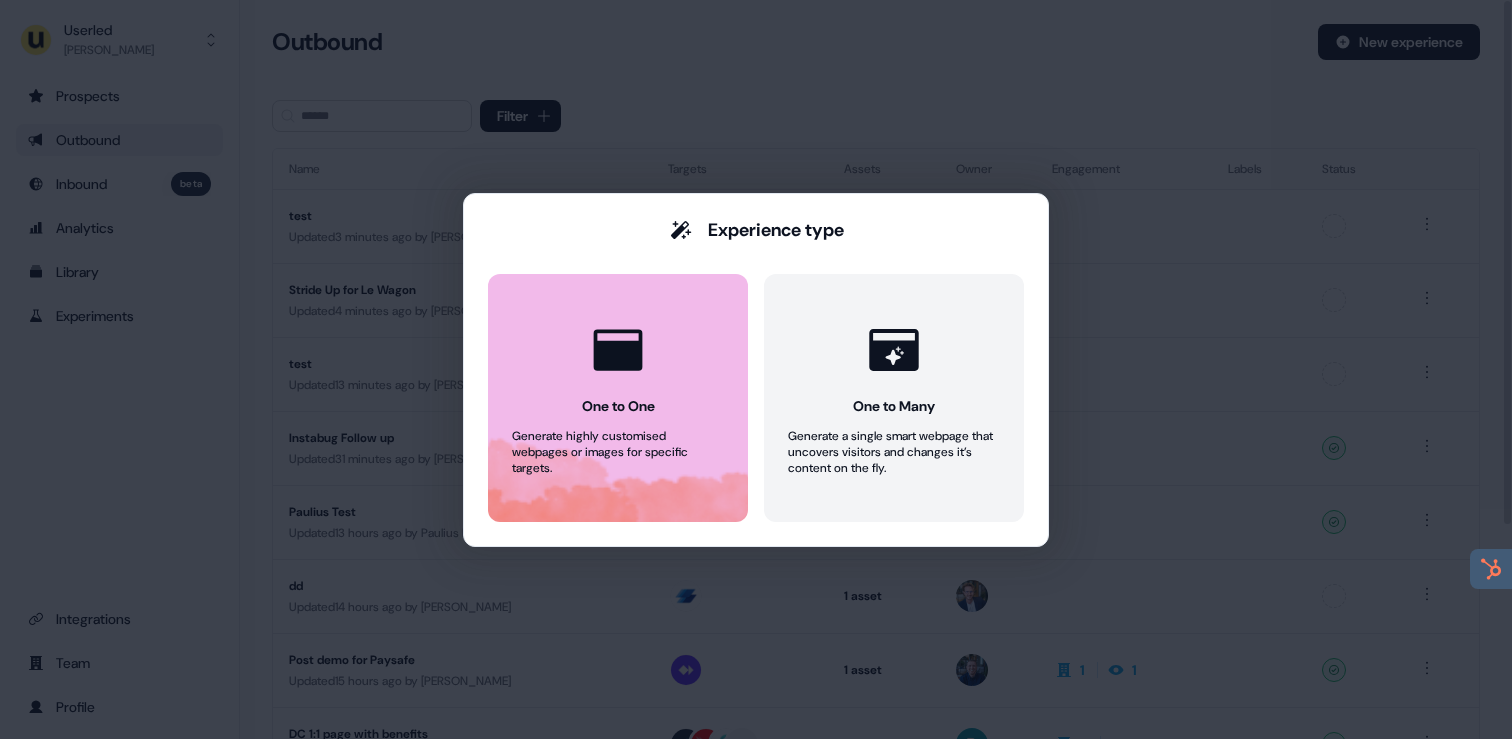 click at bounding box center [618, 350] 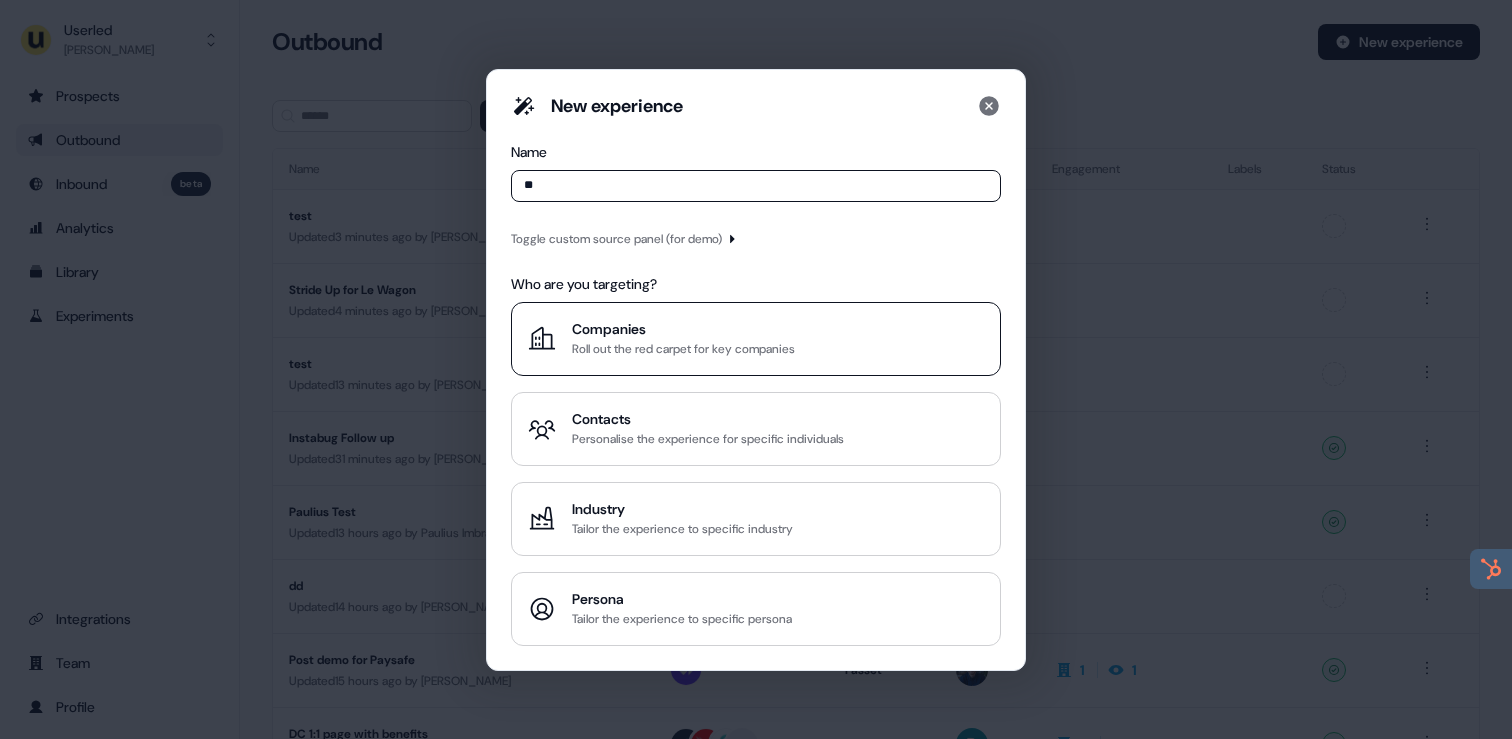 type on "**" 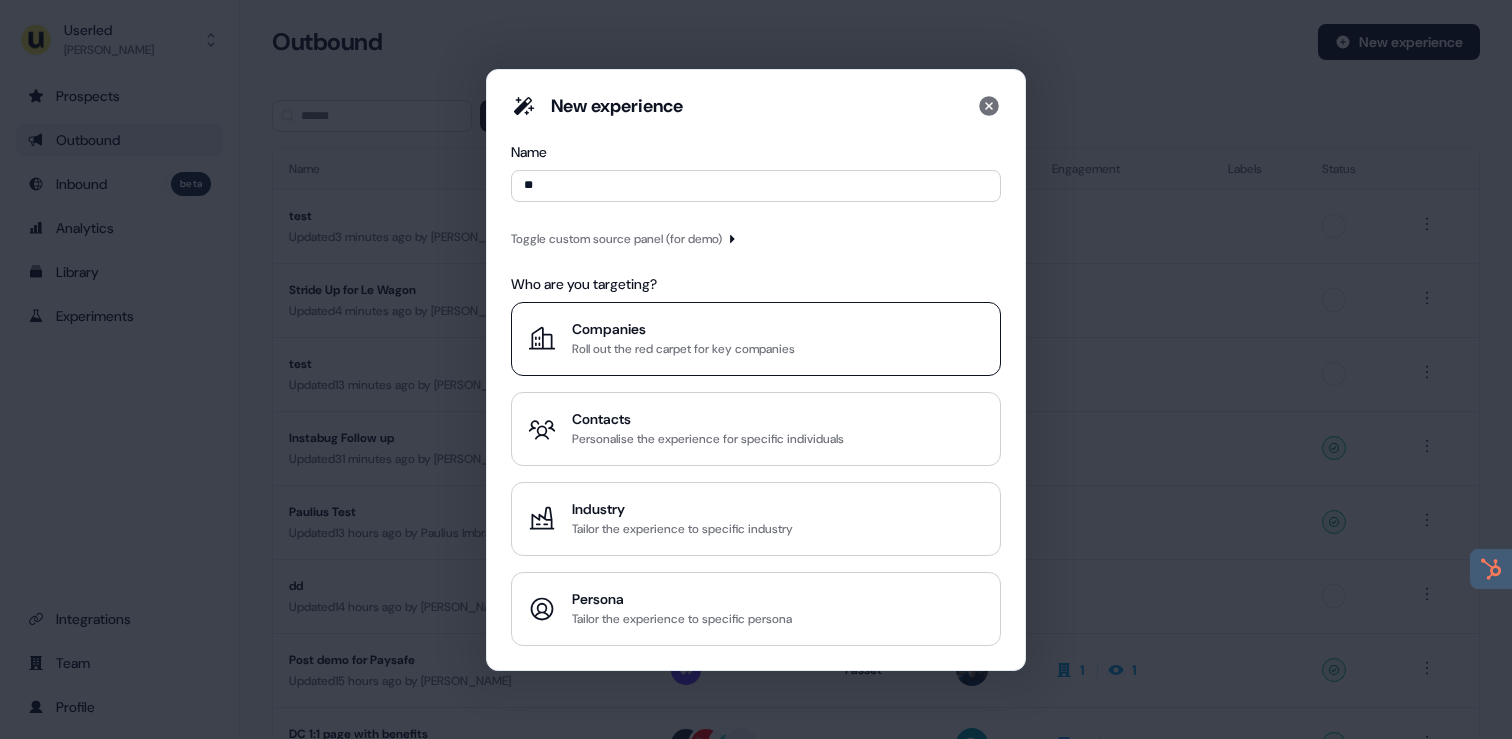 click on "Roll out the red carpet for key companies" at bounding box center (683, 349) 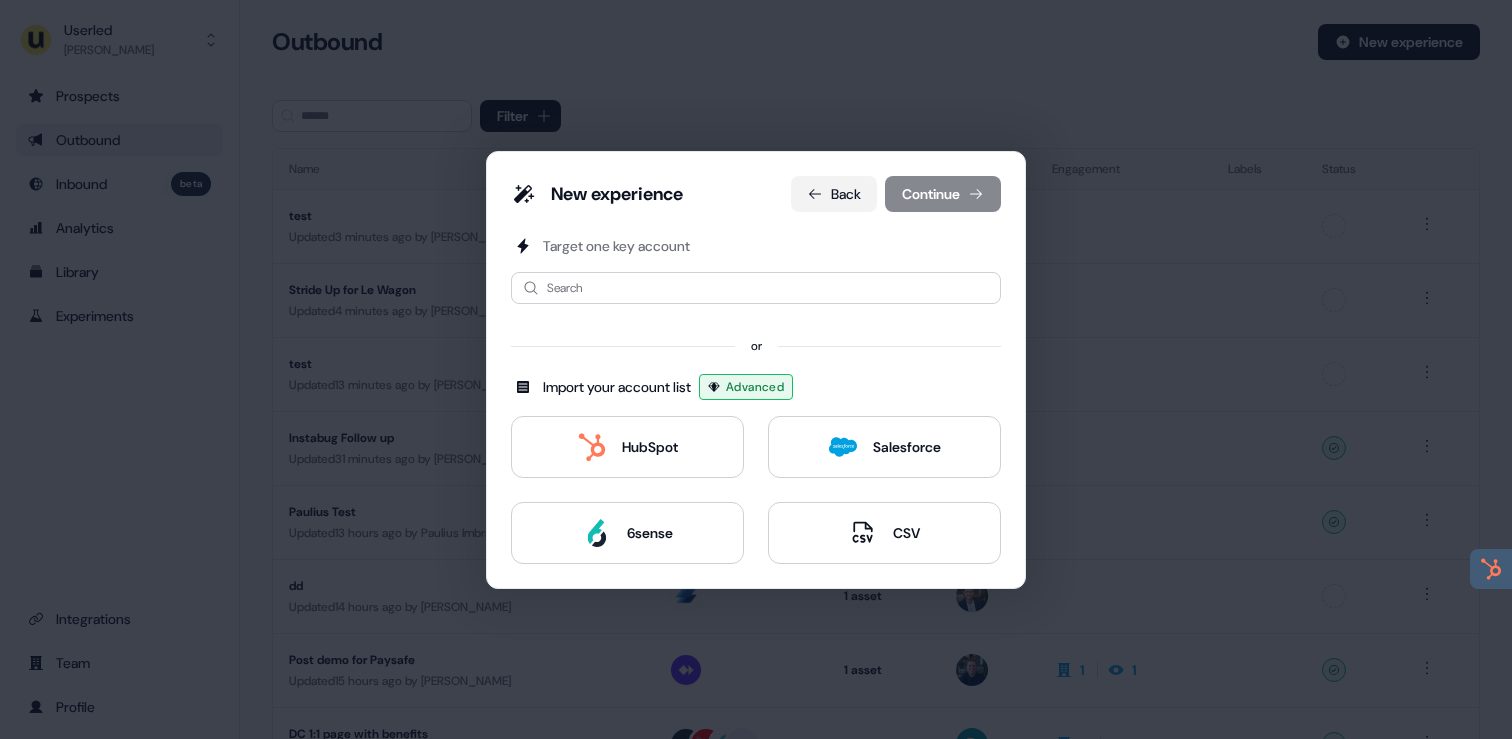 click on "Back" at bounding box center [834, 194] 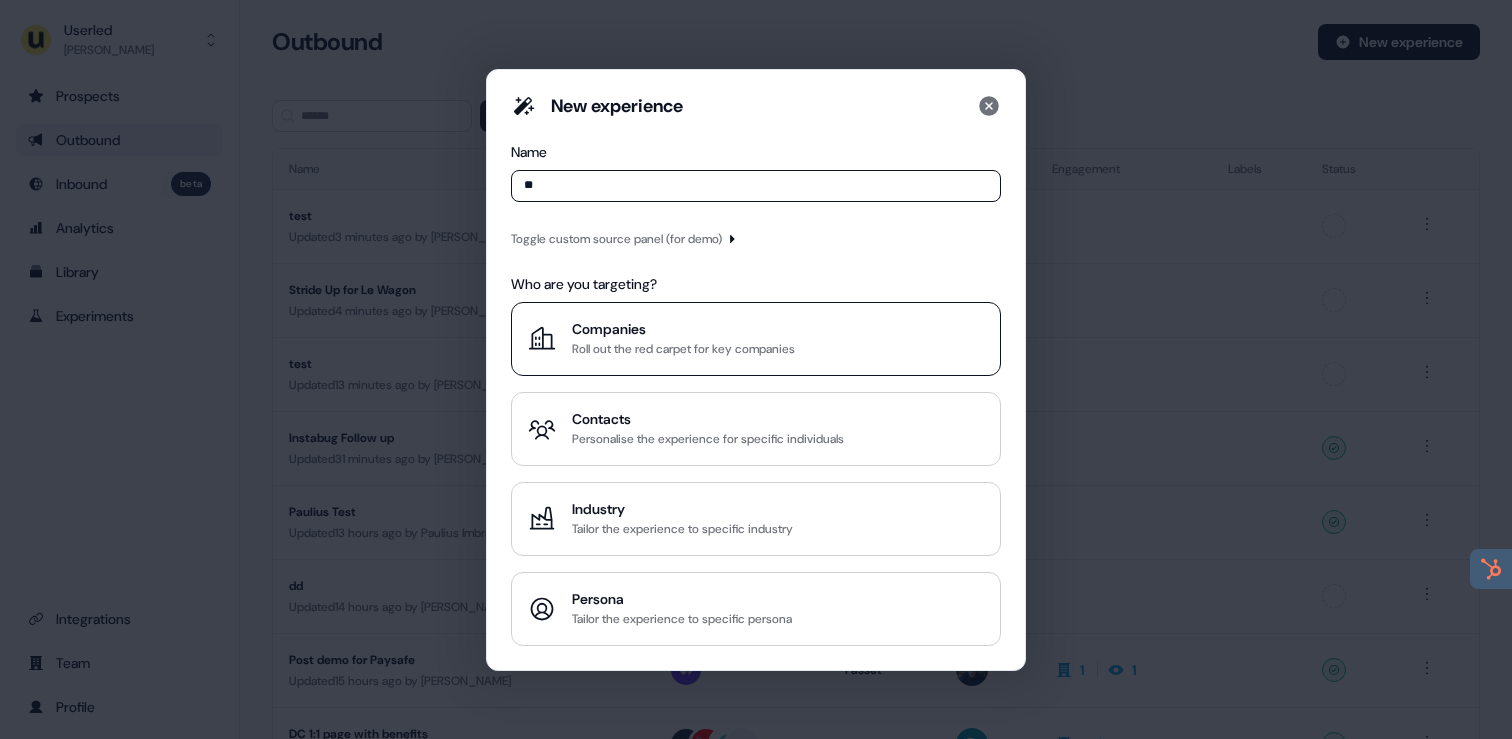 click on "Roll out the red carpet for key companies" at bounding box center (683, 349) 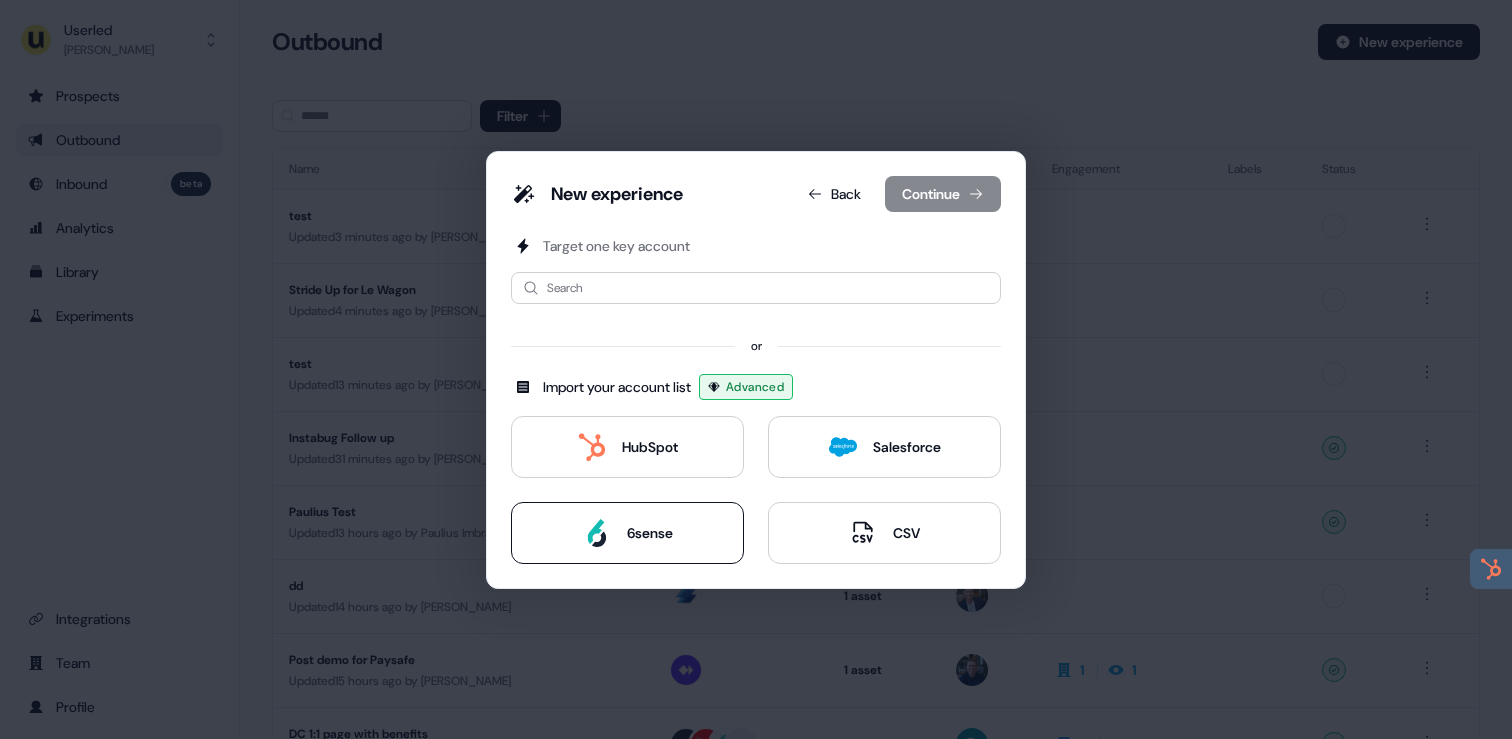 click on "6sense" at bounding box center [628, 533] 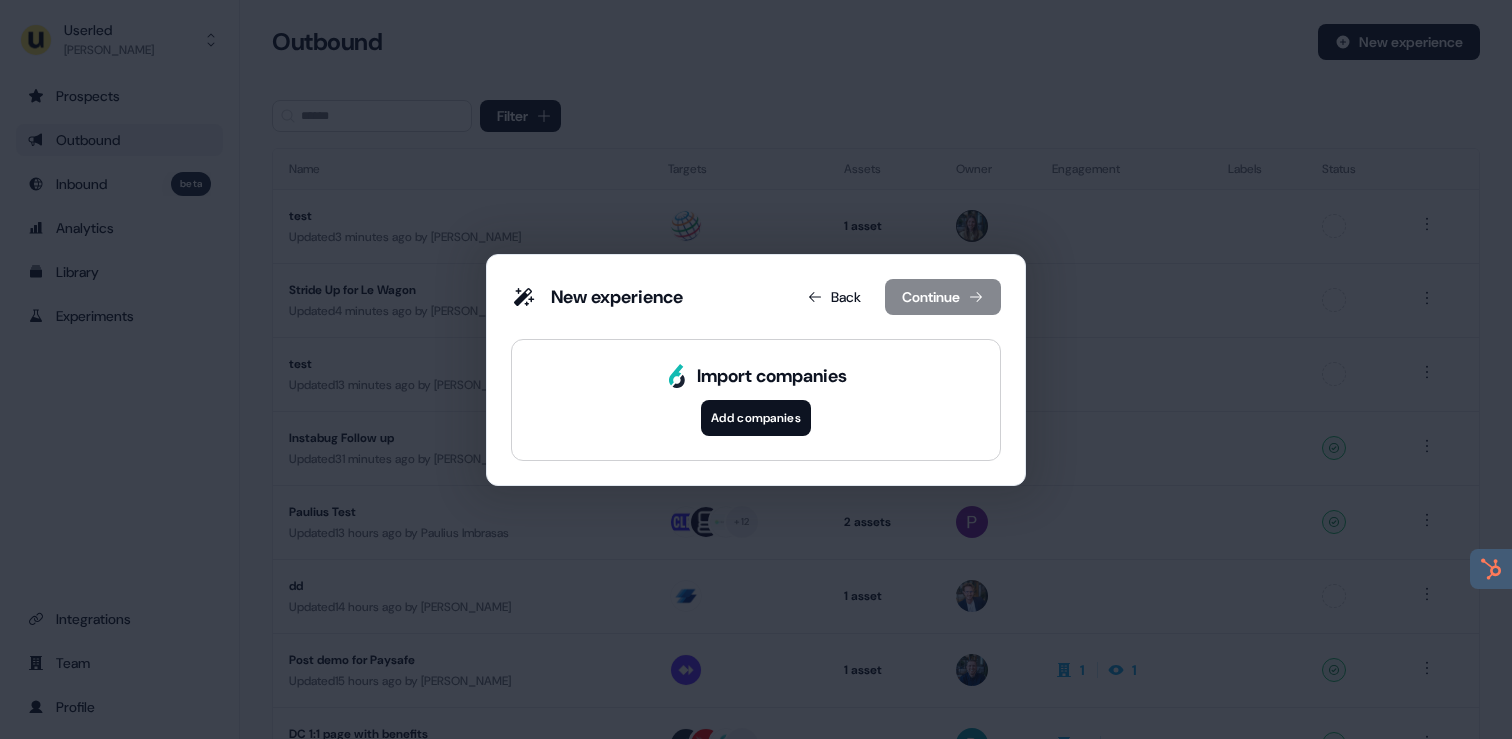 click on "Add companies" at bounding box center (756, 418) 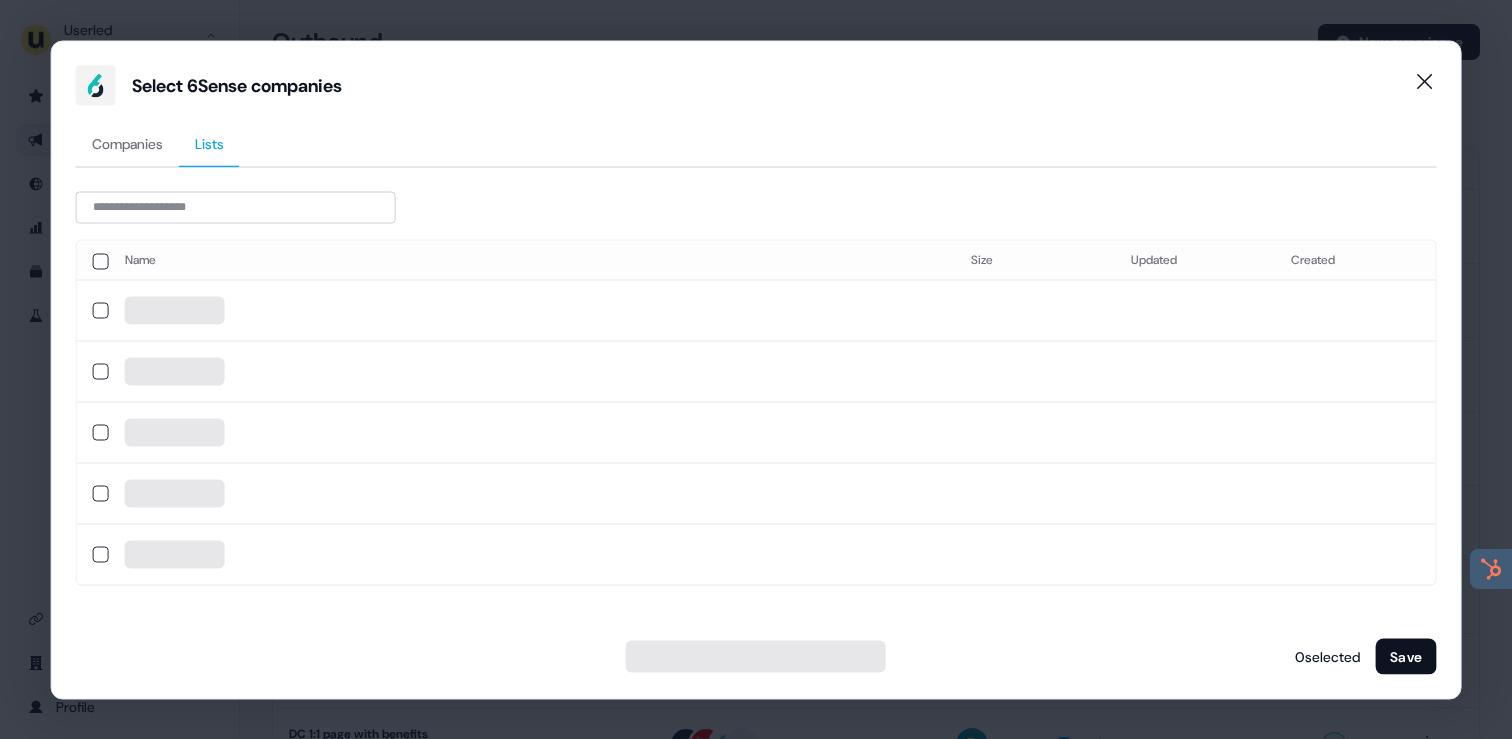 click on "Lists" at bounding box center (209, 144) 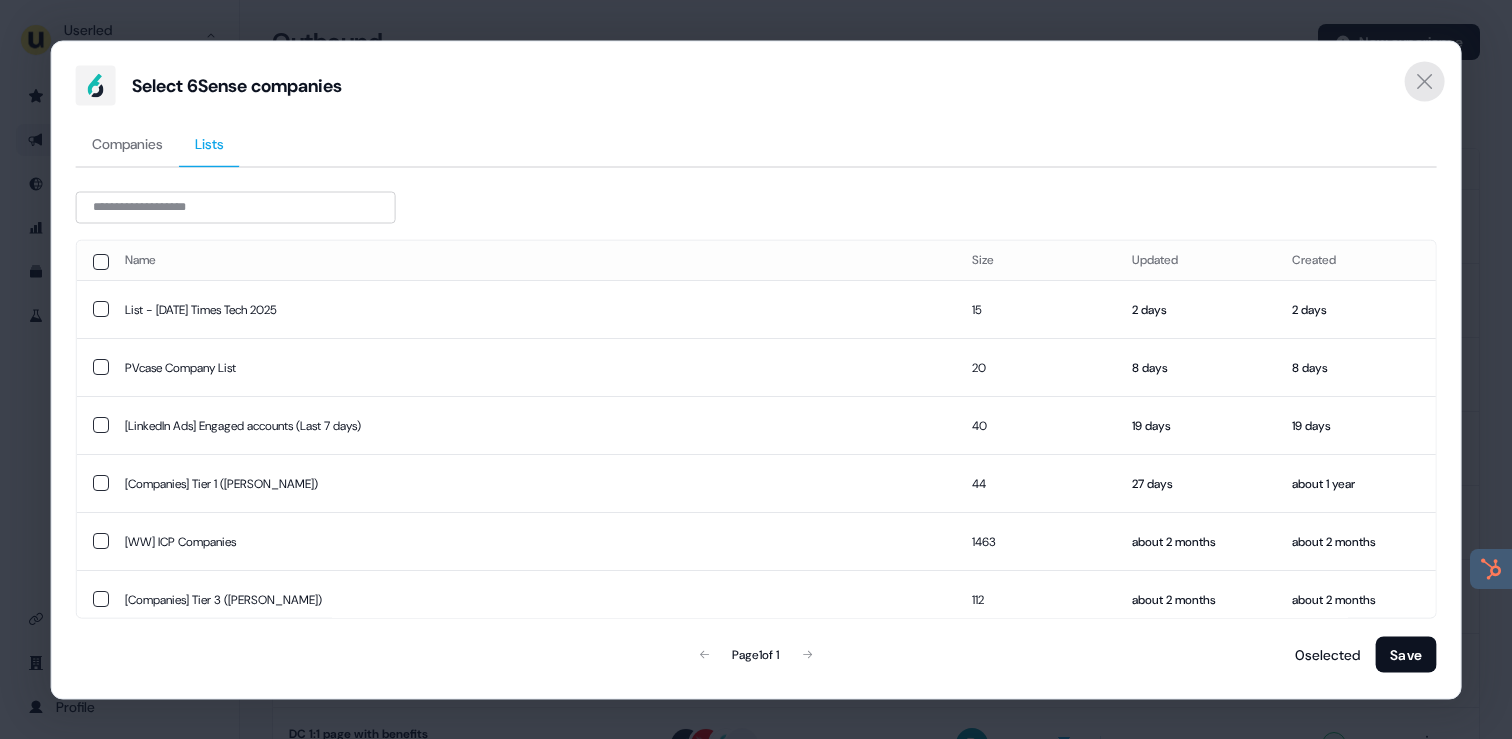 click 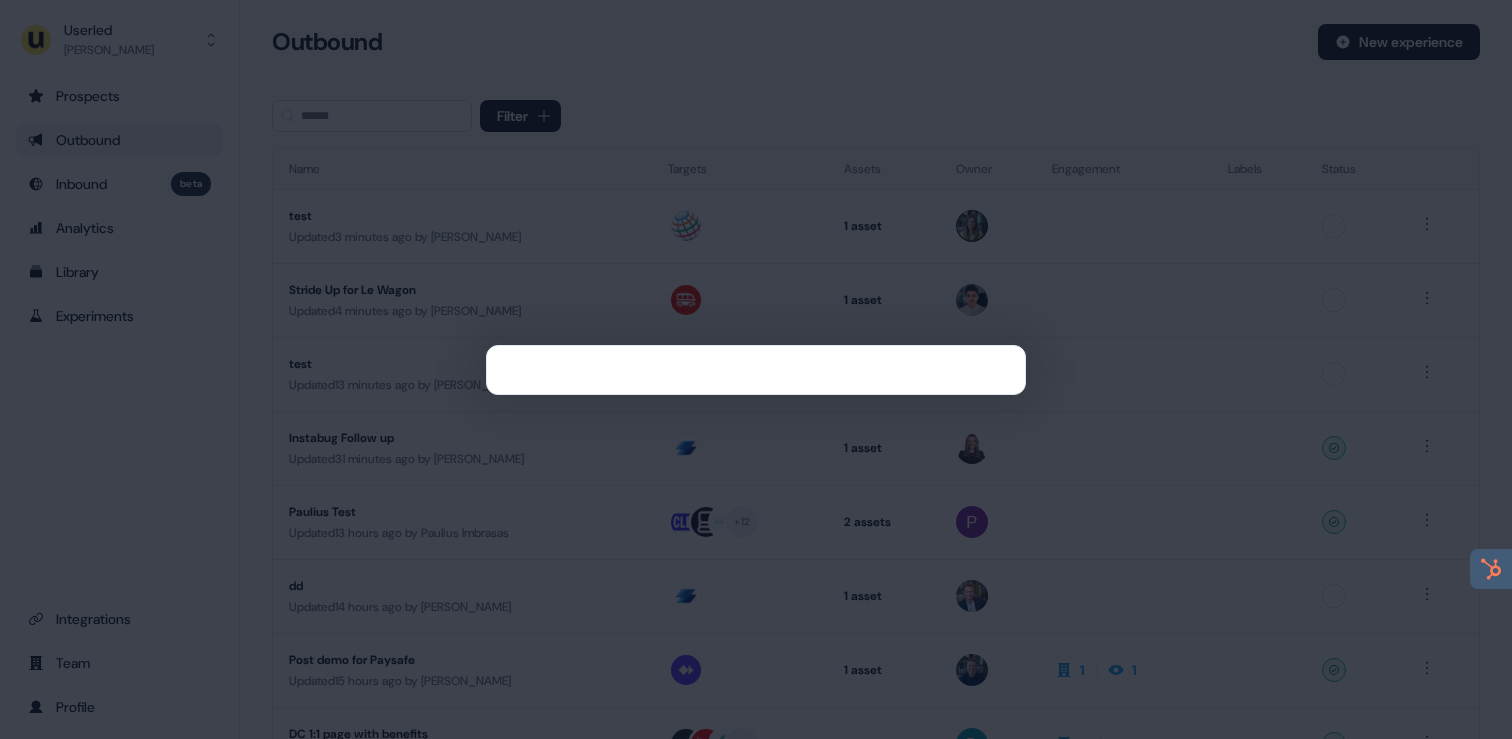 click at bounding box center (756, 369) 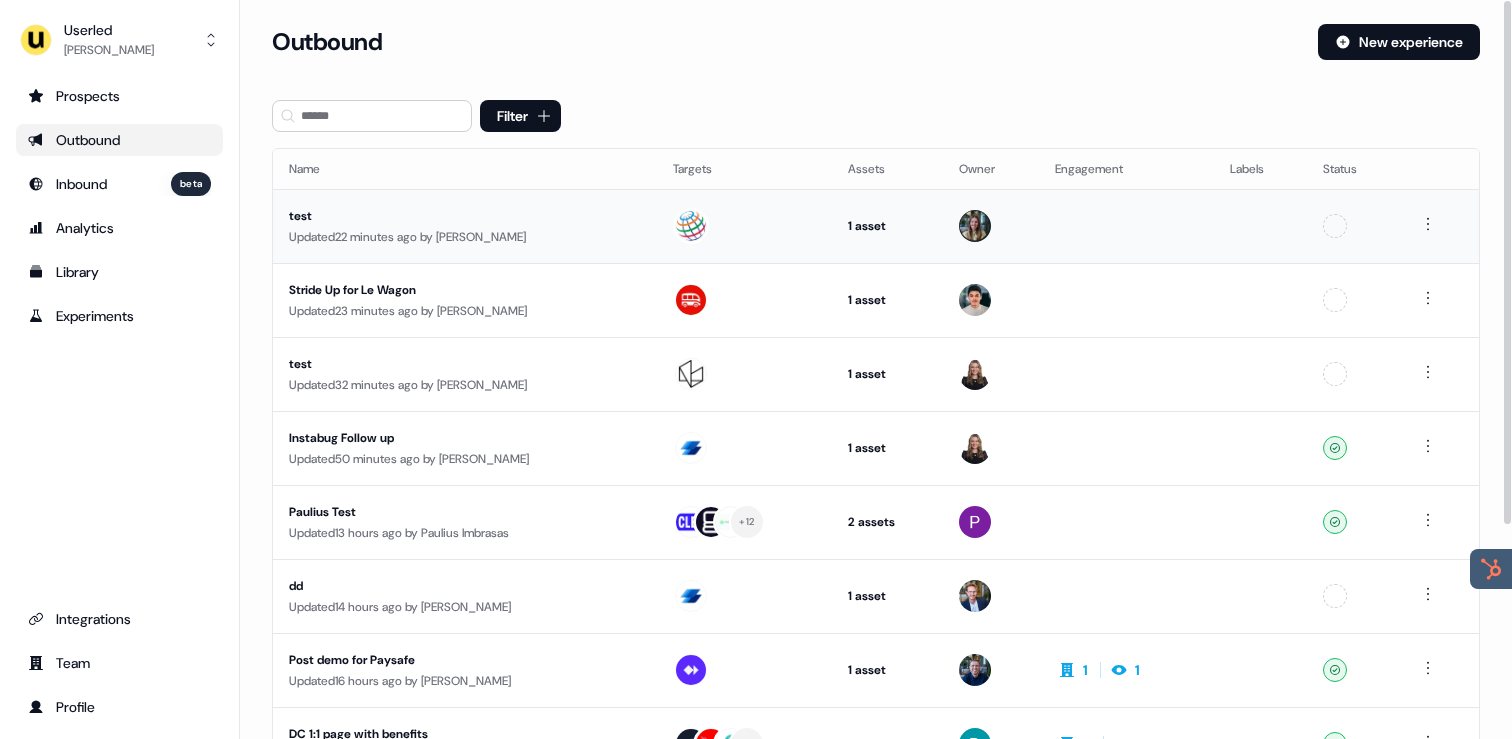 click on "test Updated  22 minutes ago   by   [PERSON_NAME]" at bounding box center [465, 226] 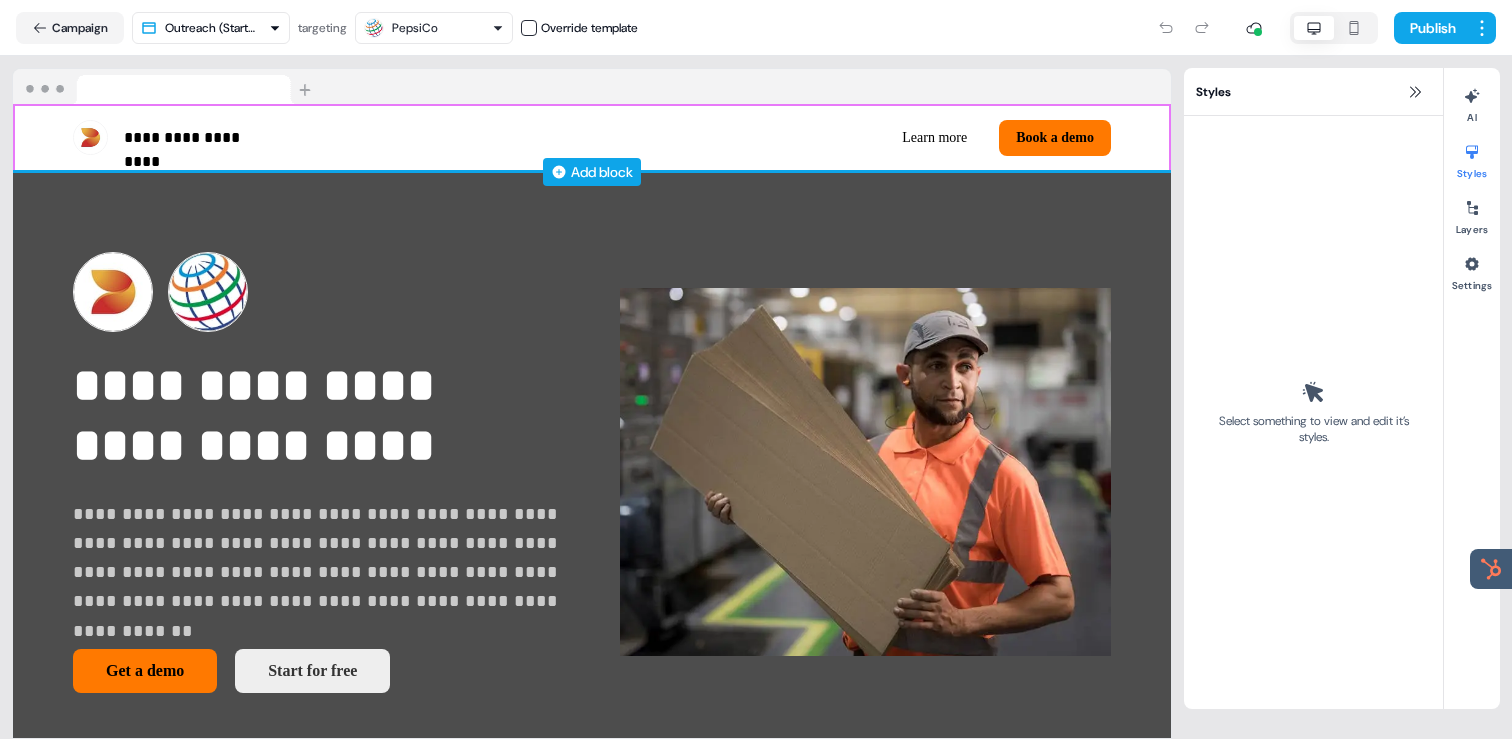click on "Add block" at bounding box center (592, 171) 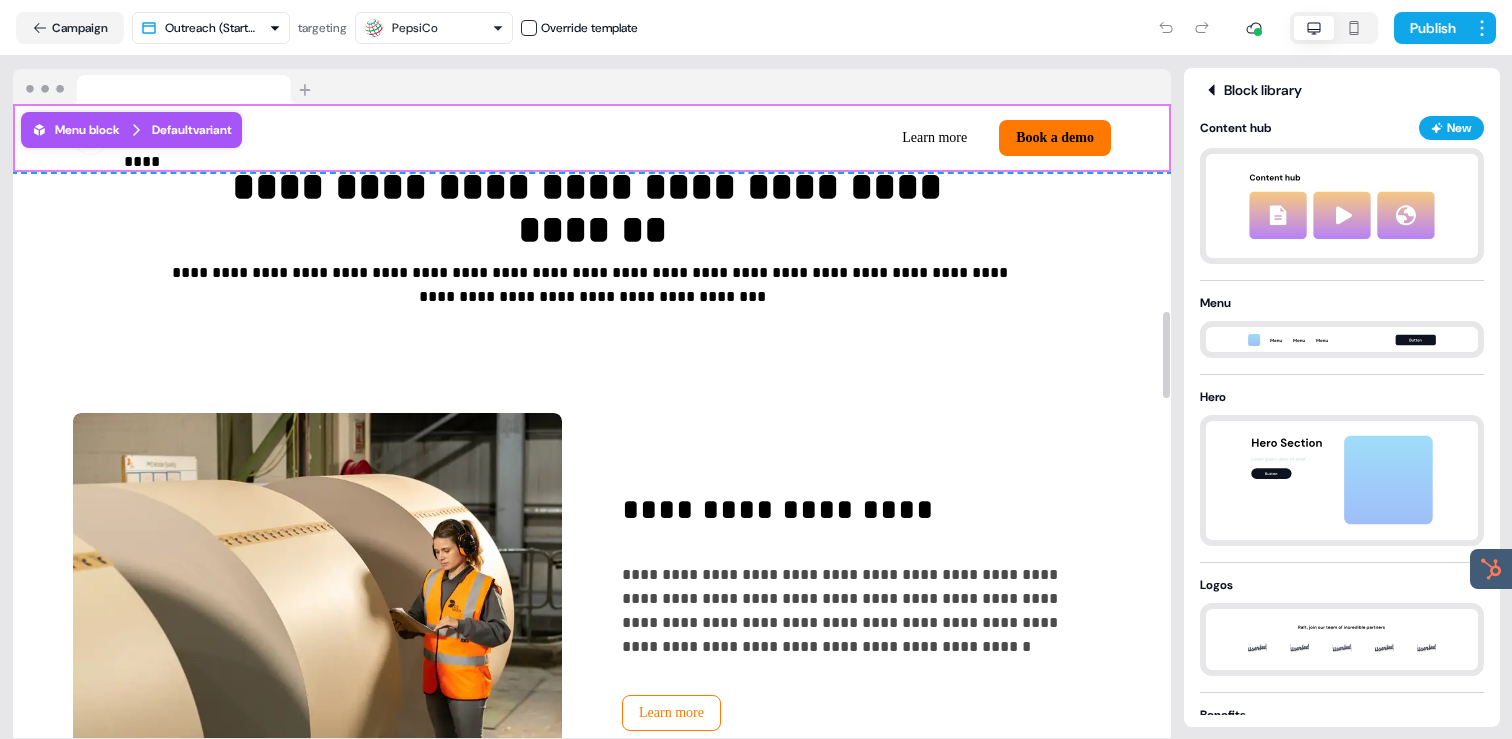 scroll, scrollTop: 1900, scrollLeft: 0, axis: vertical 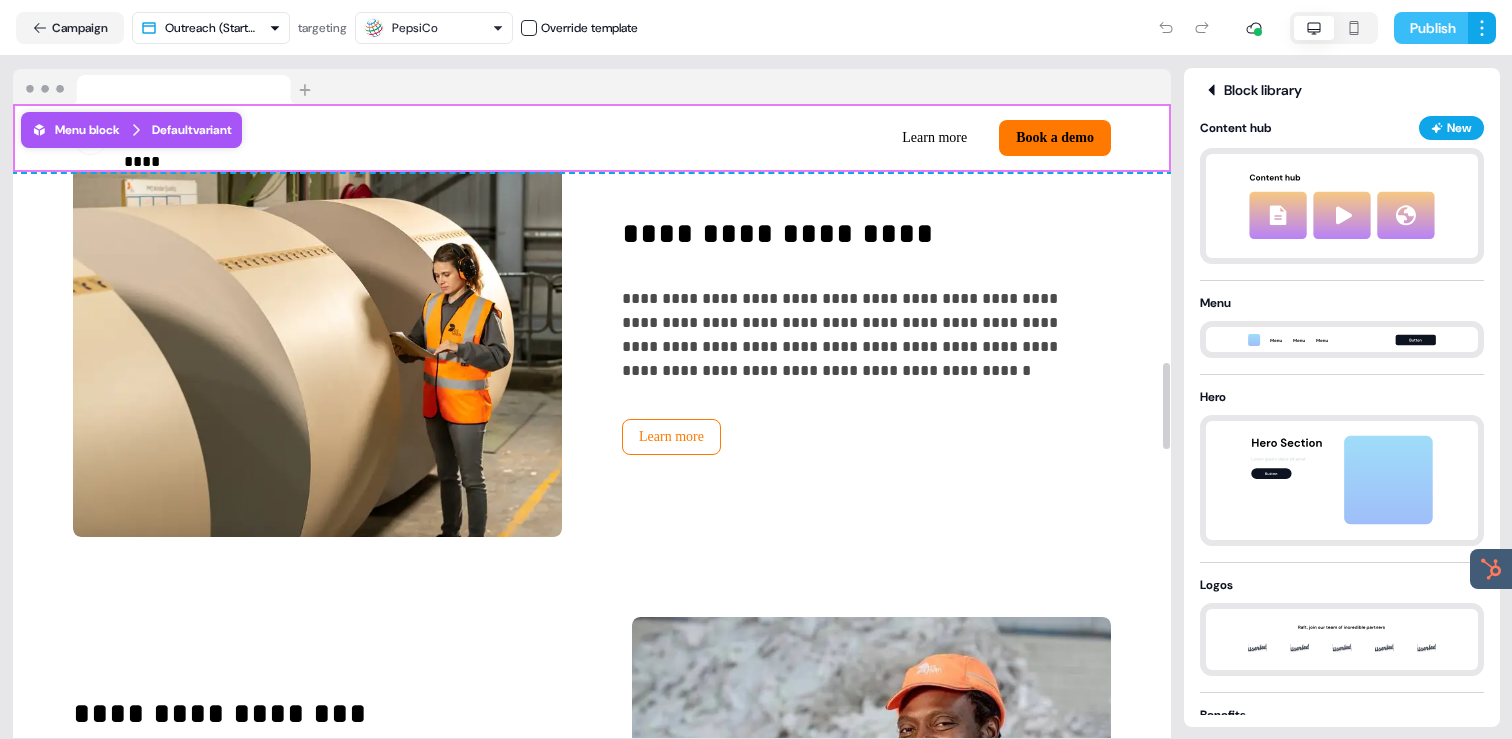 click on "Publish" at bounding box center [1431, 28] 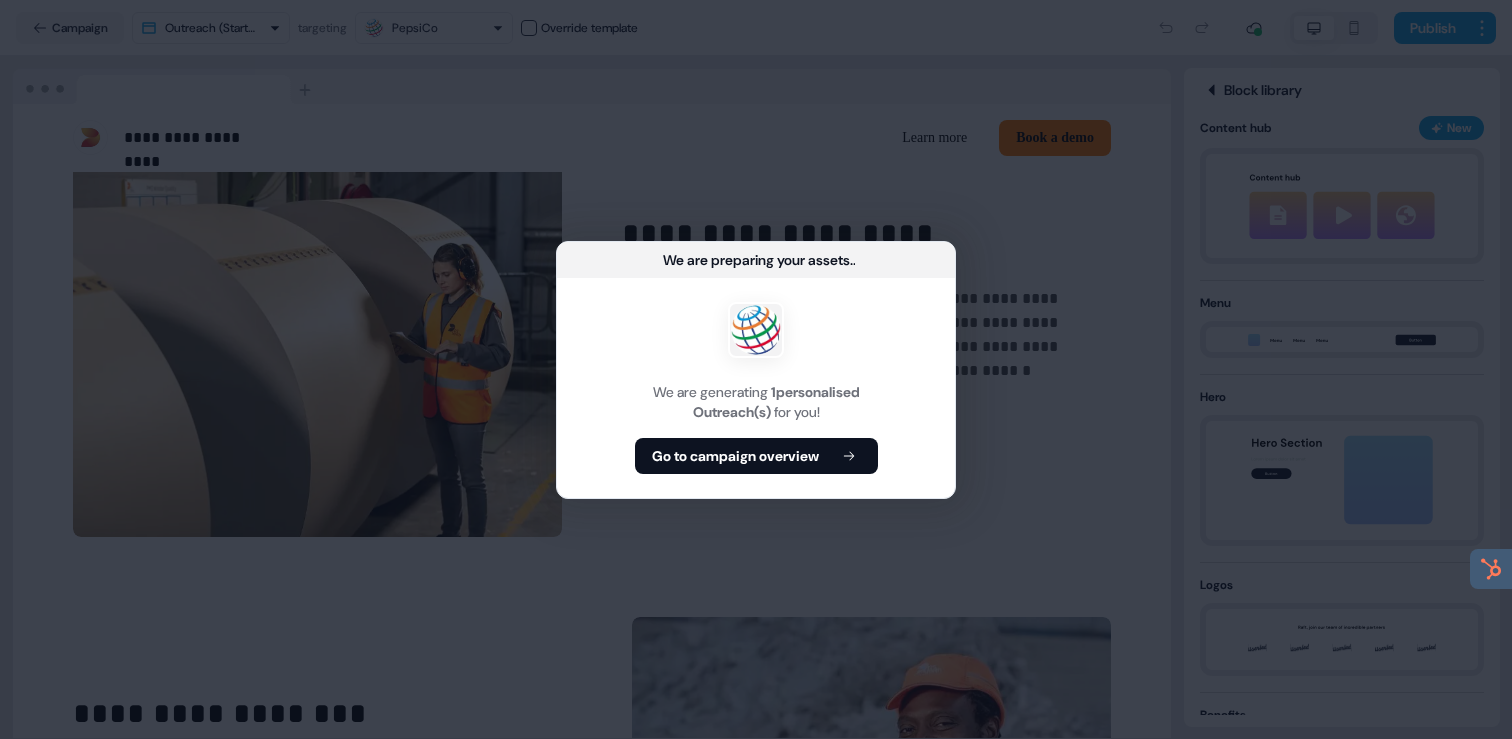 click on "We are generating   1  personalised   Outreach(s)     for you! Go to campaign overview" at bounding box center (756, 388) 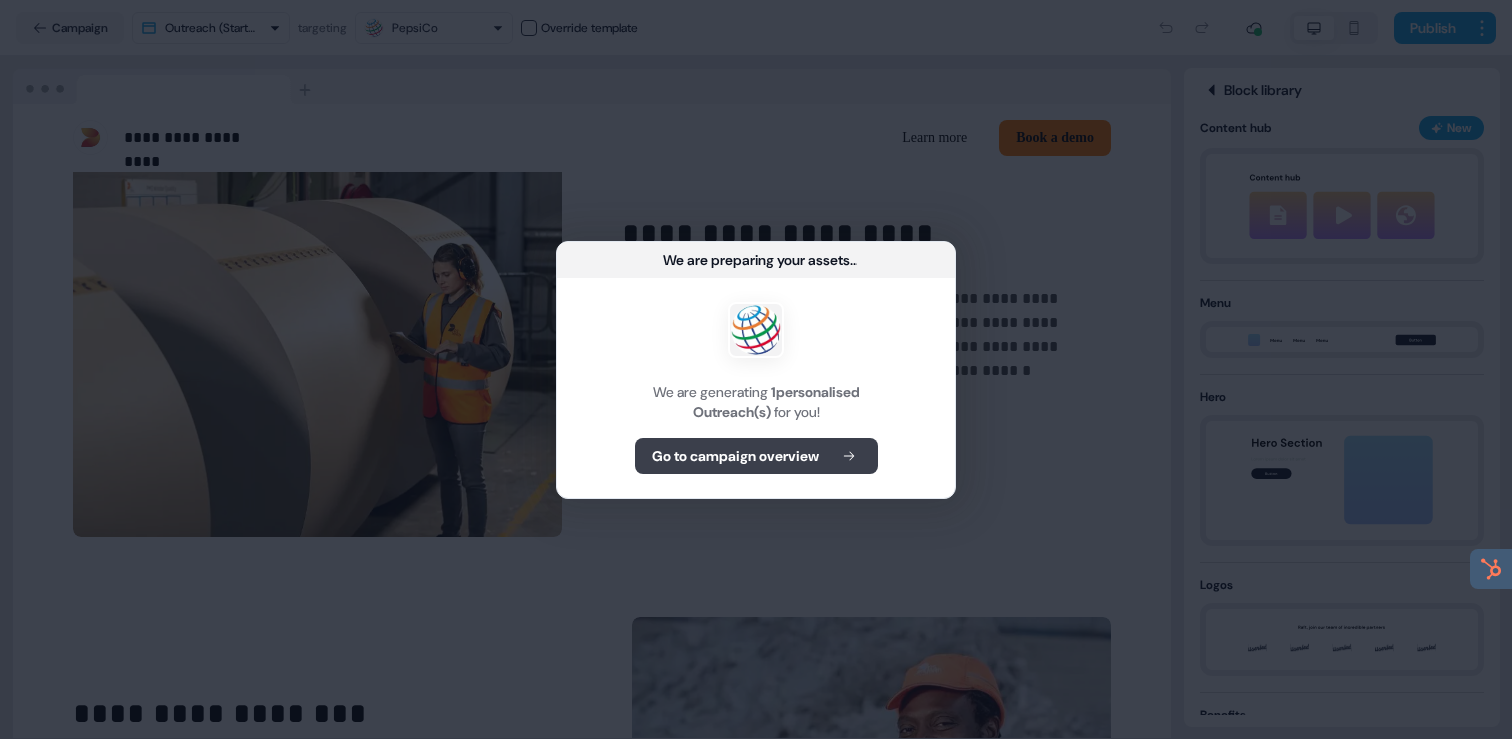 click on "Go to campaign overview" at bounding box center (735, 456) 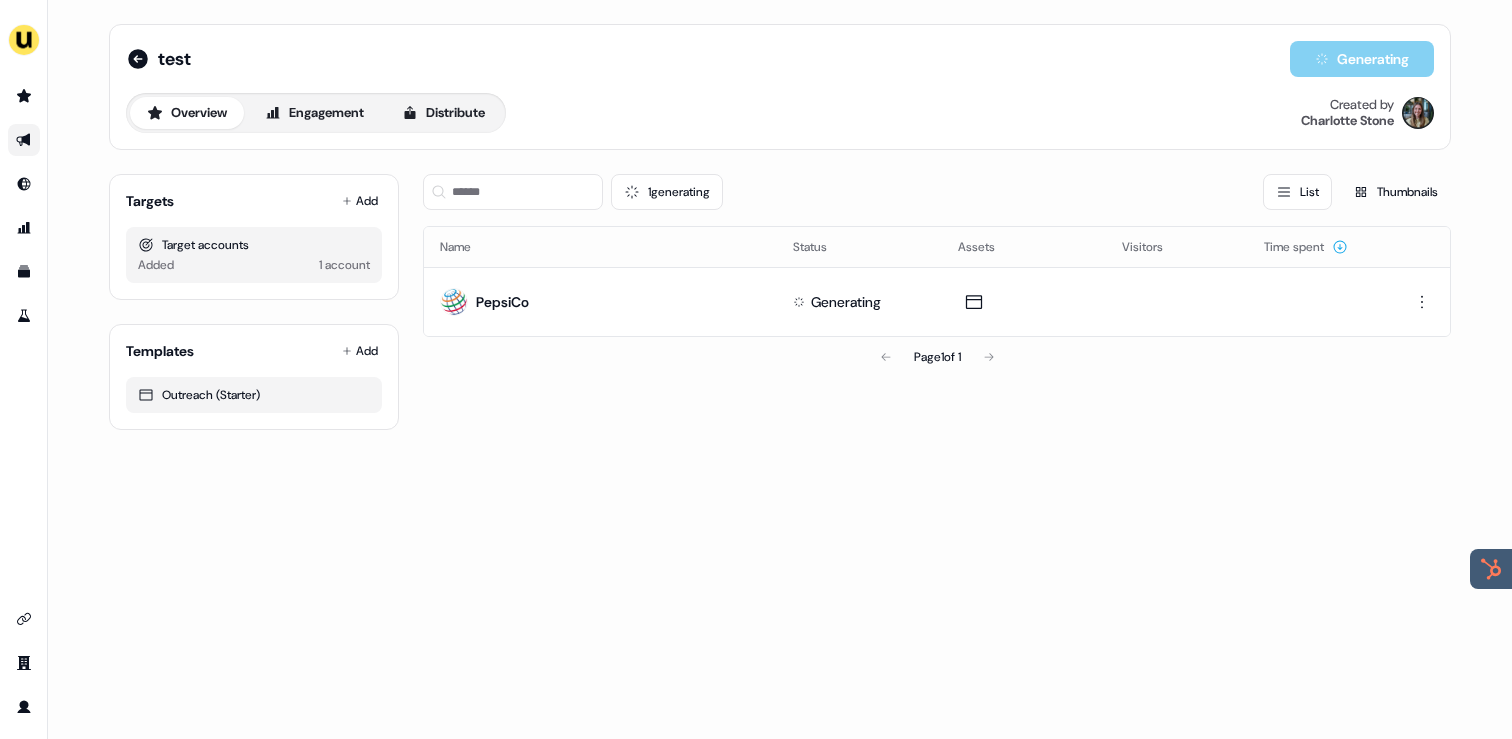 click on "test Generating" at bounding box center (780, 59) 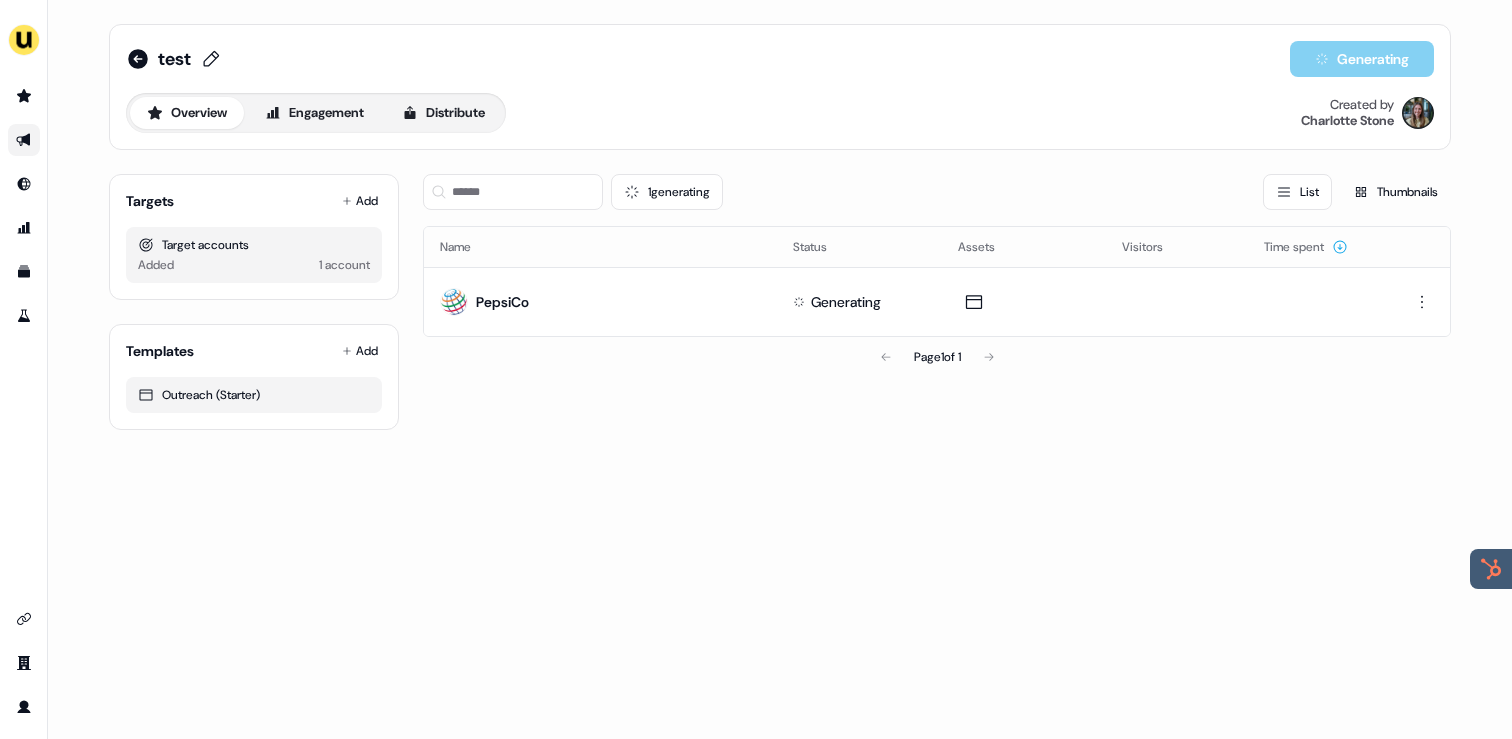 click on "test" at bounding box center (174, 59) 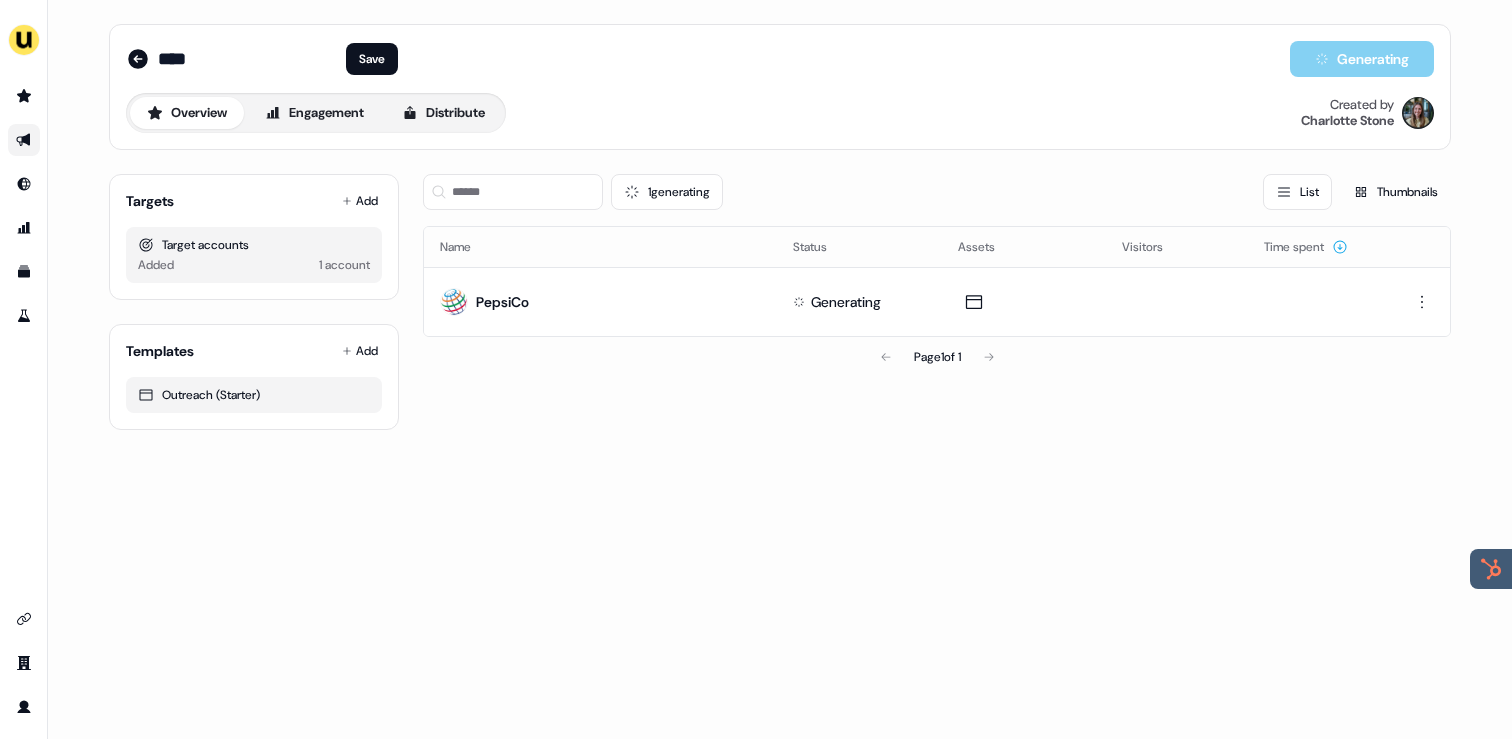scroll, scrollTop: 1, scrollLeft: 0, axis: vertical 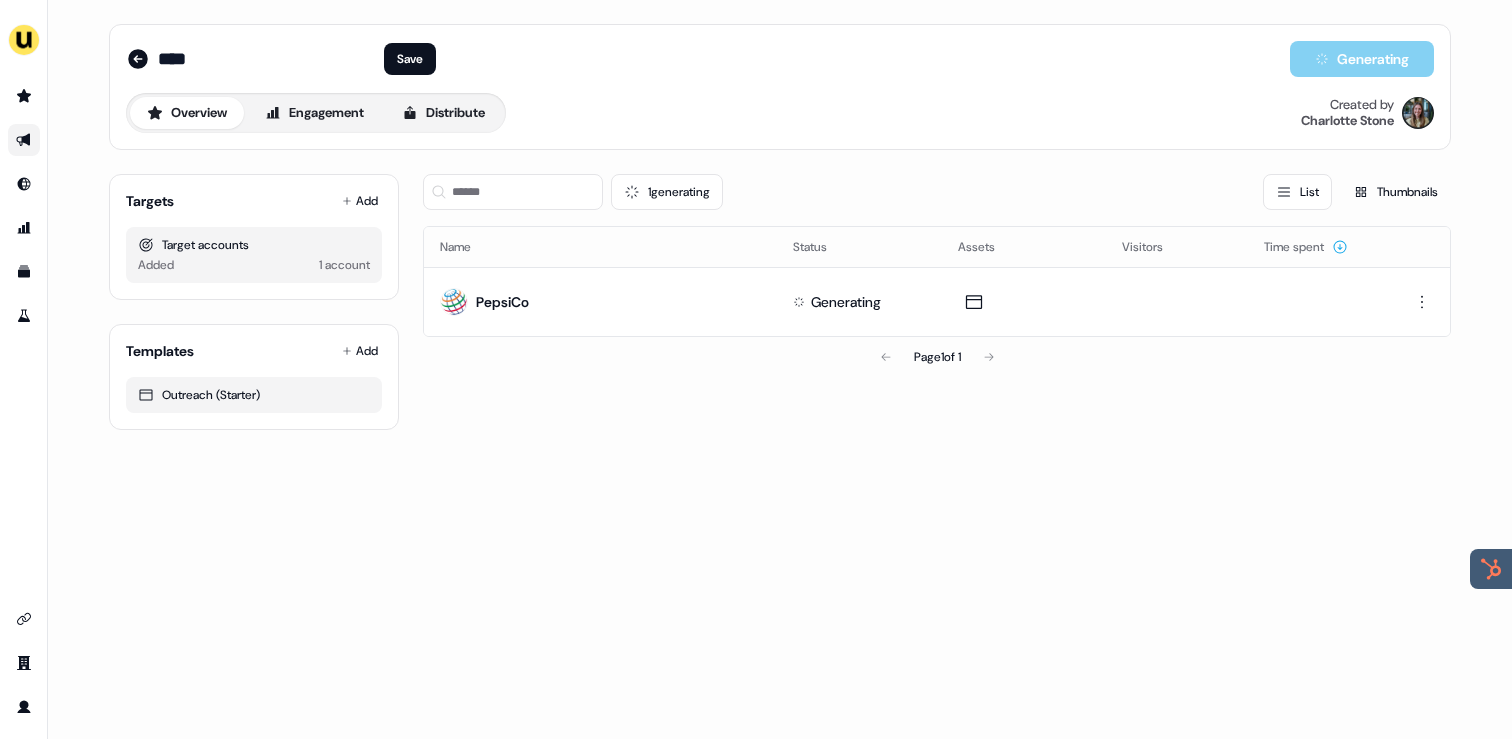 drag, startPoint x: 229, startPoint y: 63, endPoint x: 157, endPoint y: 63, distance: 72 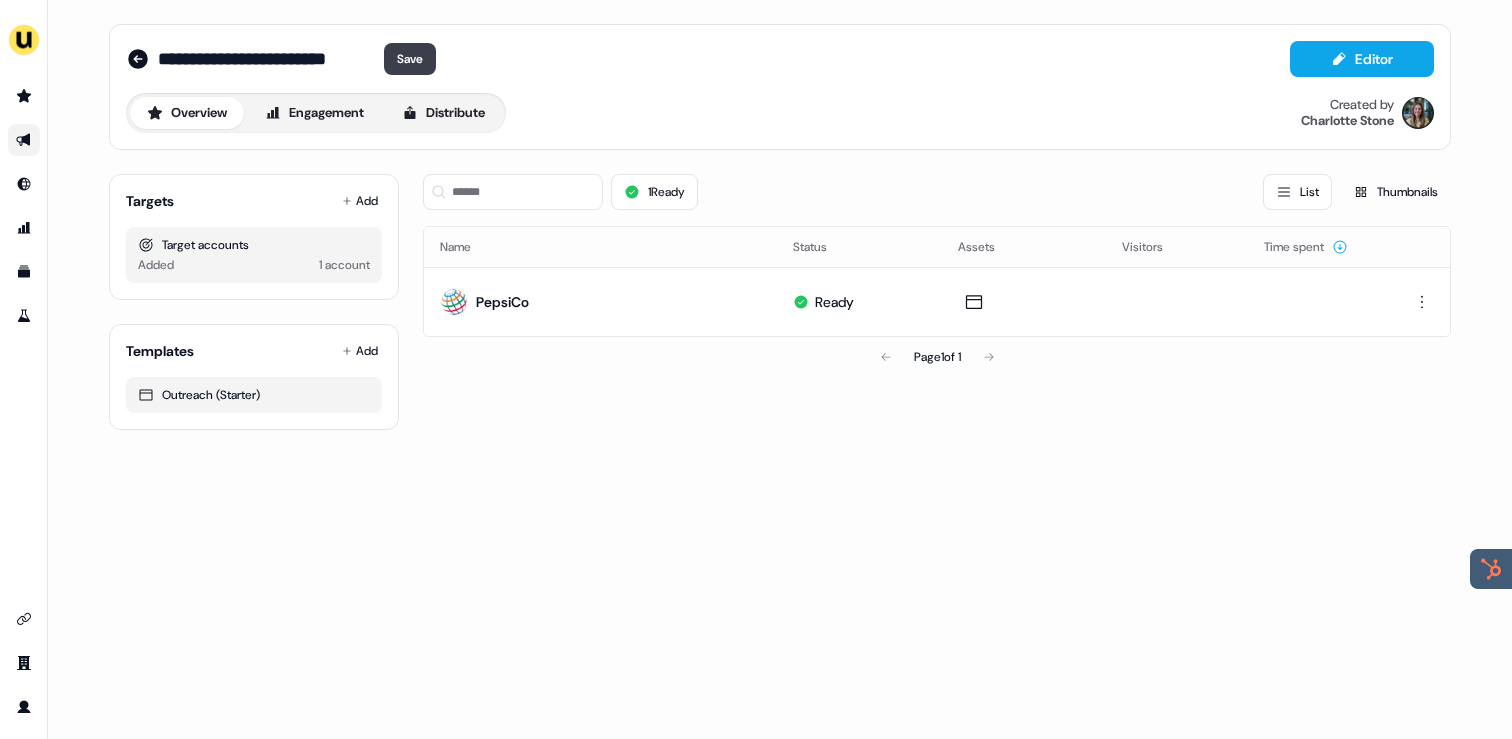 type on "**********" 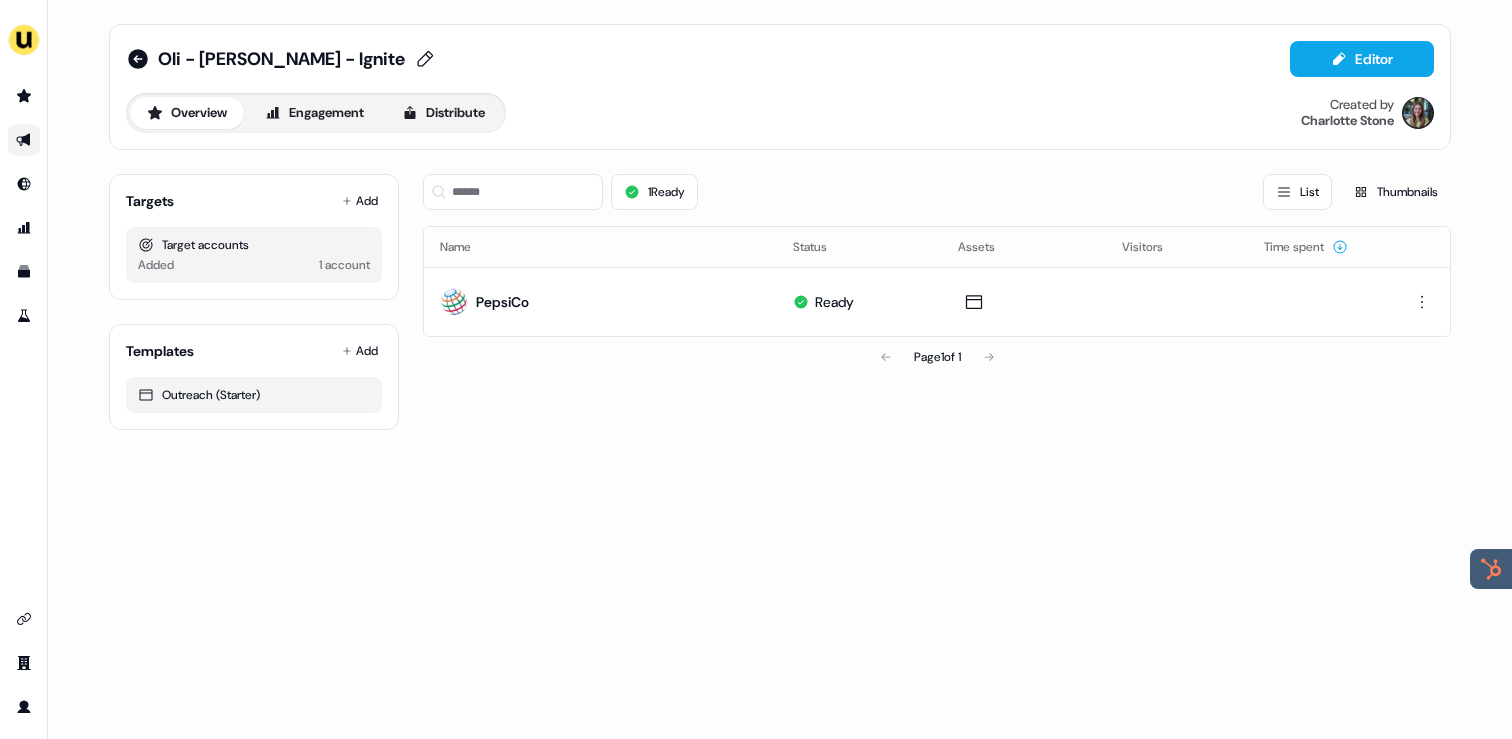 click at bounding box center (24, 140) 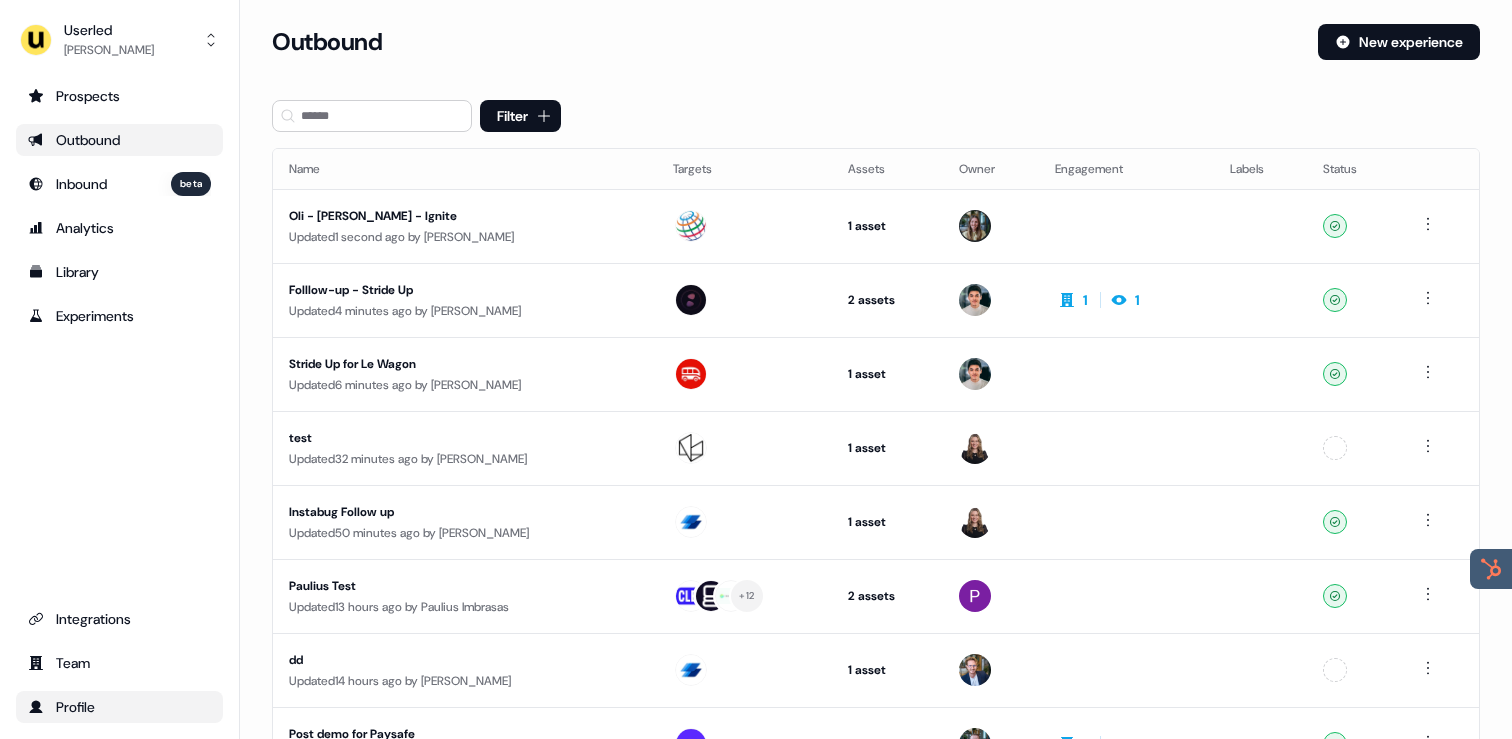 click on "Profile" at bounding box center [119, 707] 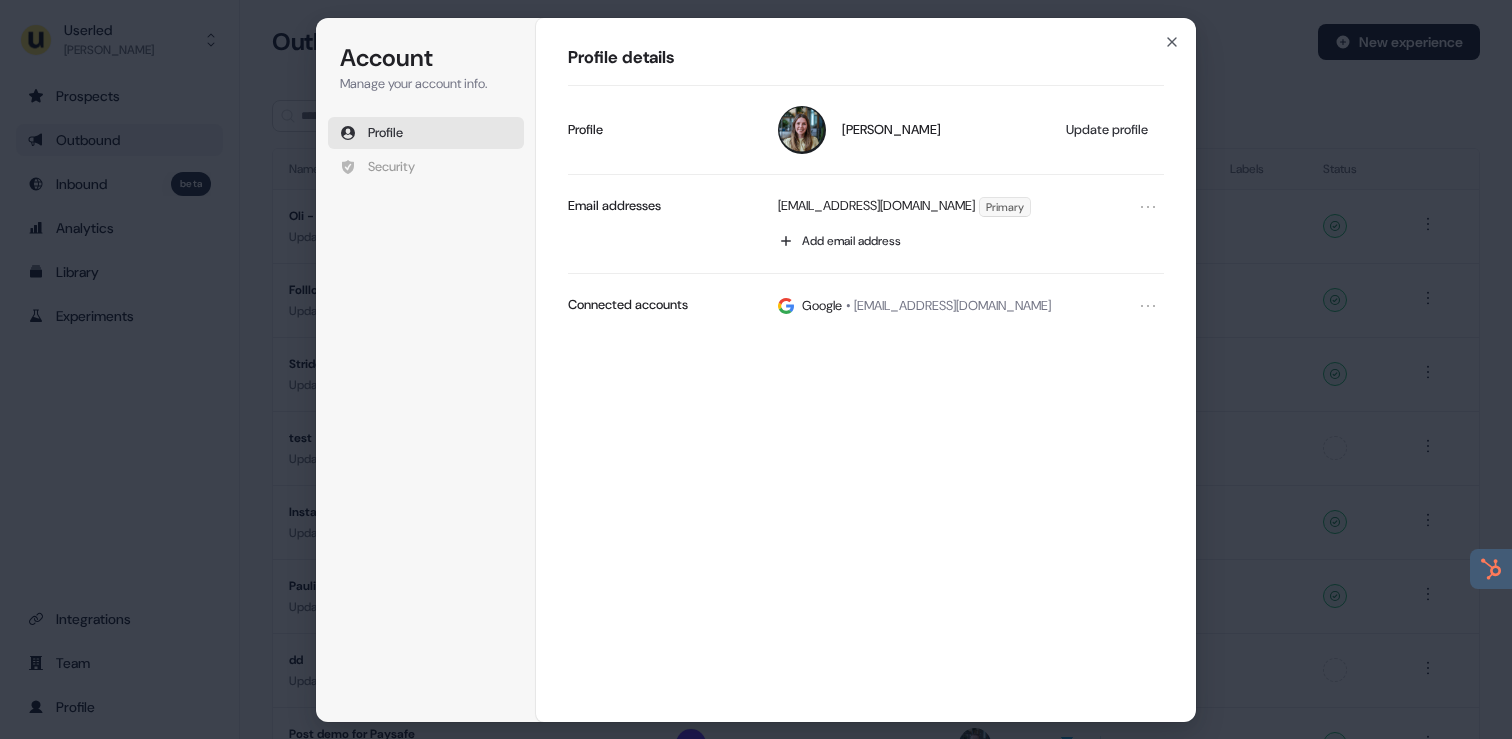 click on "Account Manage your account info. Profile Security Account Profile details [PERSON_NAME] Update profile Profile [PERSON_NAME][EMAIL_ADDRESS][DOMAIN_NAME] Primary Add email address Email addresses Google • [EMAIL_ADDRESS][DOMAIN_NAME] Connected accounts Close" at bounding box center [756, 369] 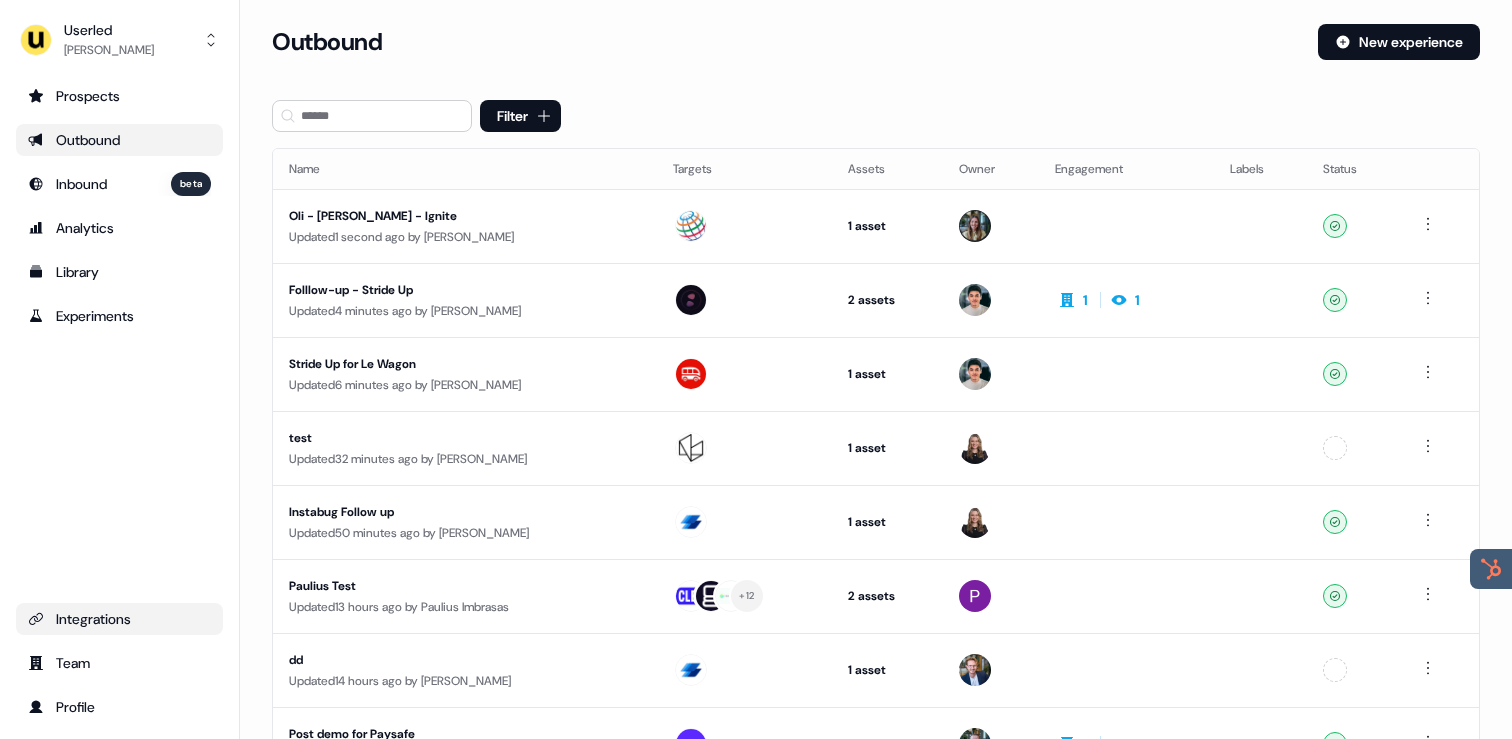 click on "Integrations" at bounding box center [119, 619] 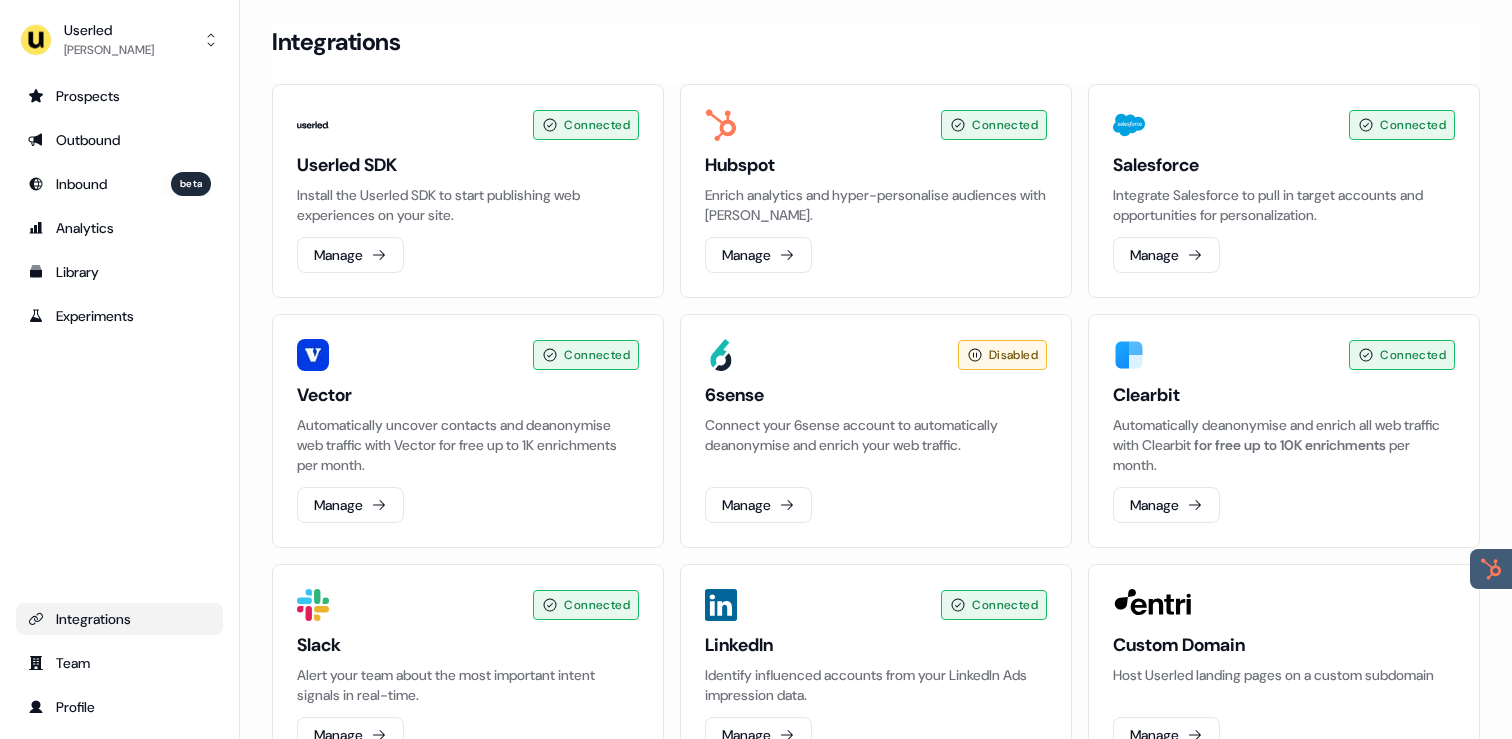 click on "Prospects Outbound Inbound beta Analytics Library Experiments Integrations Team Profile" at bounding box center [119, 401] 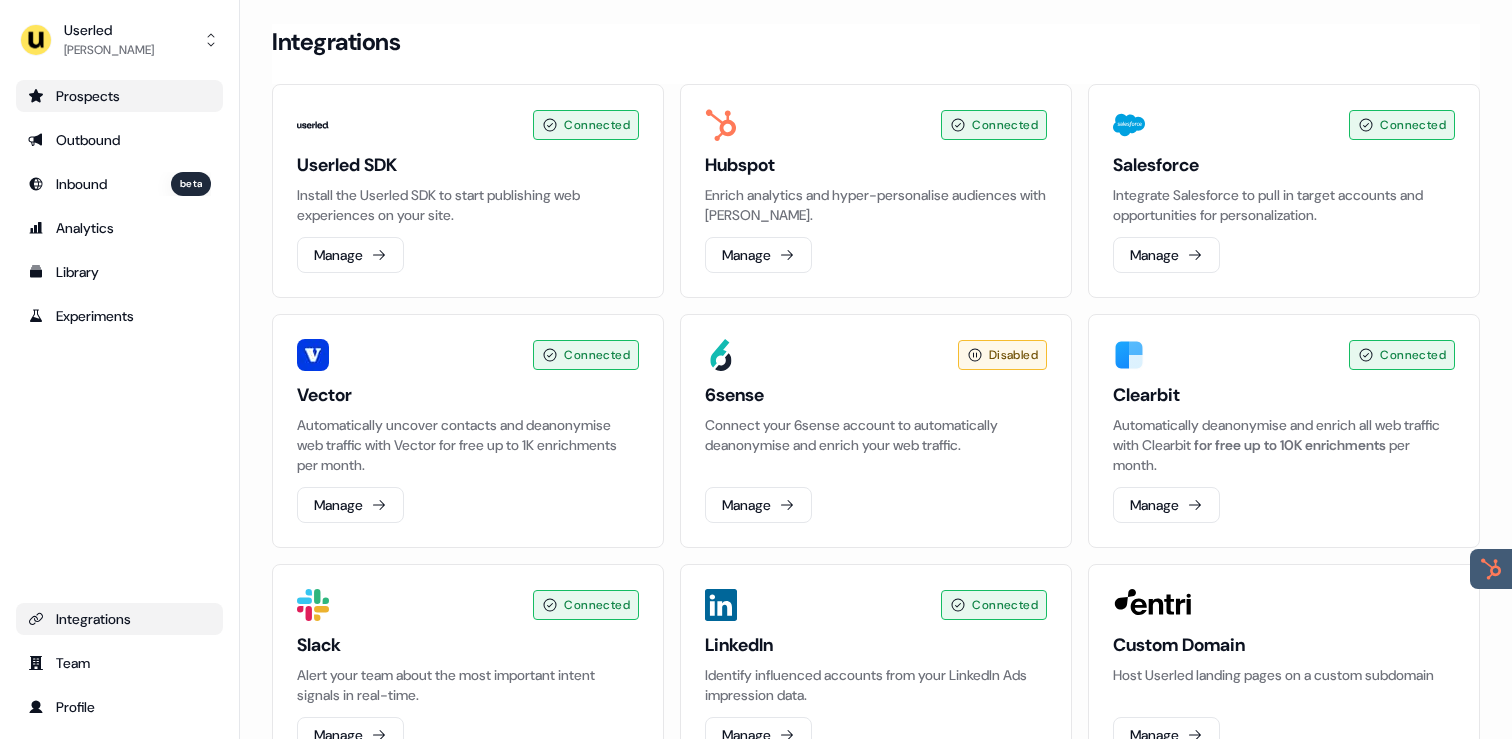 click on "Prospects" at bounding box center [119, 96] 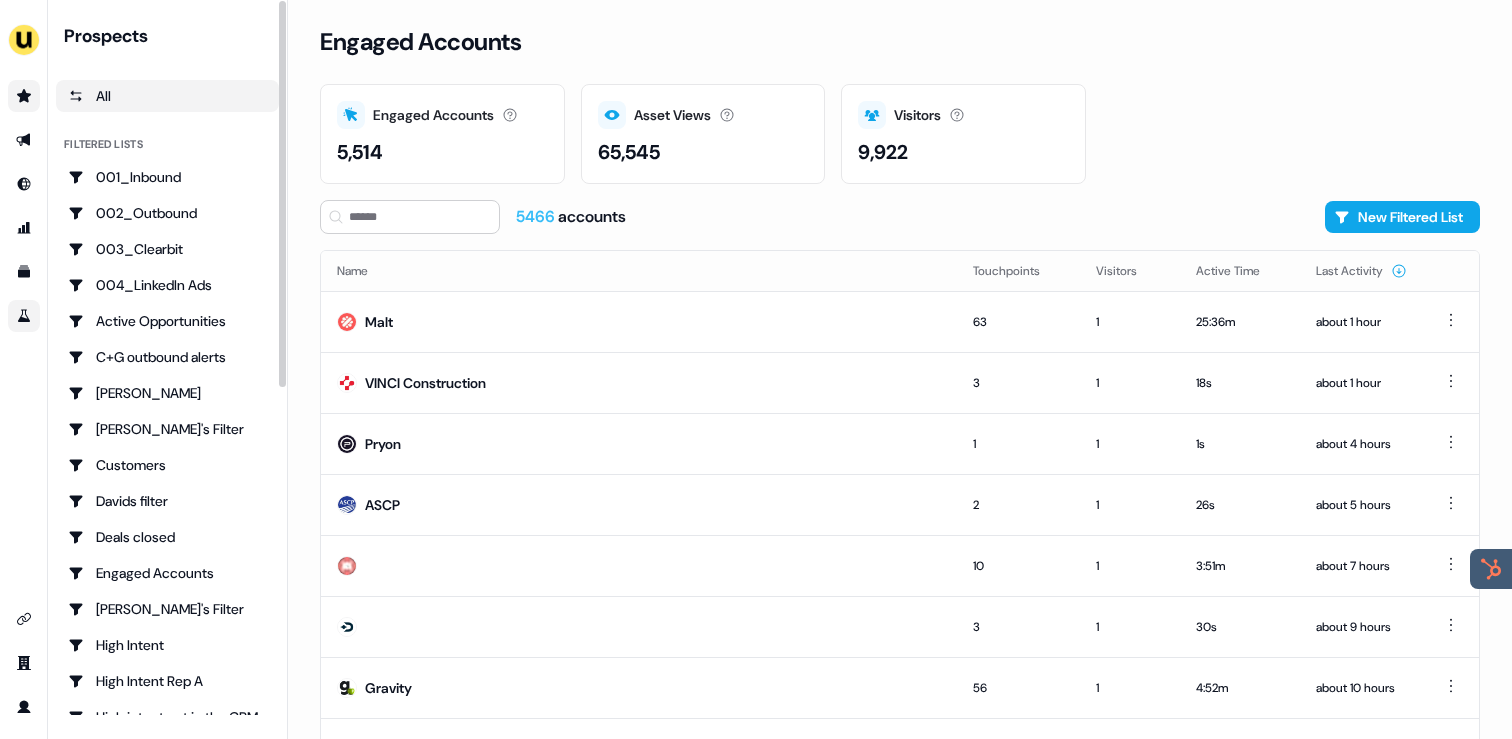 click at bounding box center (24, 316) 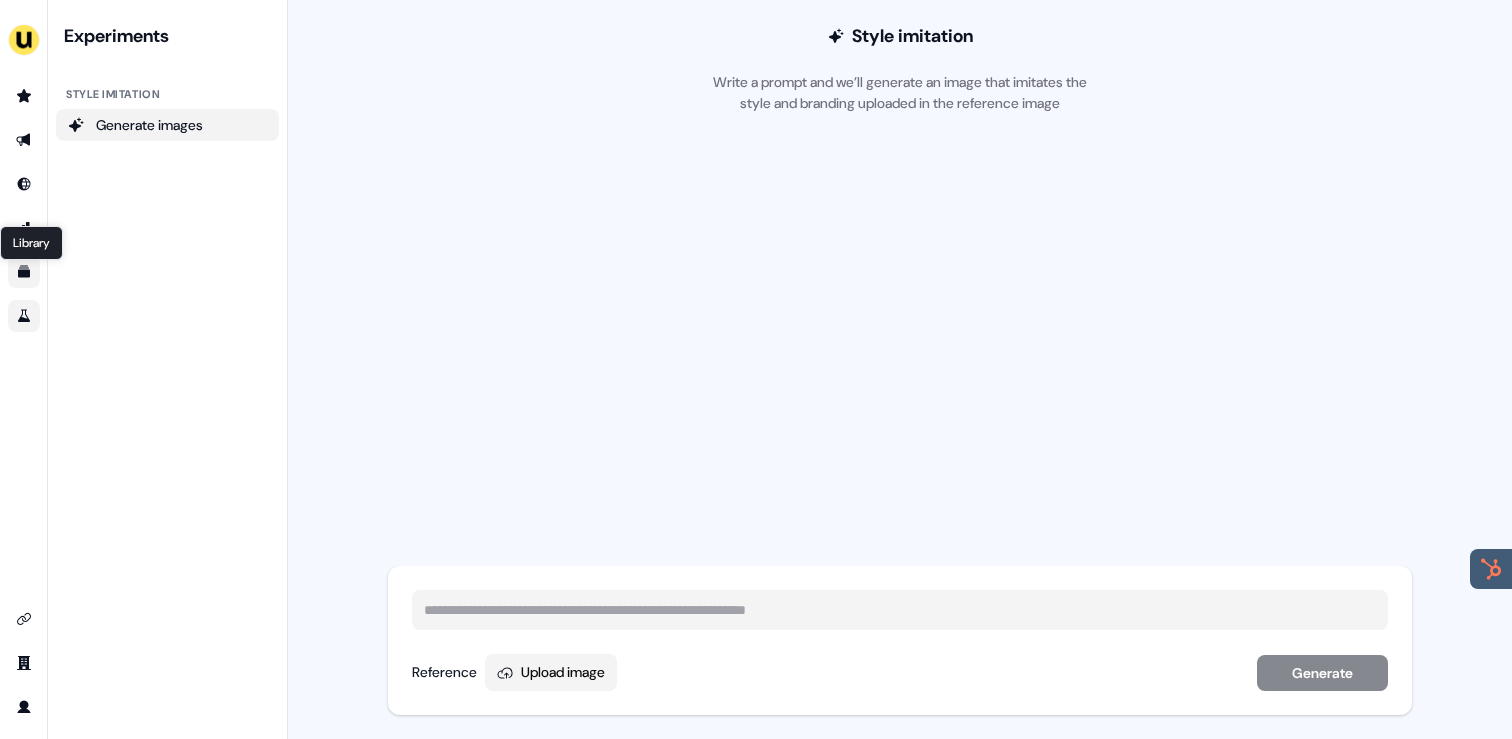 click 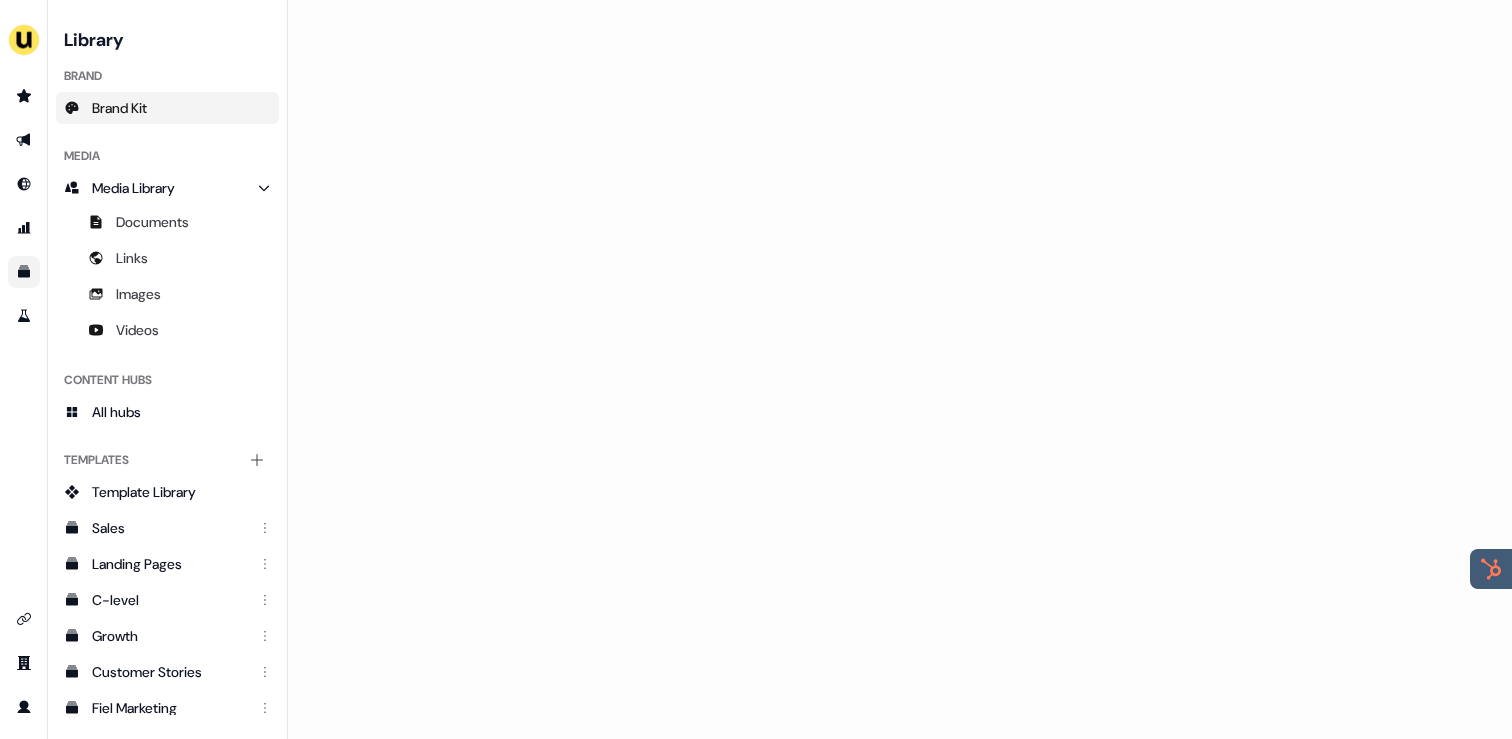 click on "Brand Kit" at bounding box center (167, 108) 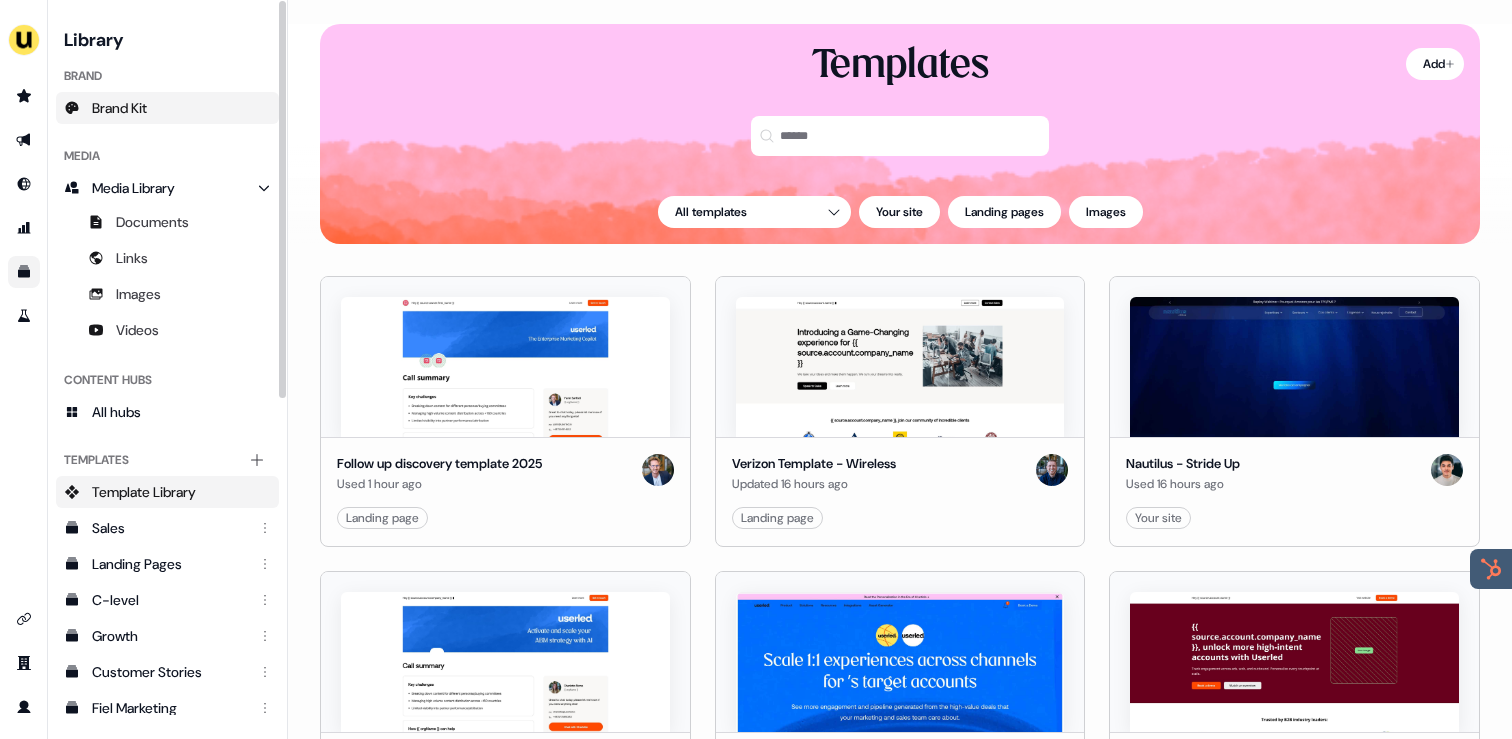 click on "Brand Kit" at bounding box center [167, 108] 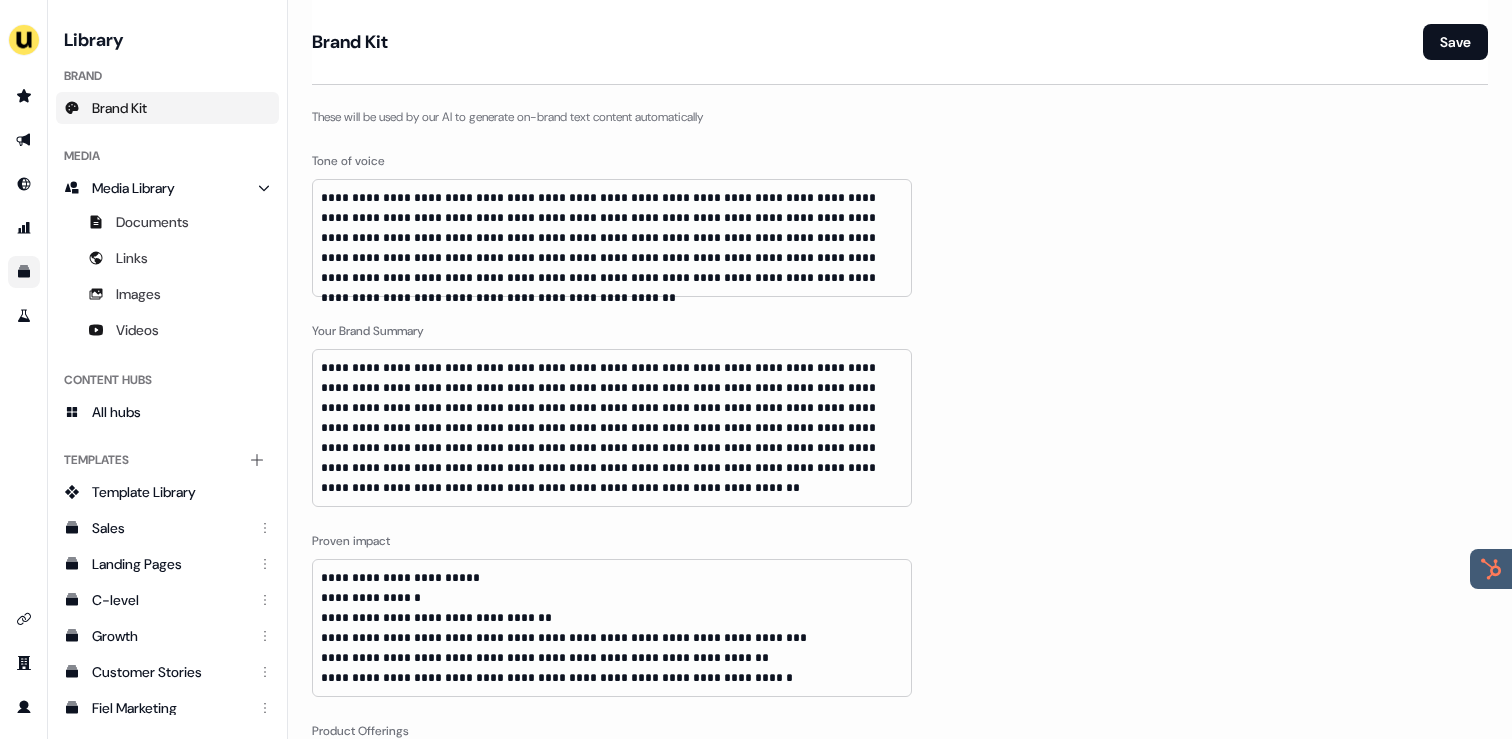 scroll, scrollTop: 0, scrollLeft: 0, axis: both 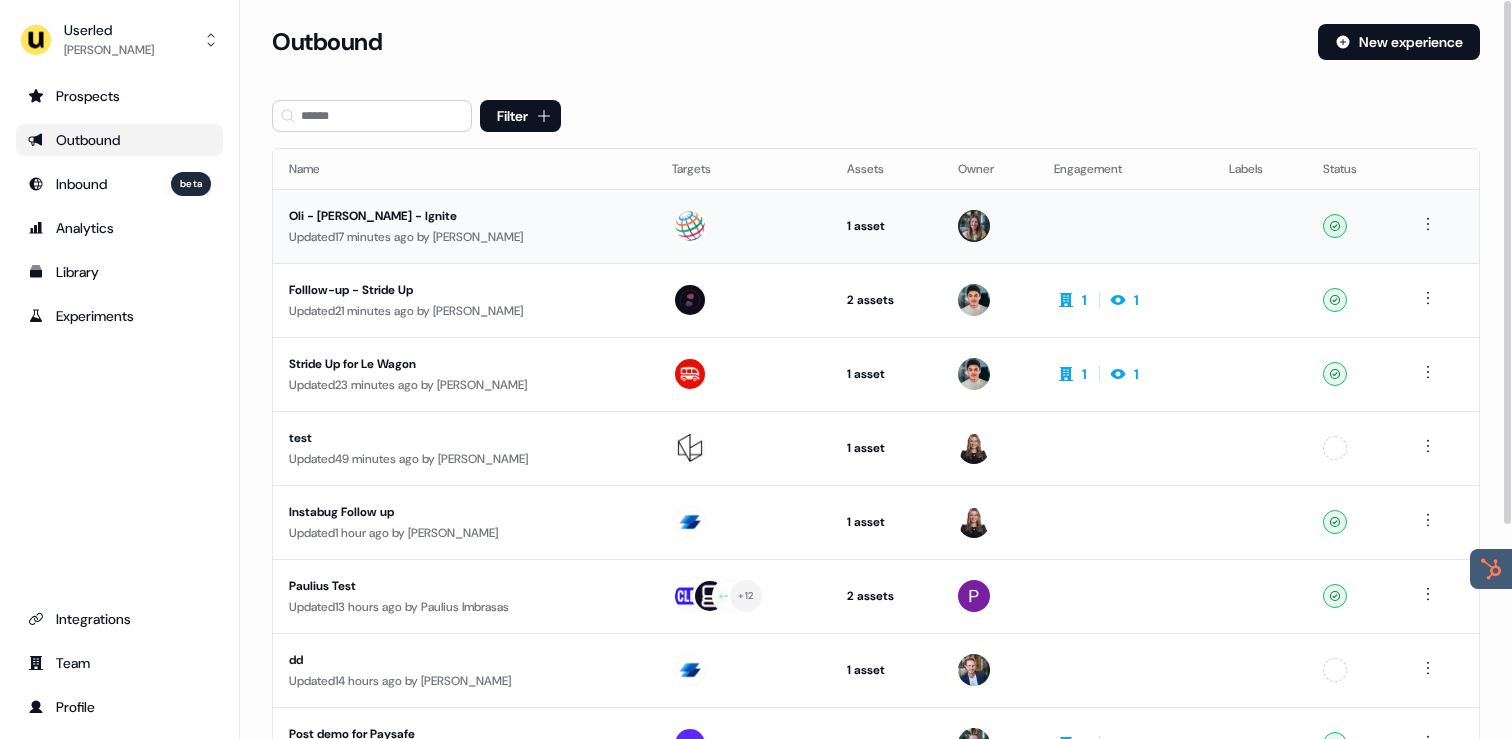 click on "Updated  17 minutes ago   by   [PERSON_NAME]" at bounding box center [464, 237] 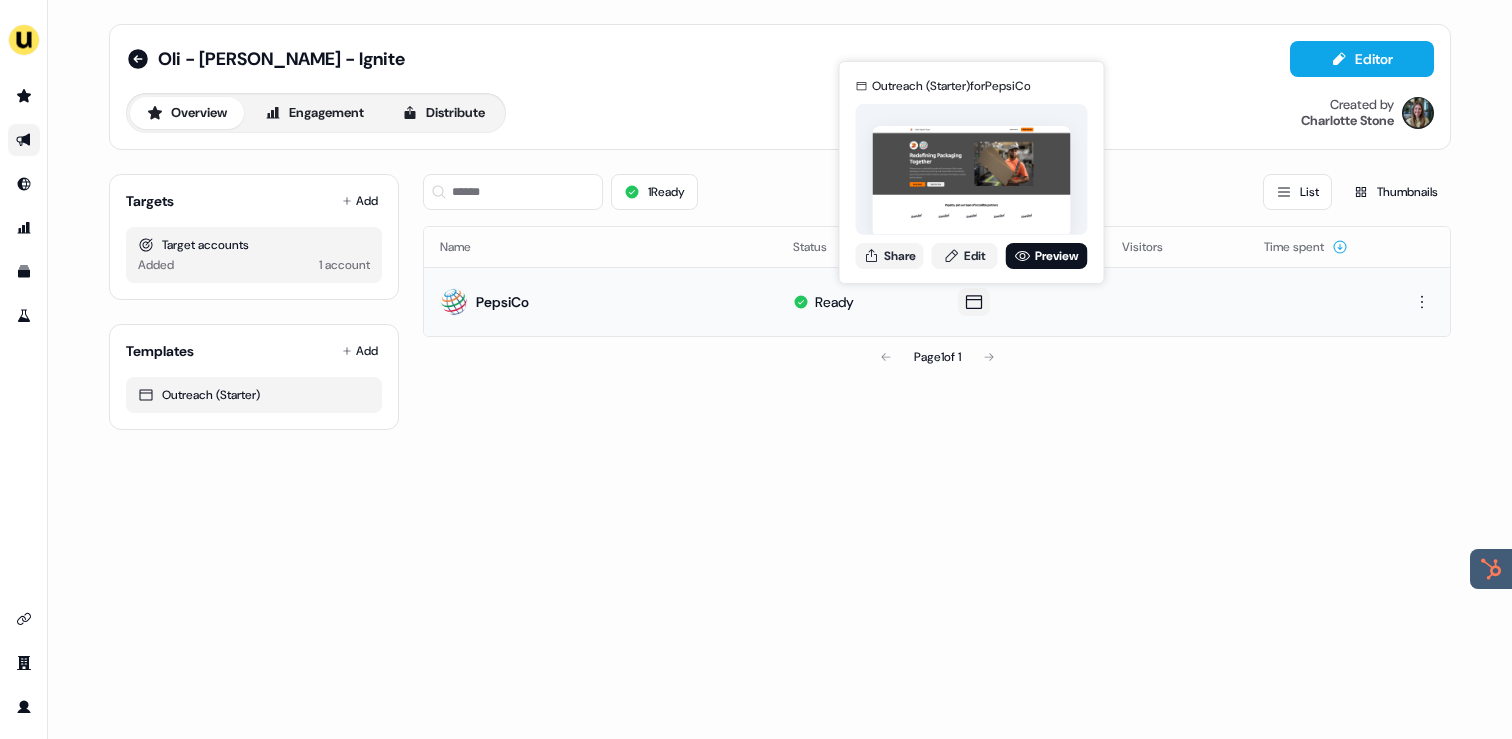 click on "Outreach (Starter)  for  PepsiCo   Share Edit Preview Outreach (Starter)  for  PepsiCo   Share Edit Preview" at bounding box center (972, 172) 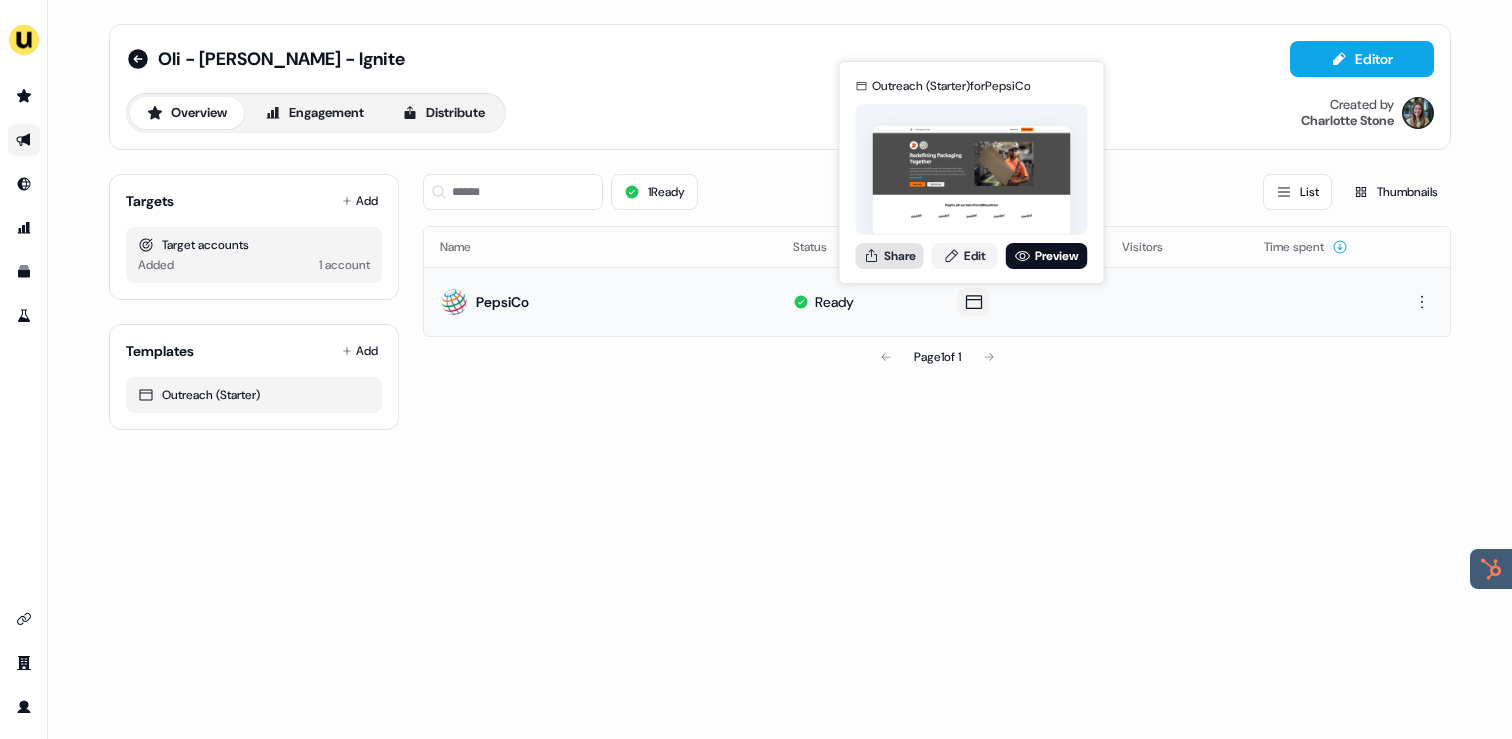 click on "Share" at bounding box center [890, 256] 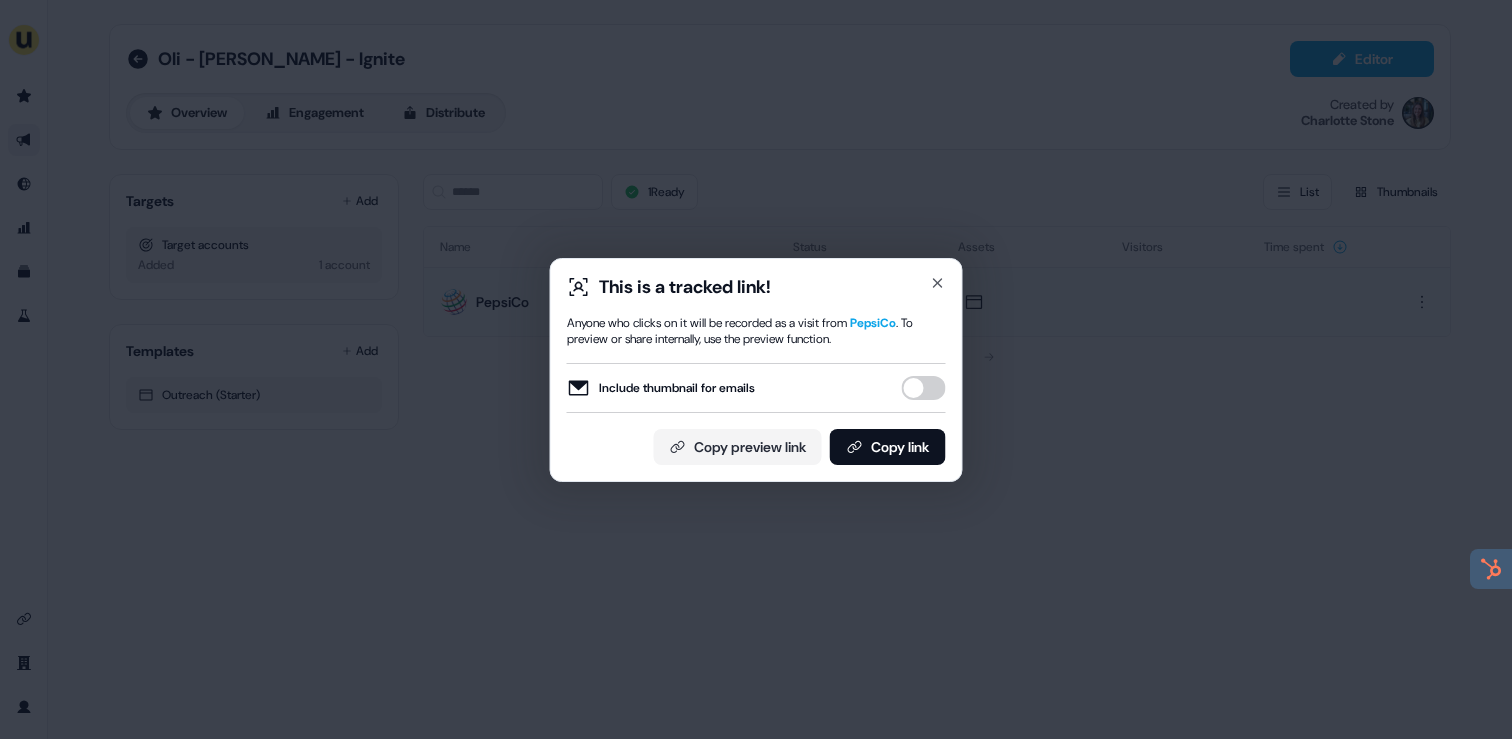 click on "Include thumbnail for emails" at bounding box center (924, 388) 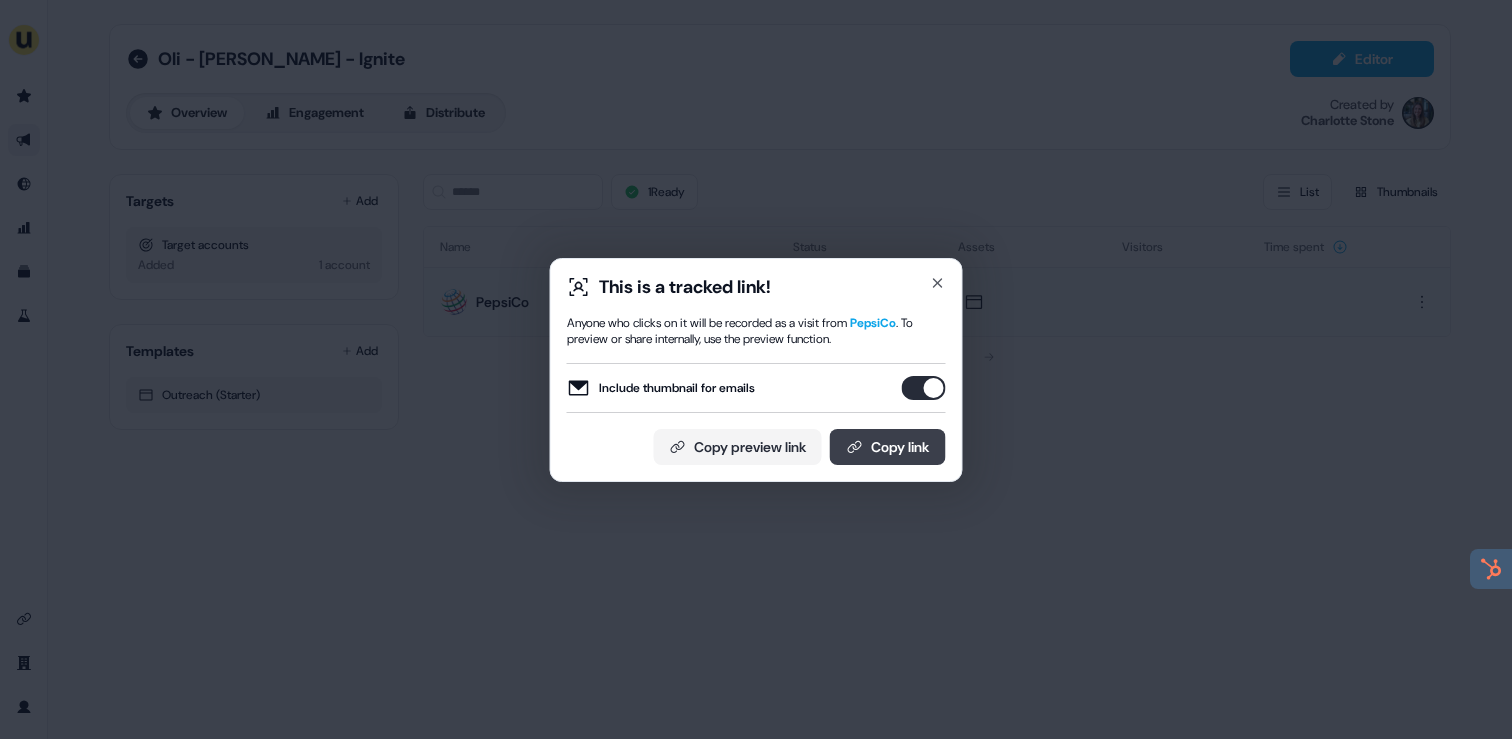 click on "Copy link" at bounding box center [888, 447] 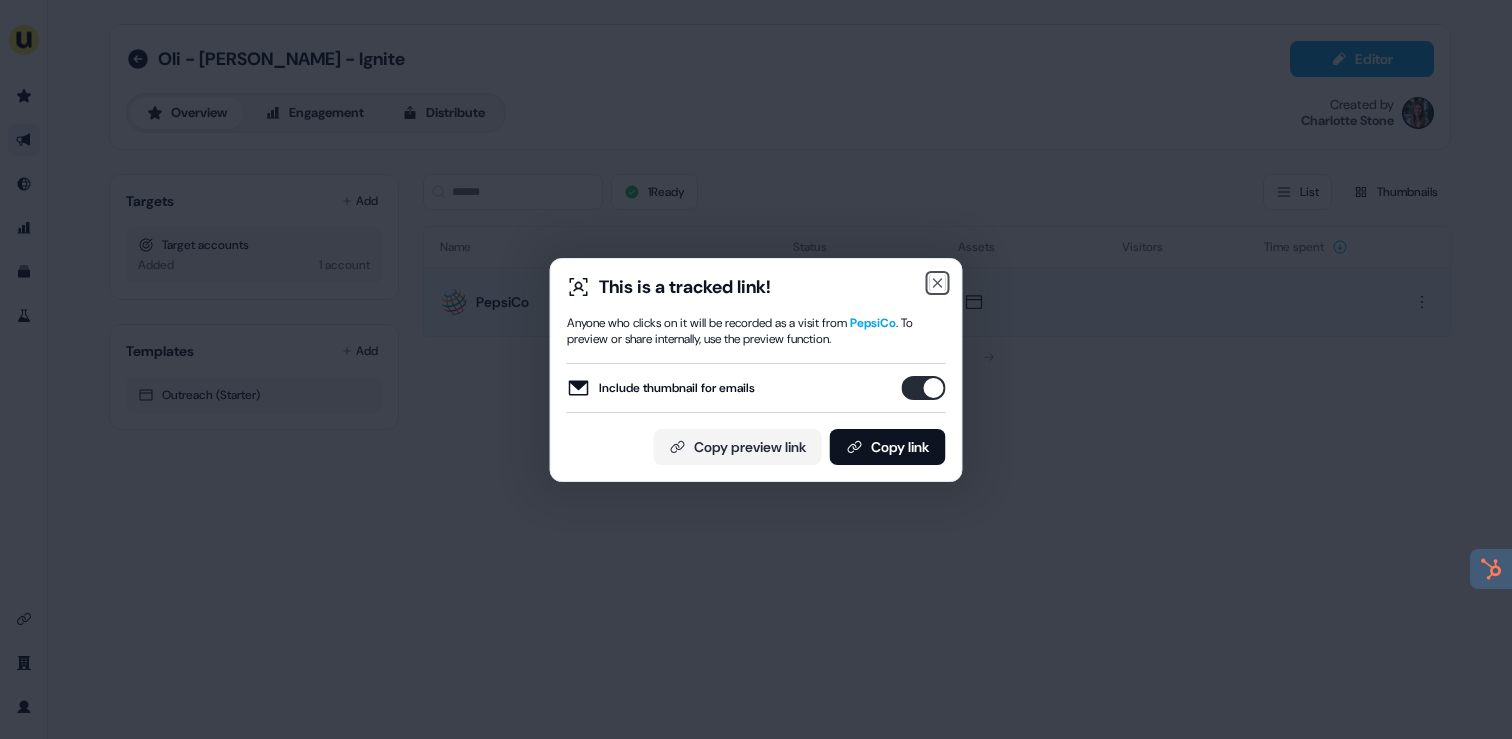 drag, startPoint x: 935, startPoint y: 279, endPoint x: 1278, endPoint y: 352, distance: 350.6822 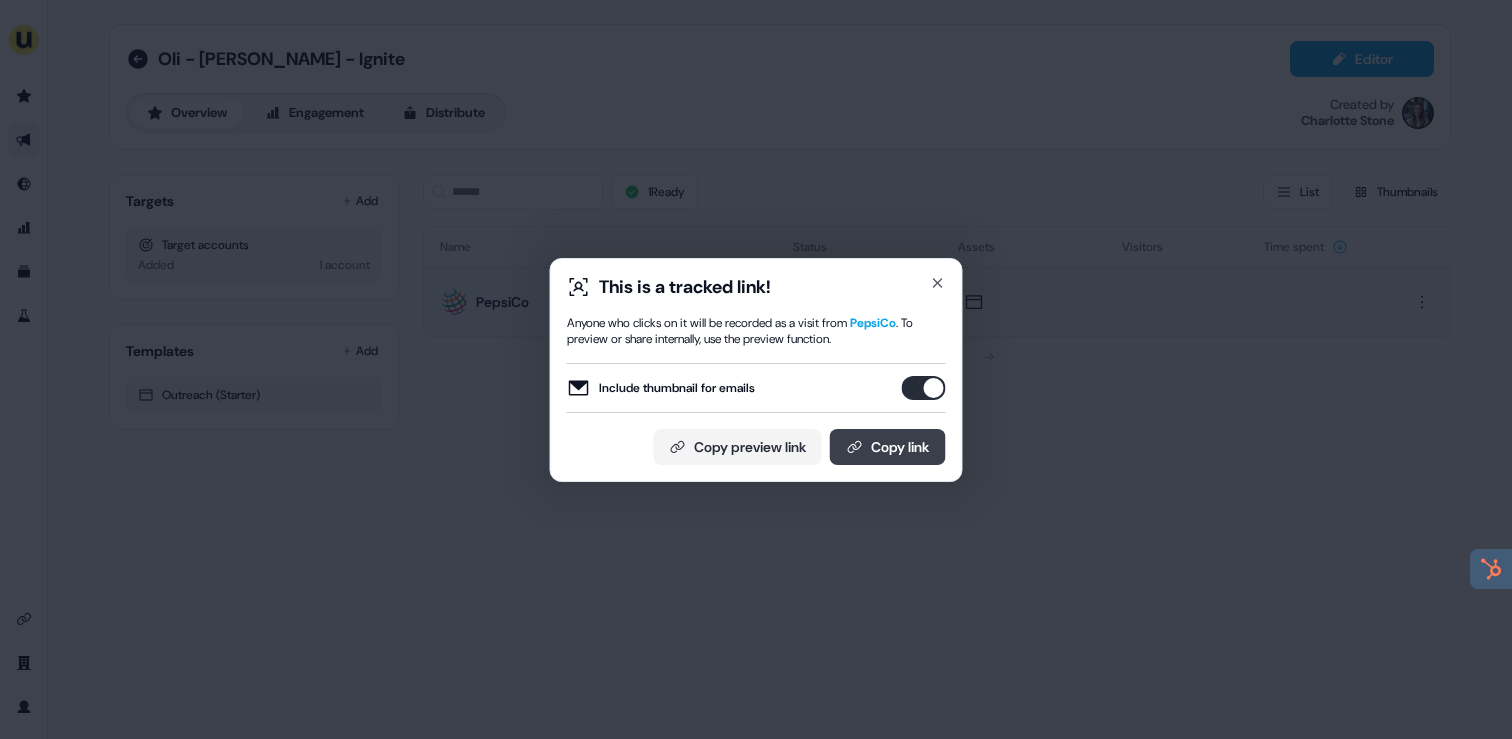 click on "Copy link" at bounding box center [888, 447] 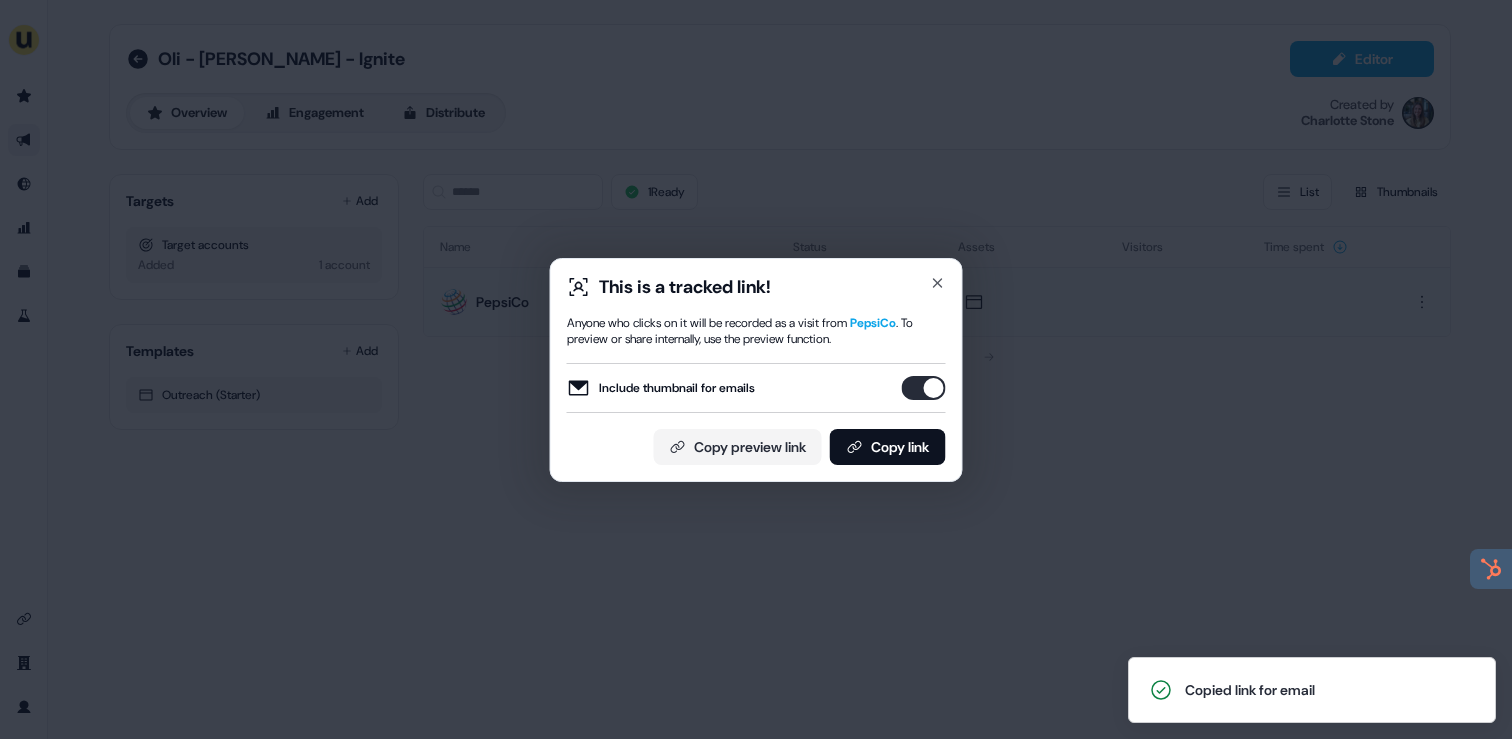 click on "This is a tracked link! Anyone who clicks on it will be recorded as a visit from   PepsiCo . To preview or share internally, use the preview function. Include thumbnail for emails Copy preview link Copy link Close" at bounding box center [756, 369] 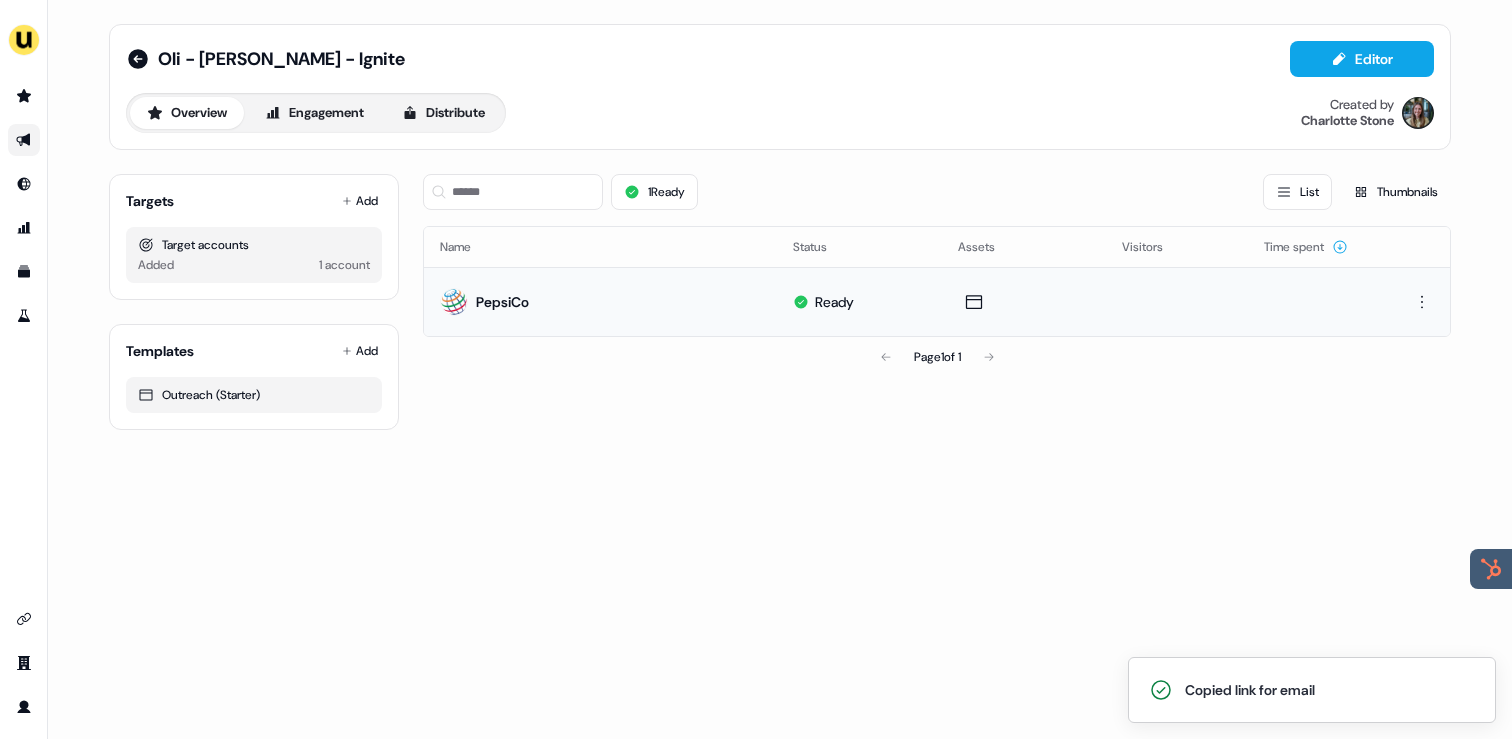 click at bounding box center (24, 140) 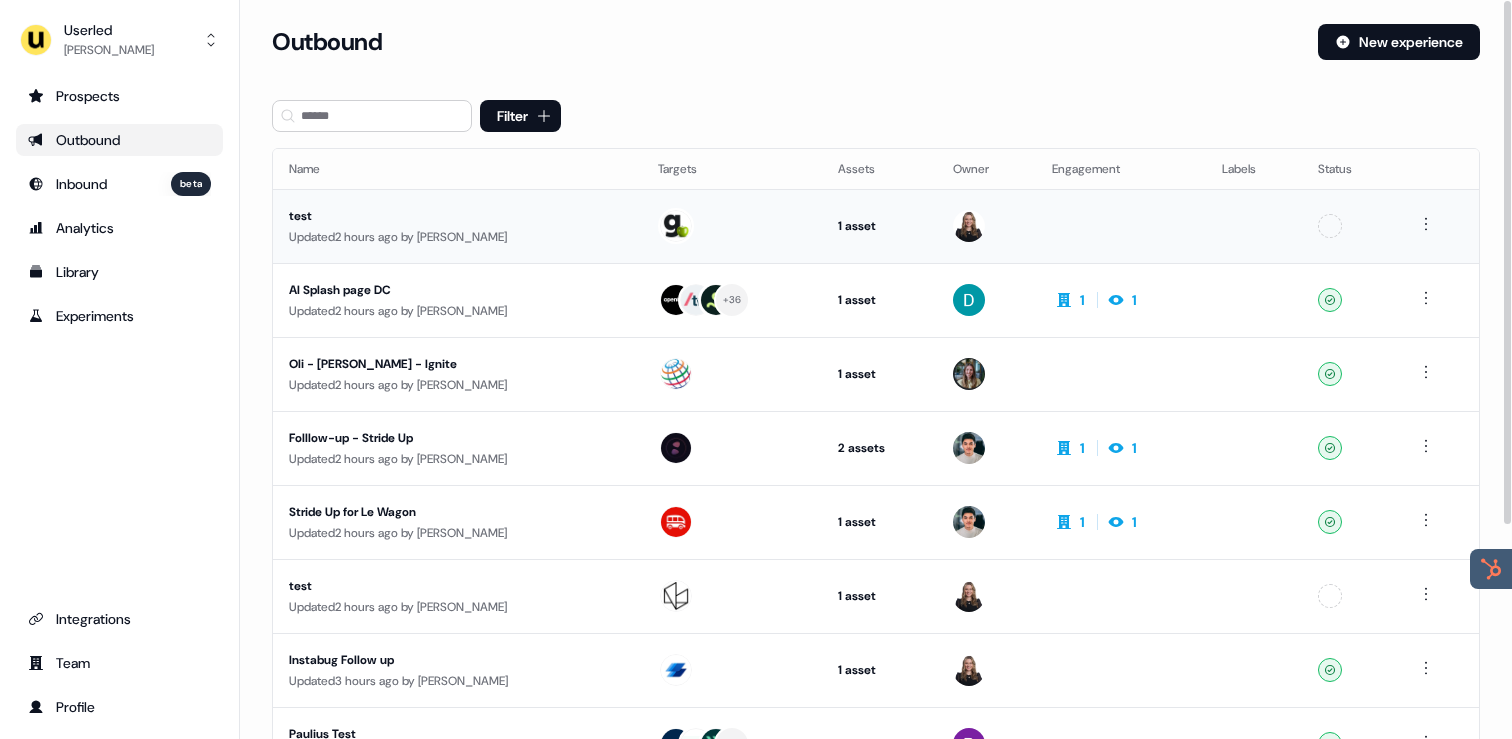 click on "Updated  2 hours ago   by   Geneviève Ladouceur" at bounding box center (457, 237) 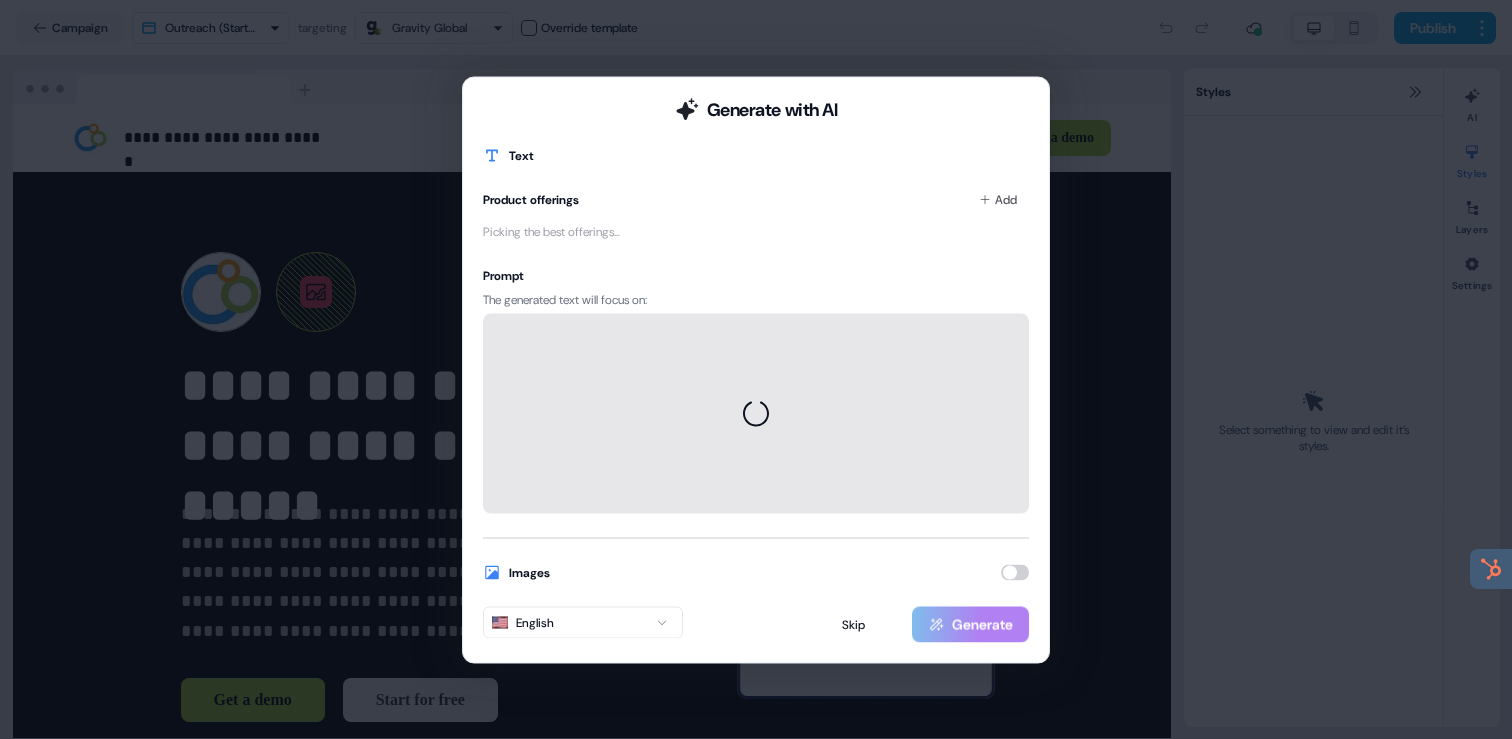click on "Generate with AI Text Product offerings  Add Picking the best offerings... Prompt The generated text will focus on: Images English Skip Generate" at bounding box center (756, 369) 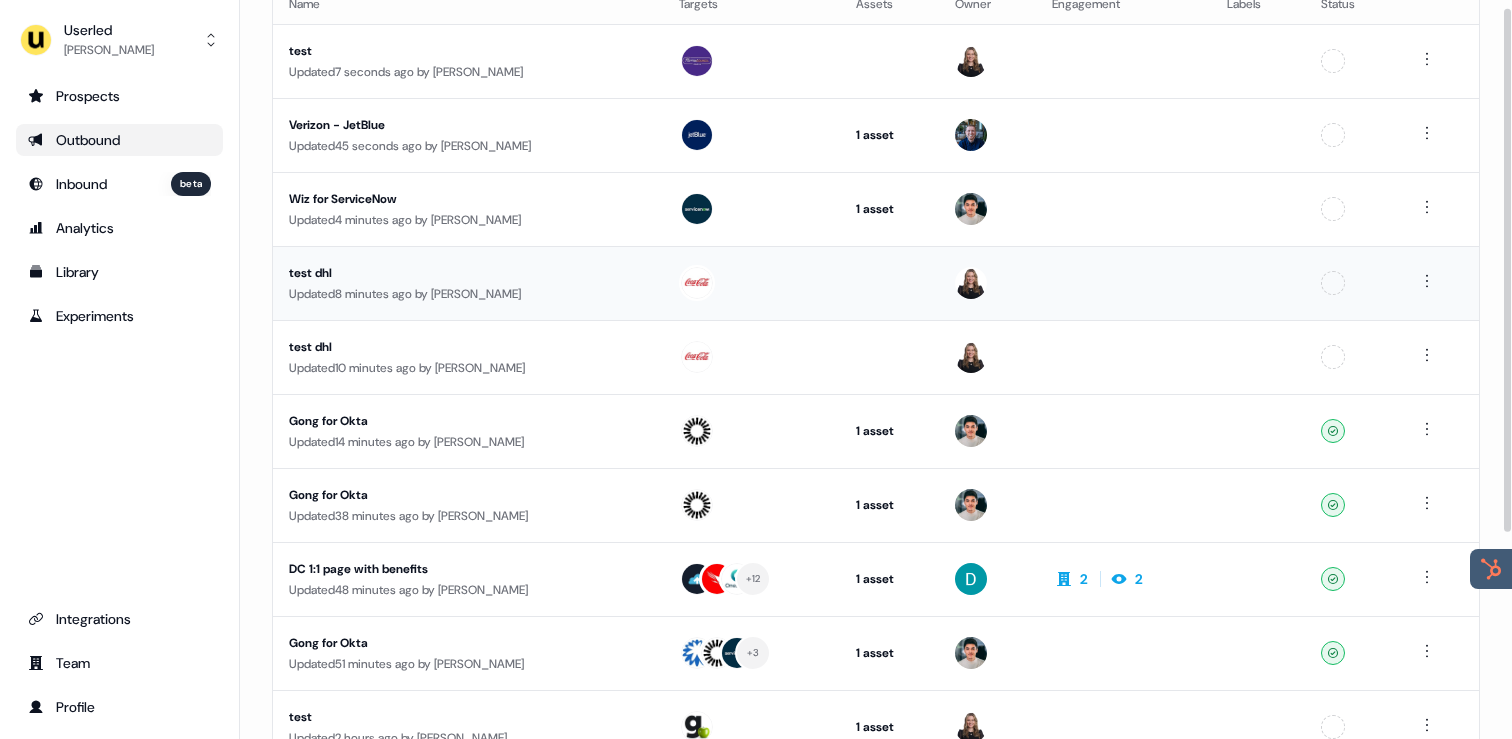 scroll, scrollTop: 173, scrollLeft: 0, axis: vertical 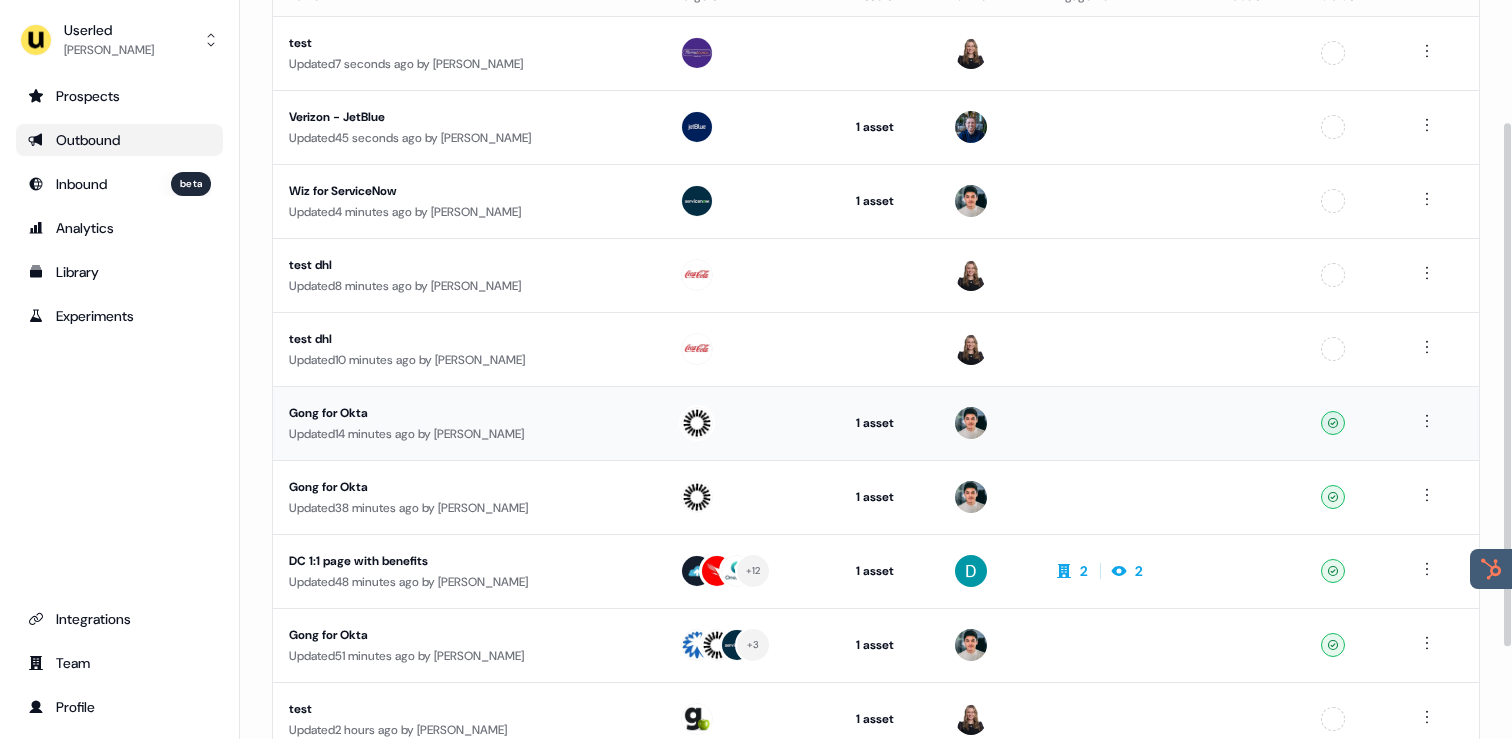 click on "Updated  14 minutes ago   by   Vincent Plassard" at bounding box center [468, 434] 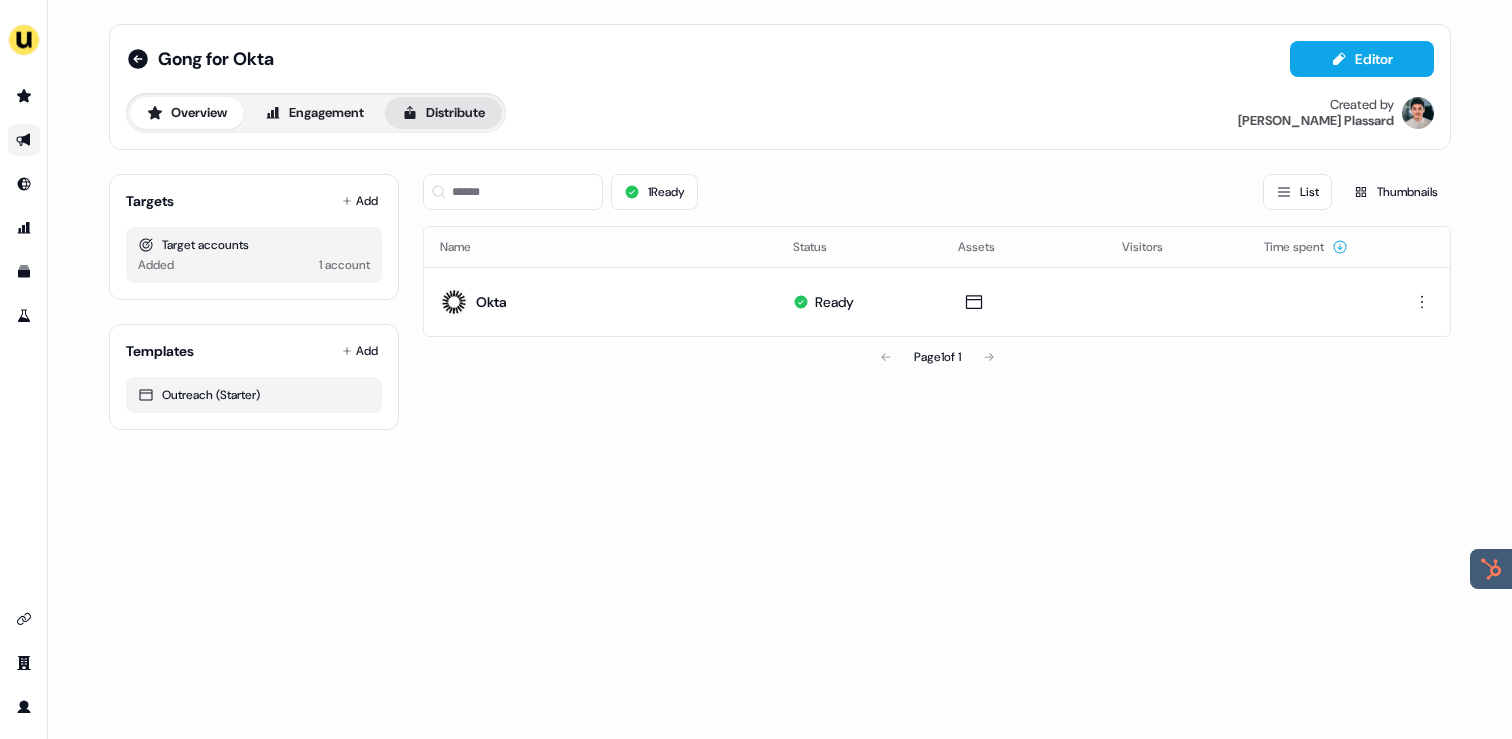 click on "Distribute" at bounding box center [443, 113] 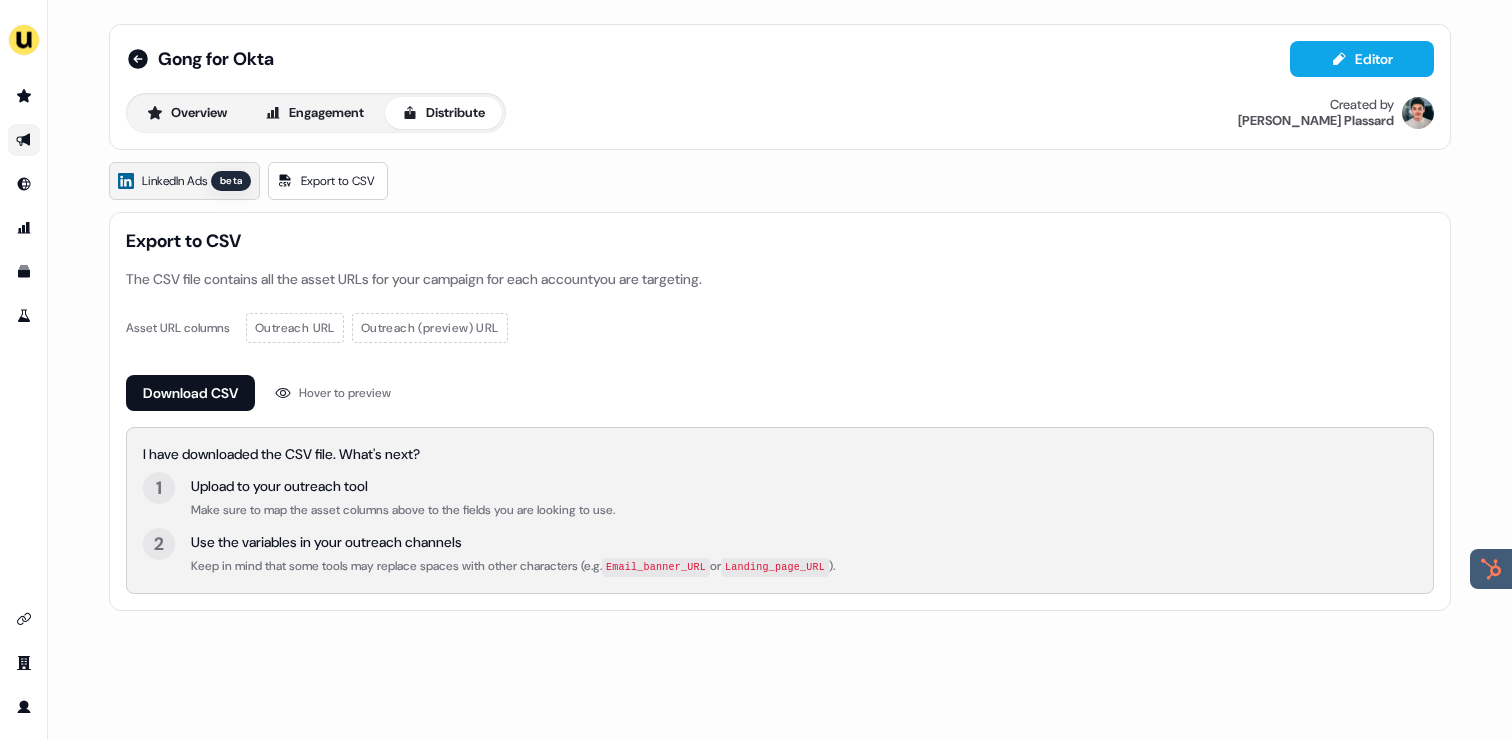 click on "LinkedIn Ads" at bounding box center [174, 181] 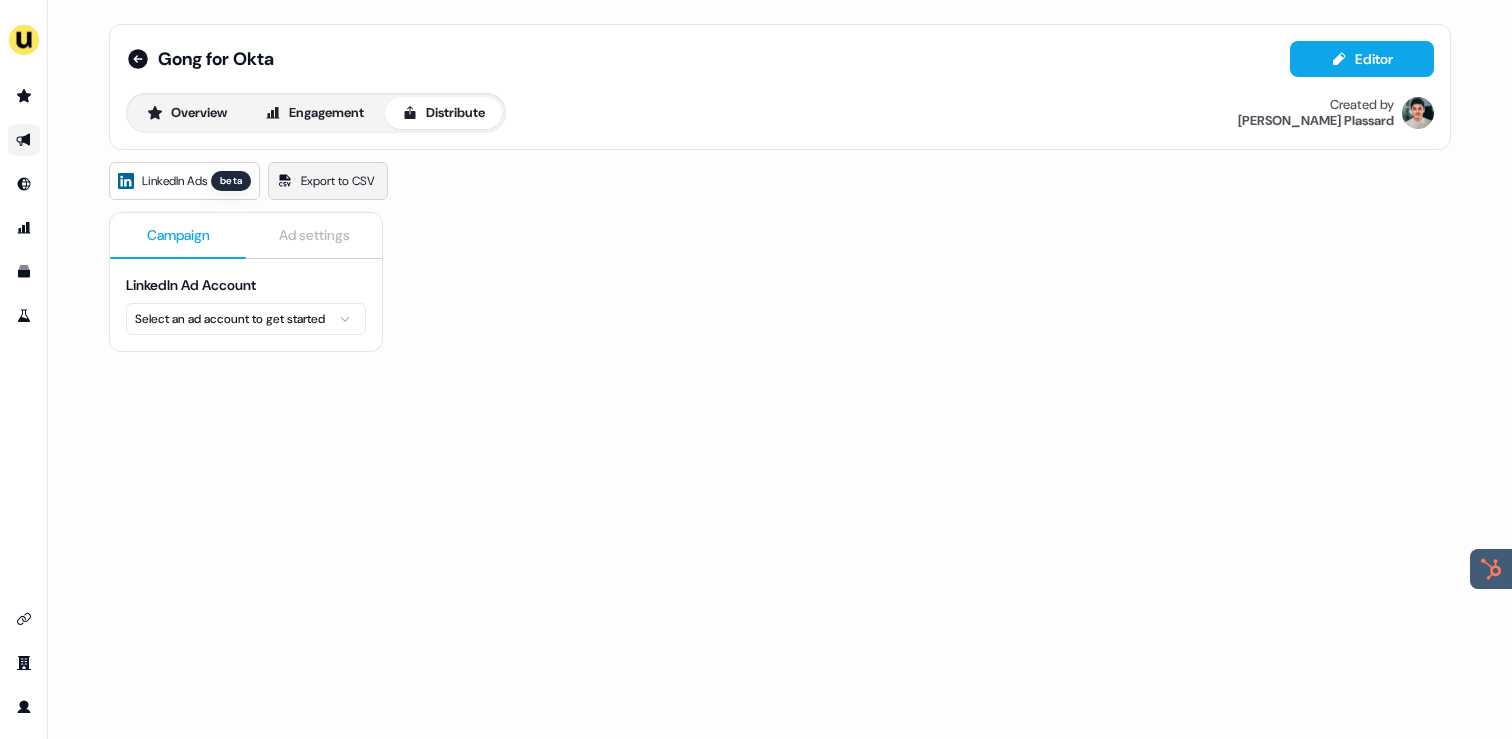 click on "Export to CSV" at bounding box center [338, 181] 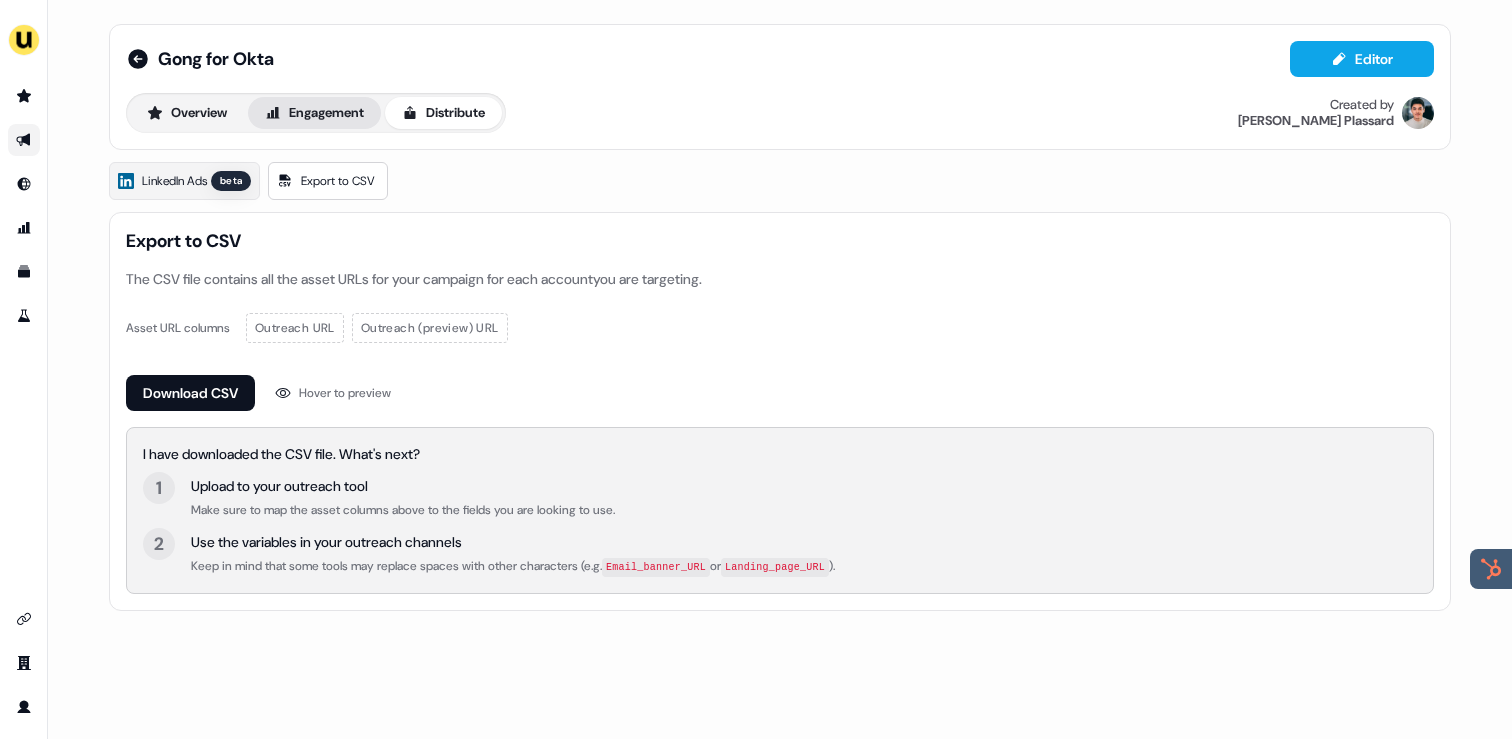 click on "Engagement" at bounding box center [314, 113] 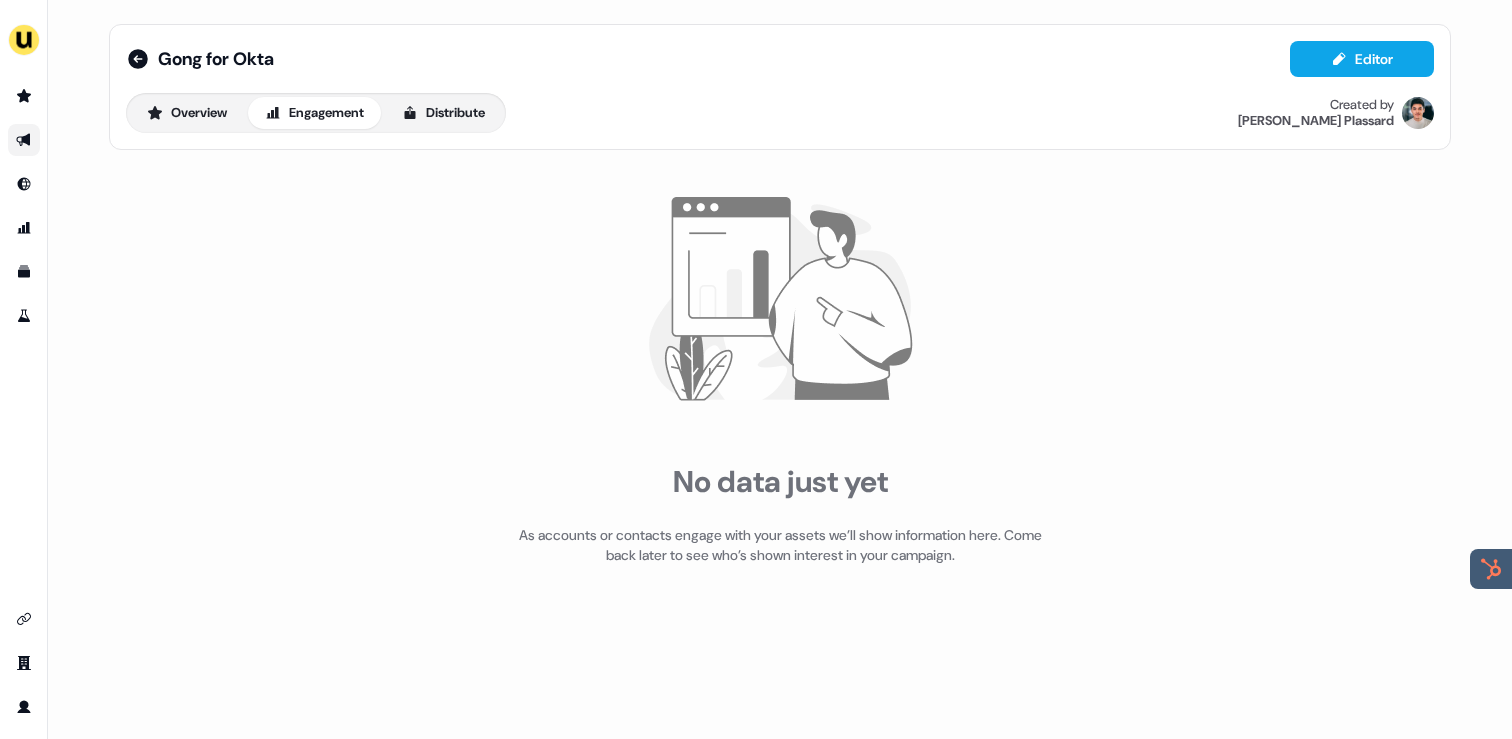 click on "Overview Engagement Distribute Created by Vincent   Plassard" at bounding box center [780, 113] 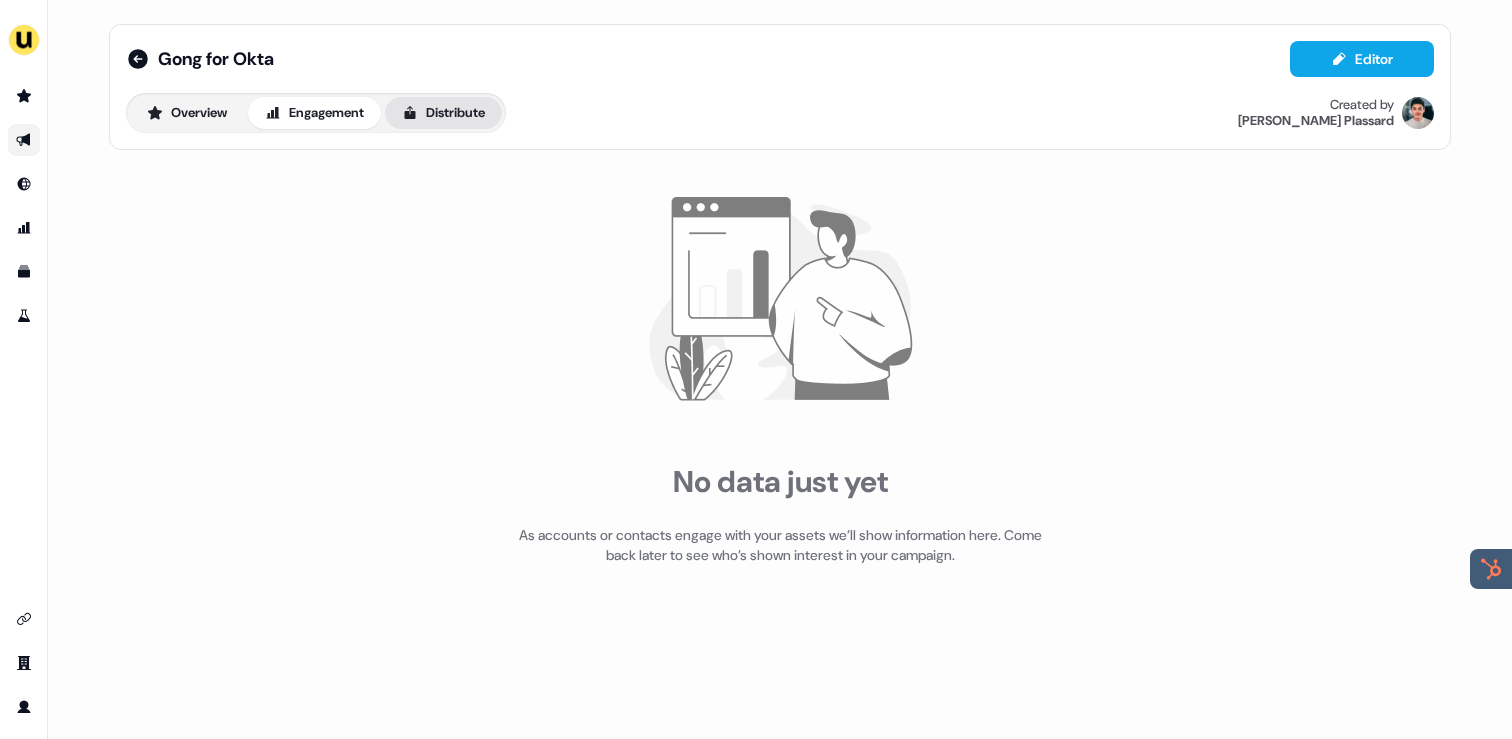click on "Distribute" at bounding box center [443, 113] 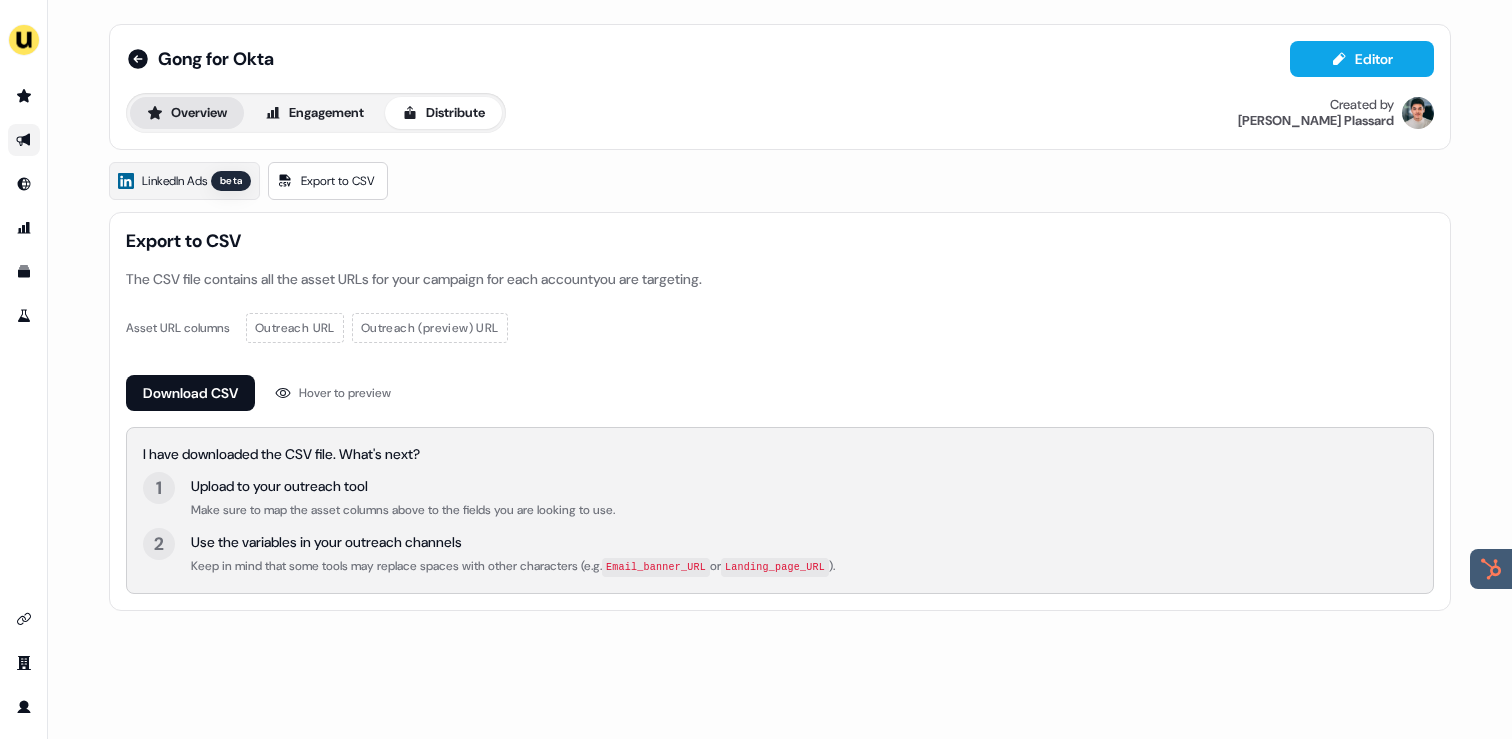click on "Overview" at bounding box center [187, 113] 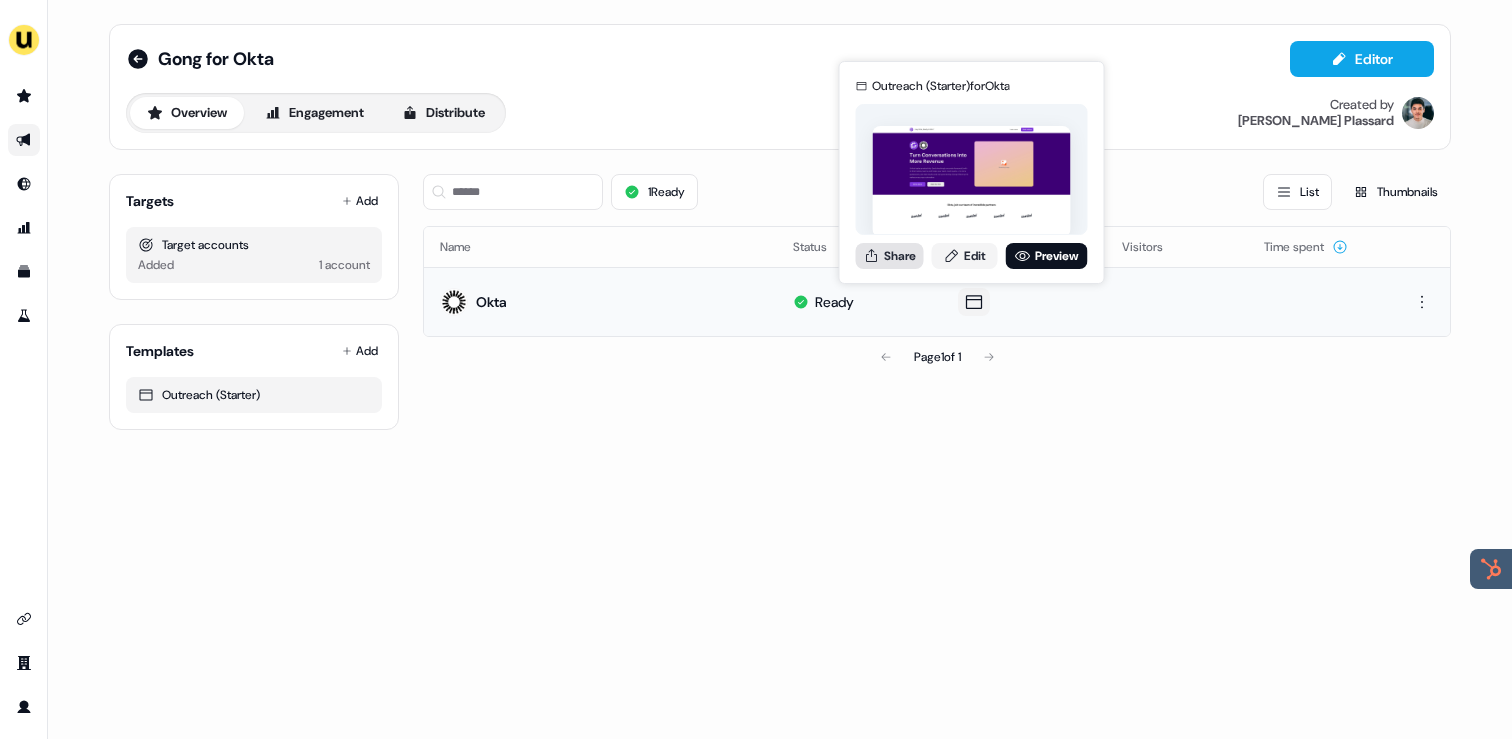 click 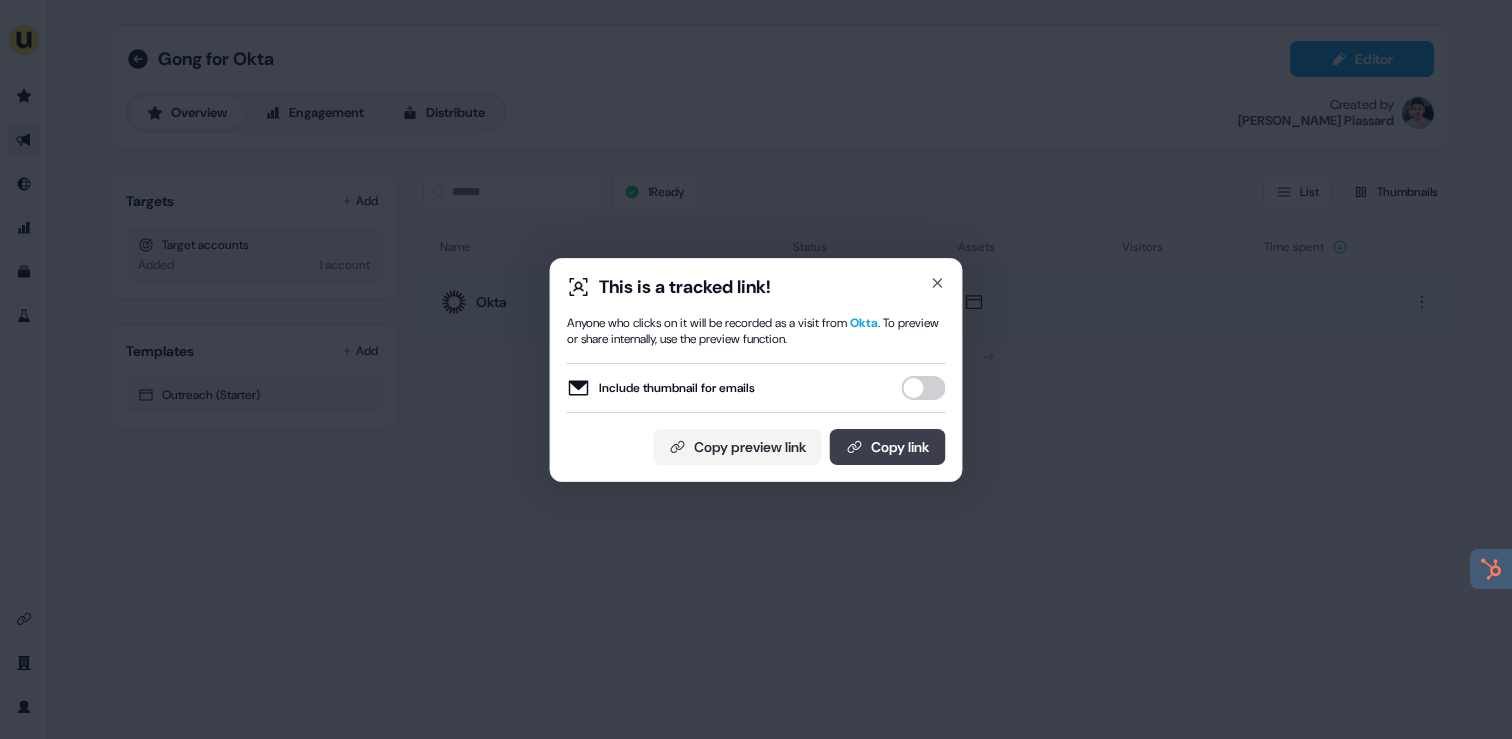 click on "Copy link" at bounding box center [888, 447] 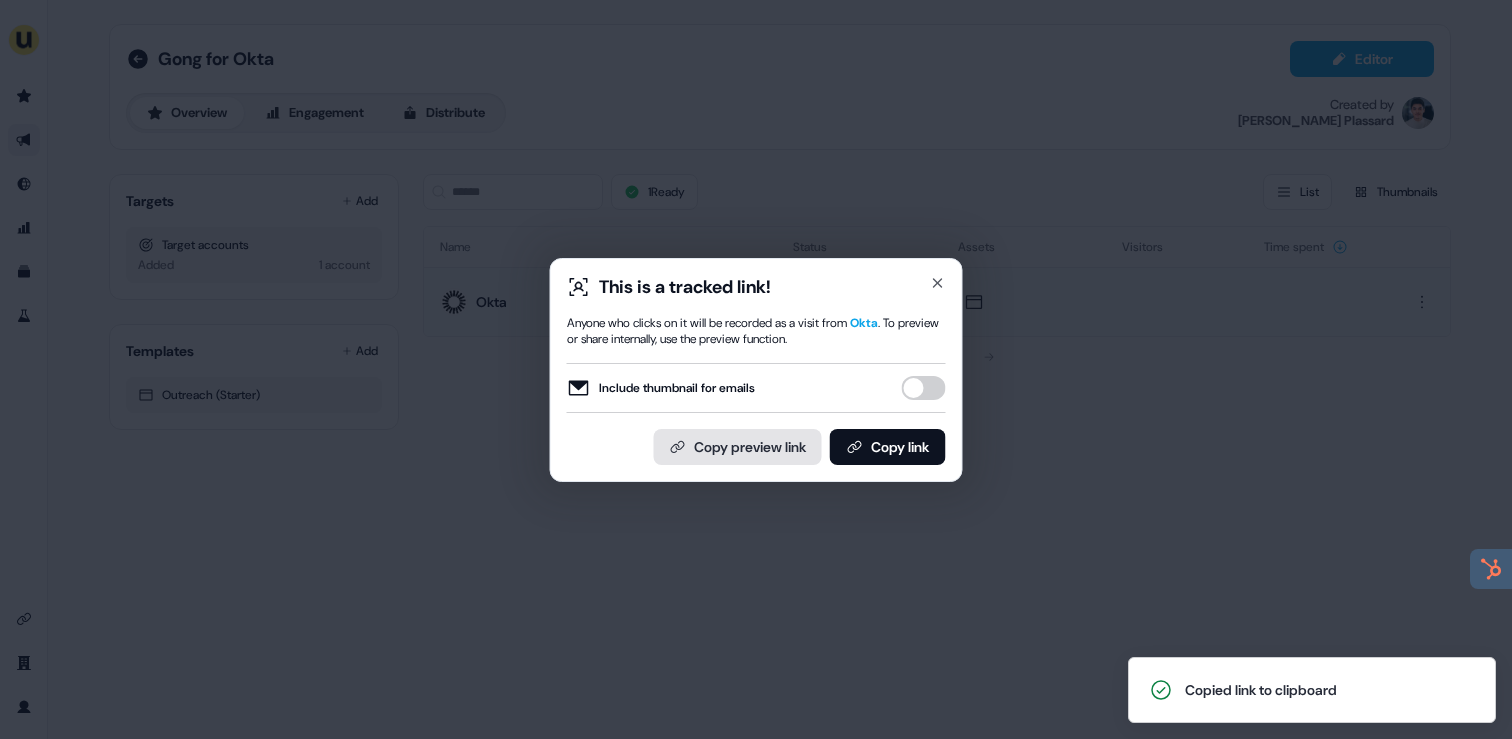 click on "Copy preview link" at bounding box center (738, 447) 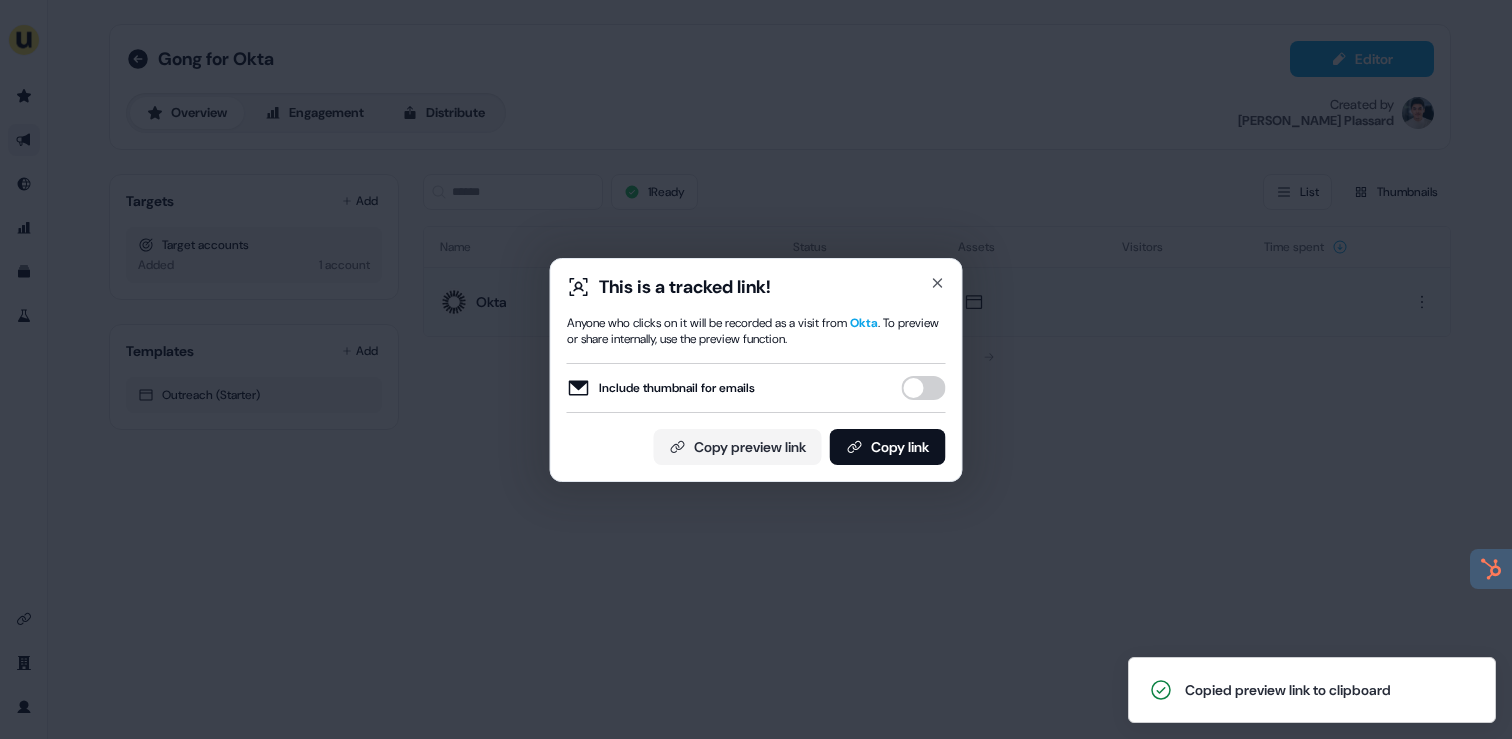 click on "This is a tracked link! Anyone who clicks on it will be recorded as a visit from   Okta . To preview or share internally, use the preview function. Include thumbnail for emails Copy preview link Copy link Close" at bounding box center (756, 369) 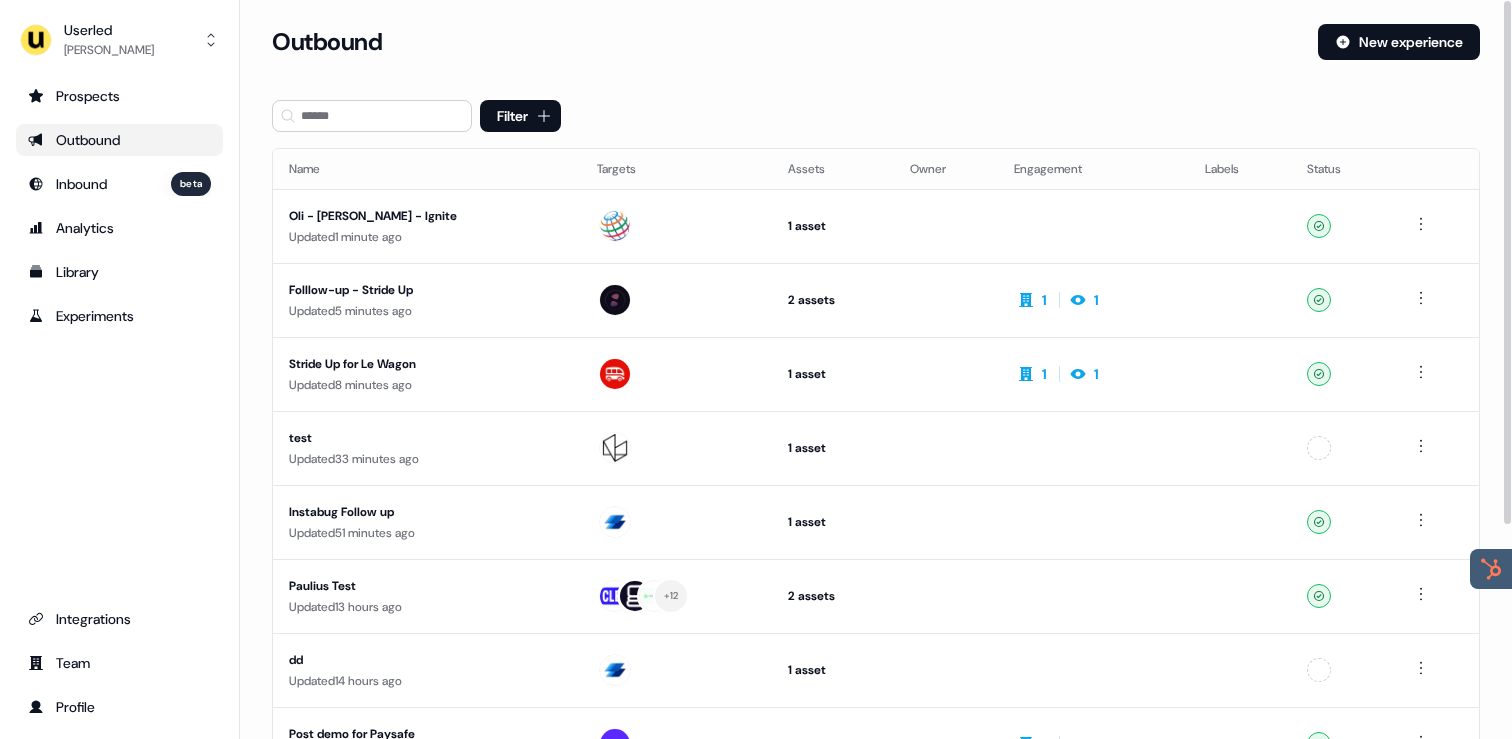 scroll, scrollTop: 0, scrollLeft: 0, axis: both 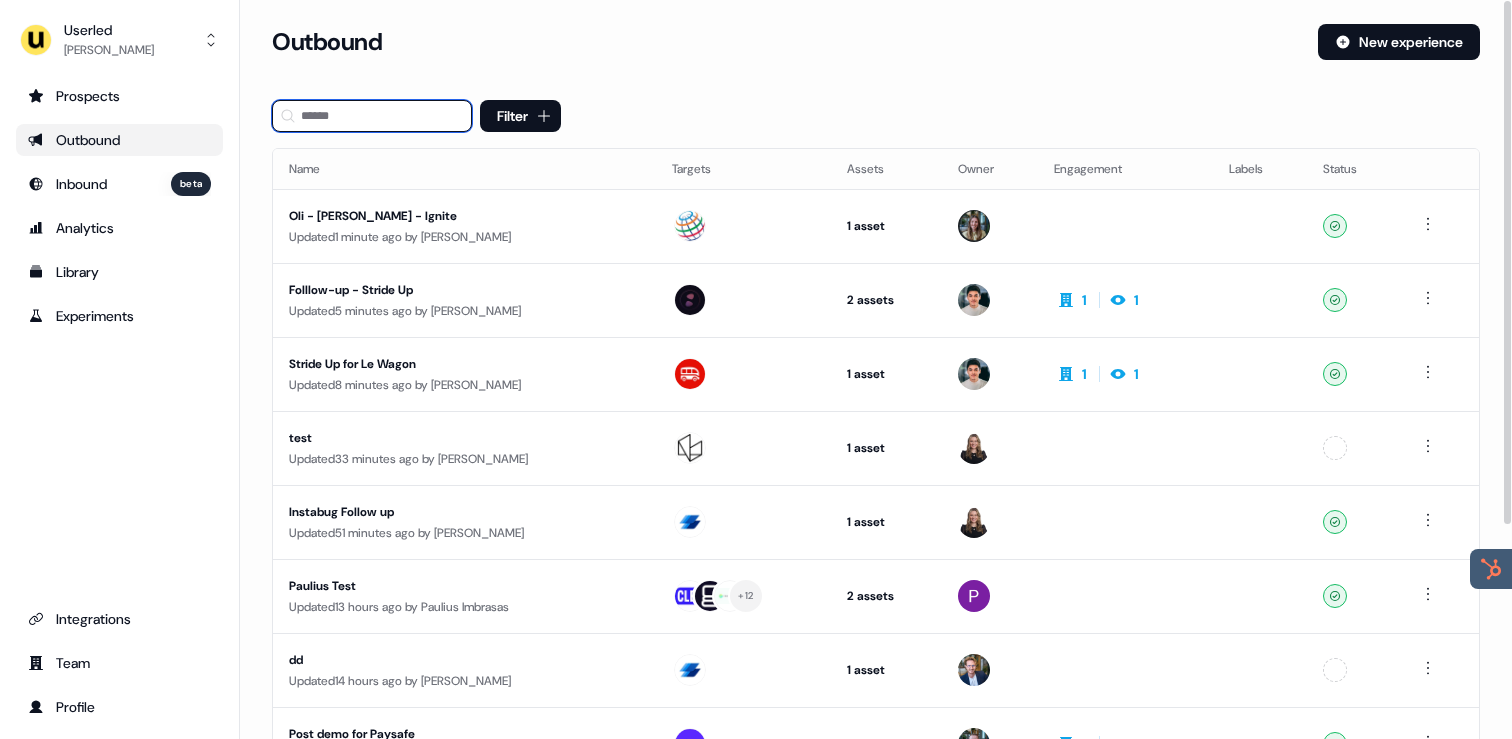 click at bounding box center (372, 116) 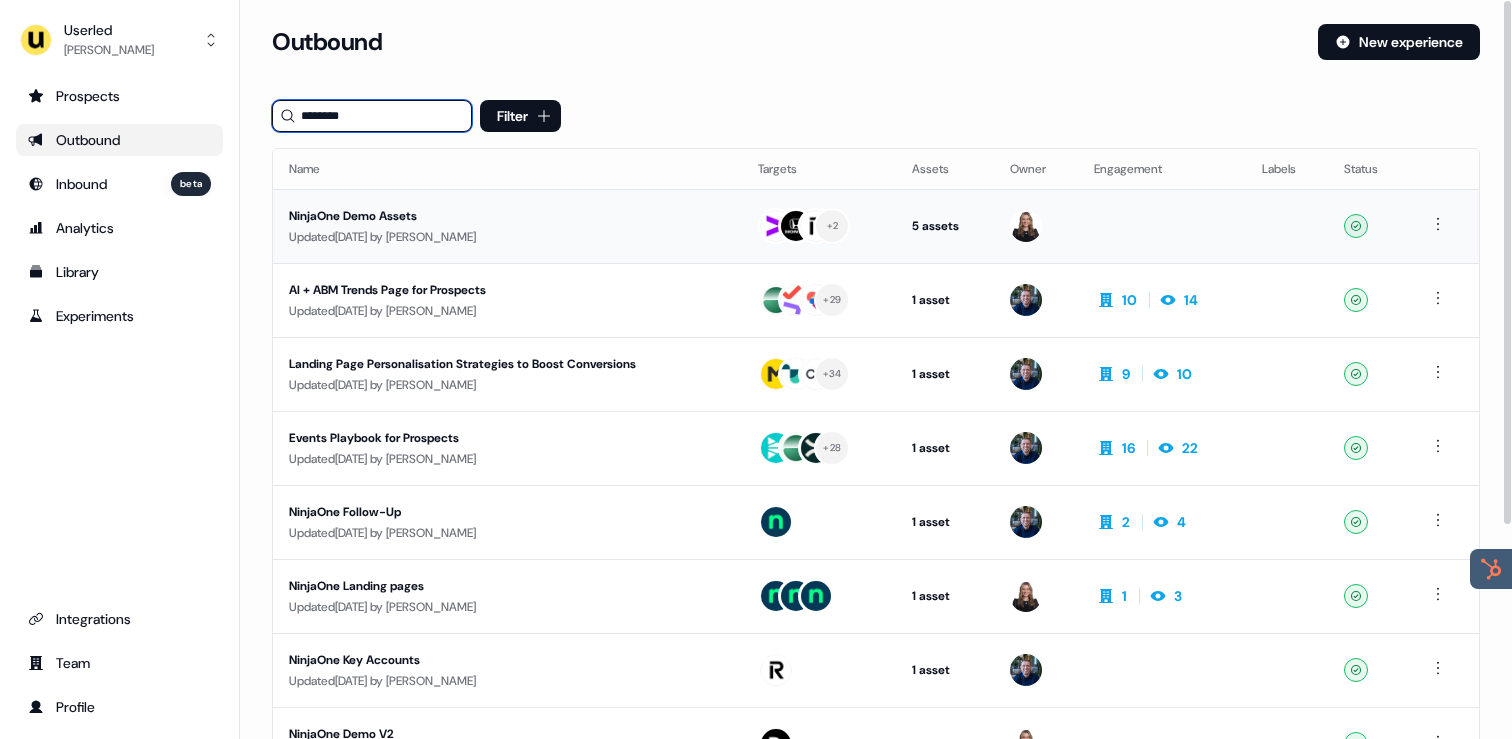 type on "********" 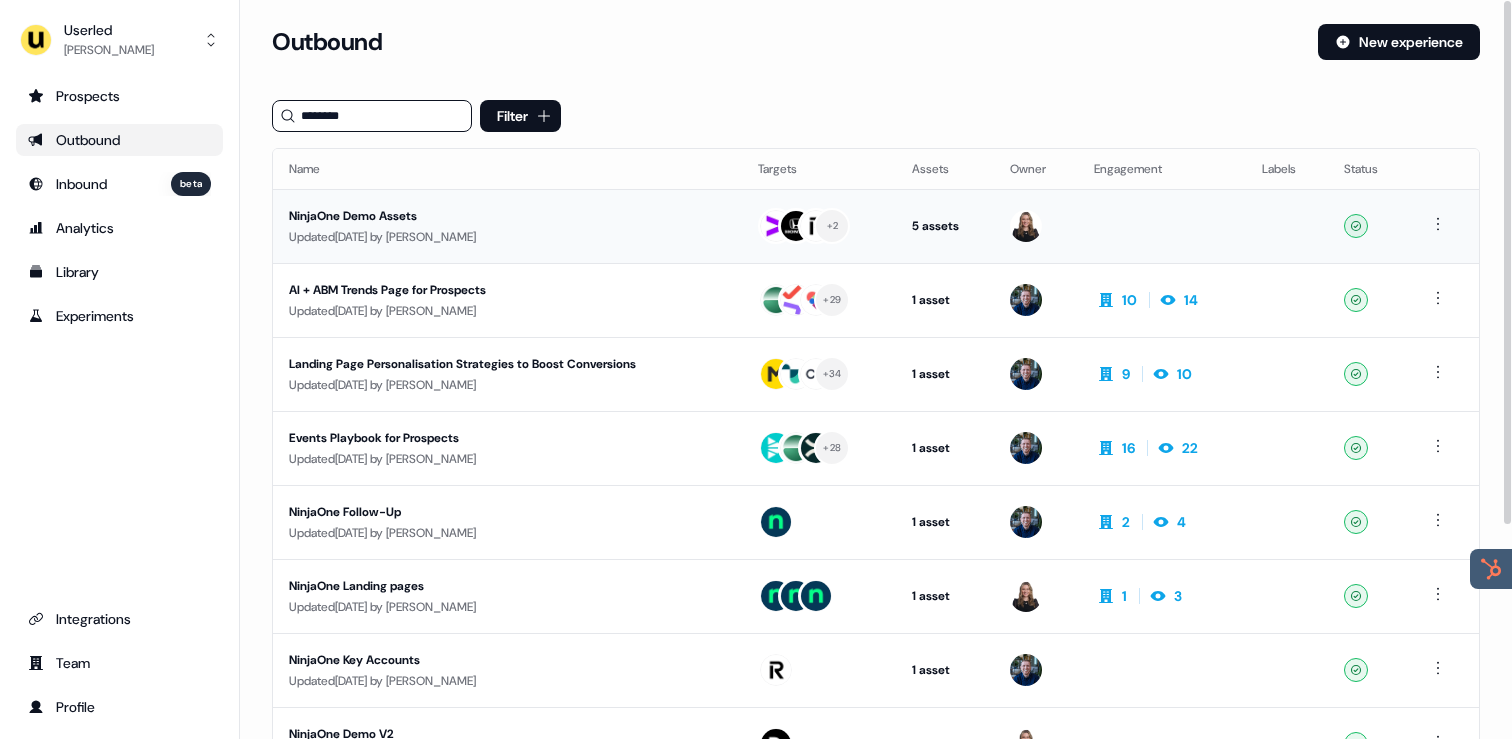 click on "NinjaOne Demo Assets" at bounding box center [478, 216] 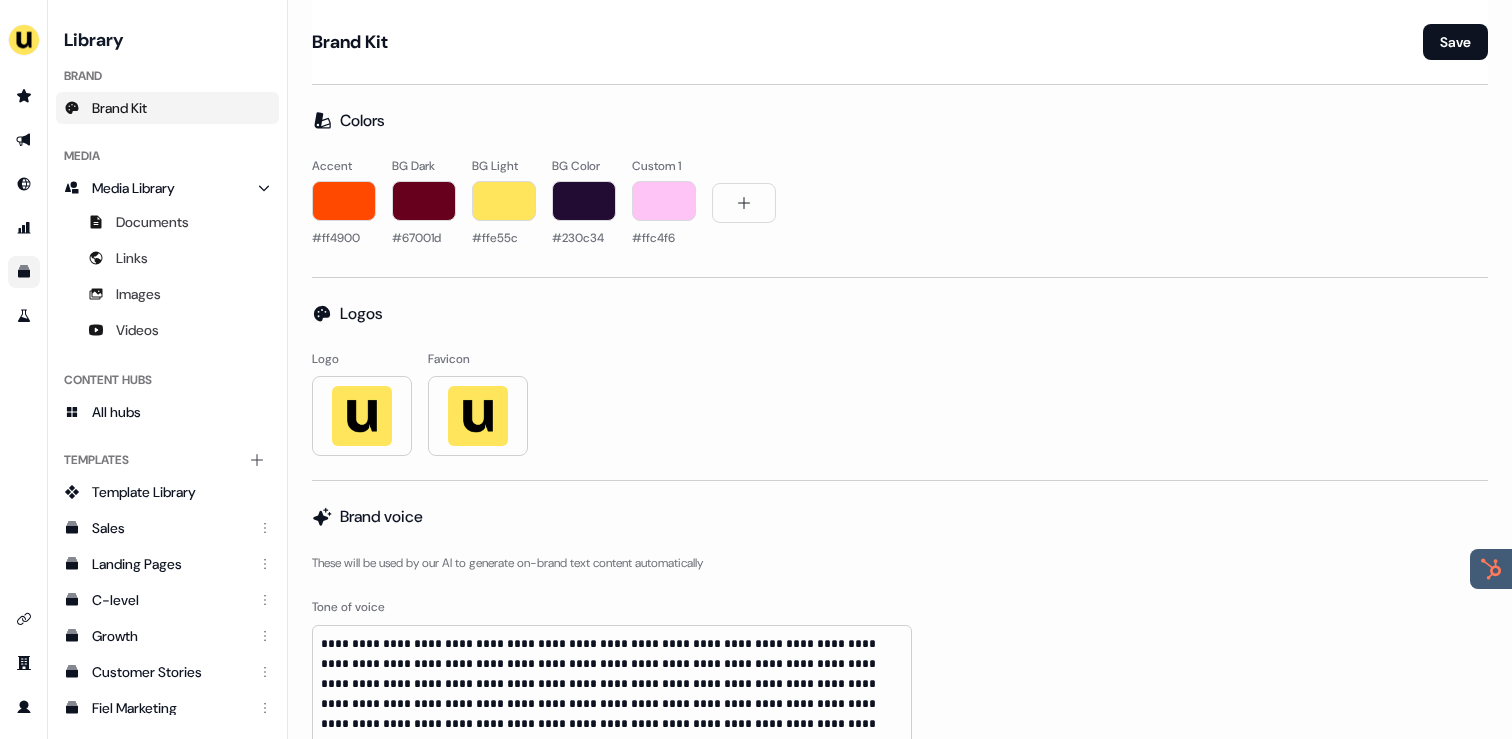 scroll, scrollTop: 0, scrollLeft: 0, axis: both 